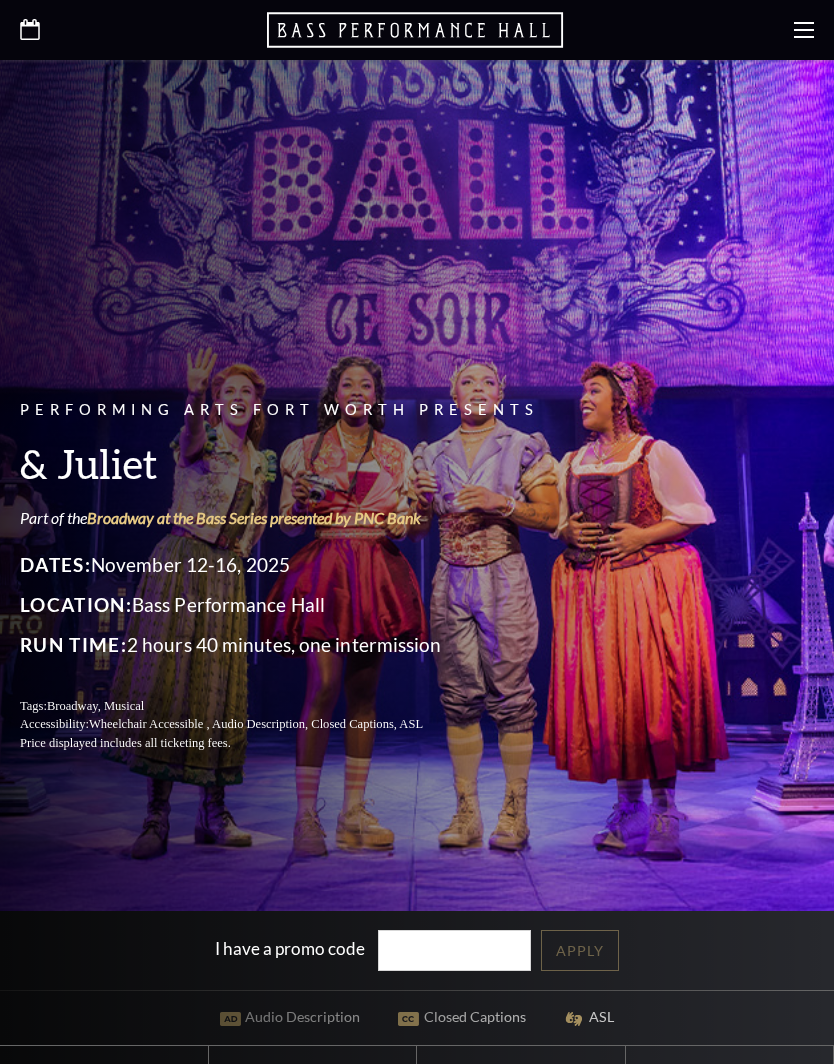 scroll, scrollTop: 0, scrollLeft: 0, axis: both 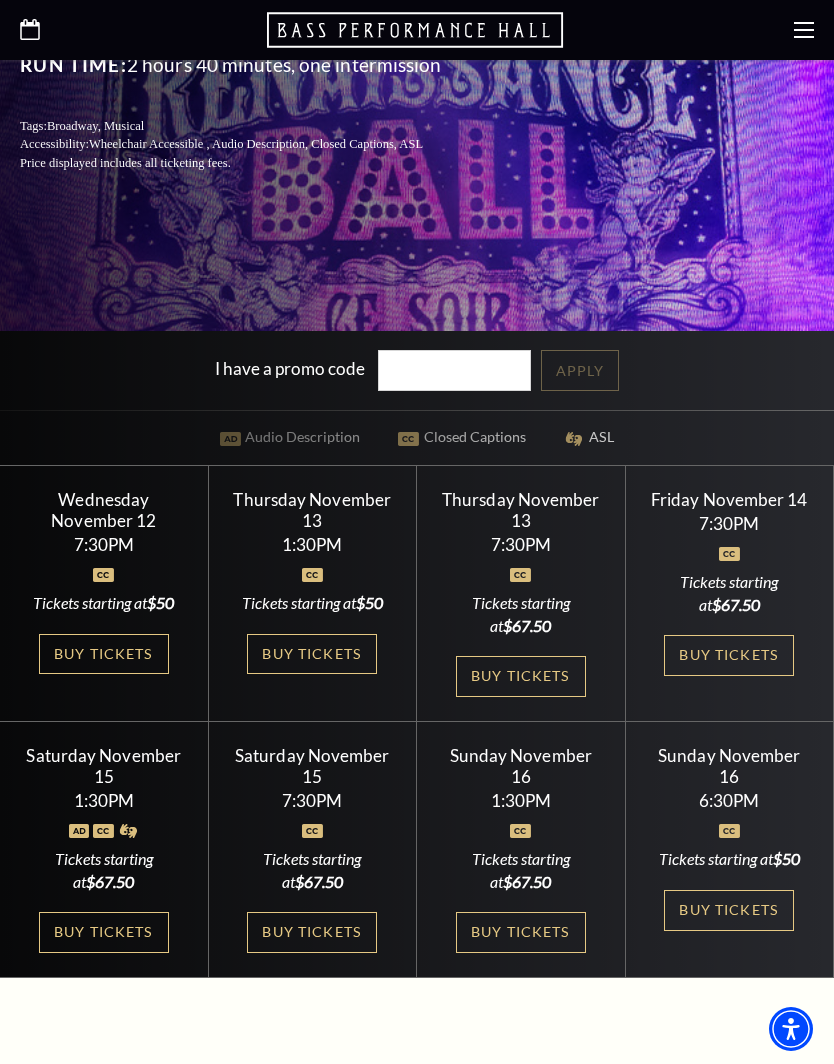 click on "Buy Tickets" at bounding box center (104, 932) 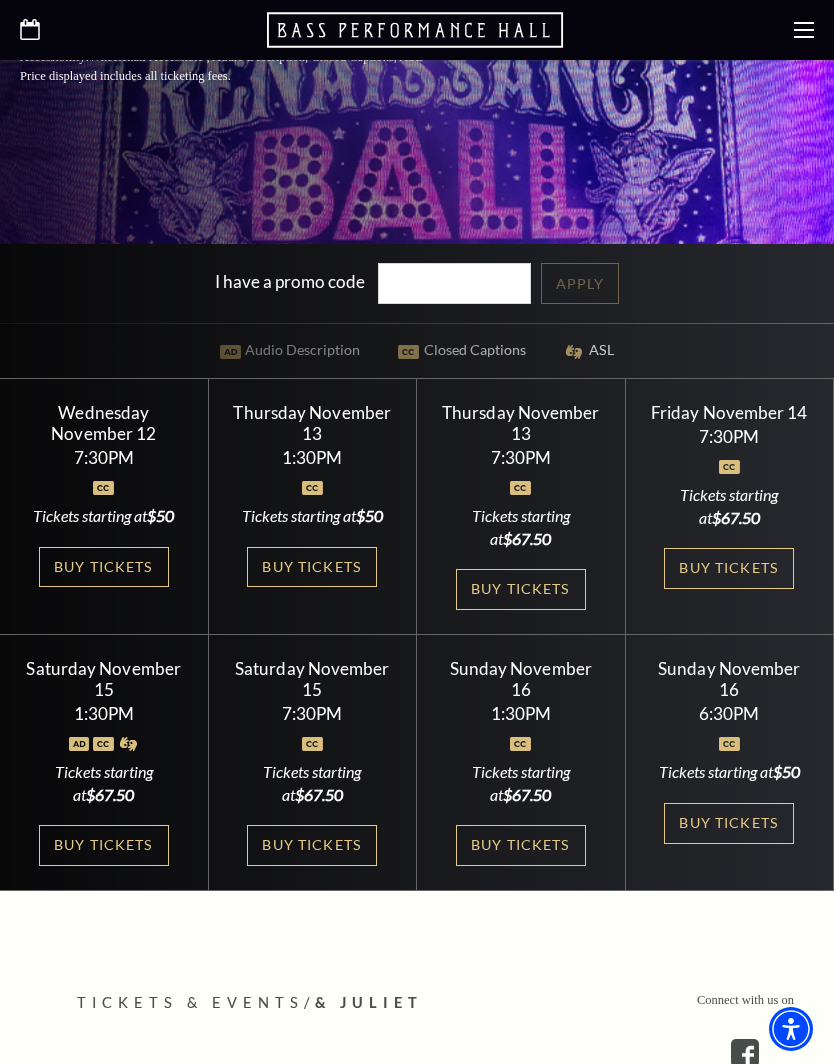 click on "Buy Tickets" at bounding box center [521, 845] 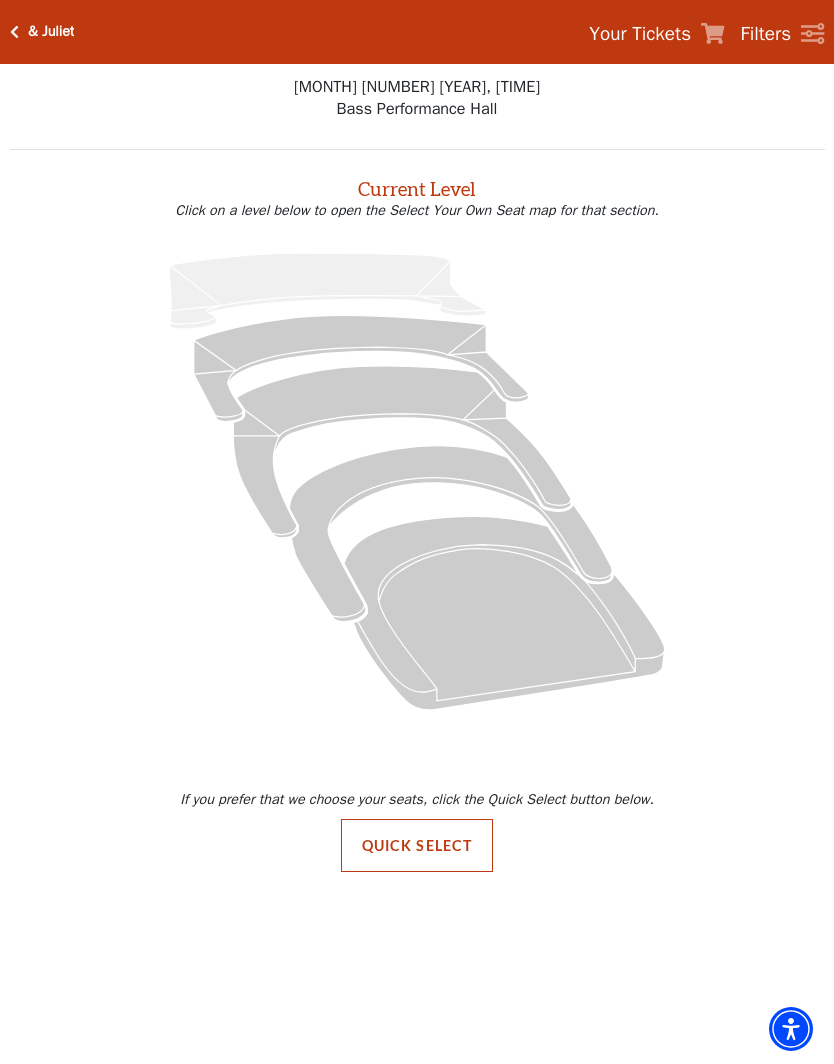 scroll, scrollTop: 0, scrollLeft: 0, axis: both 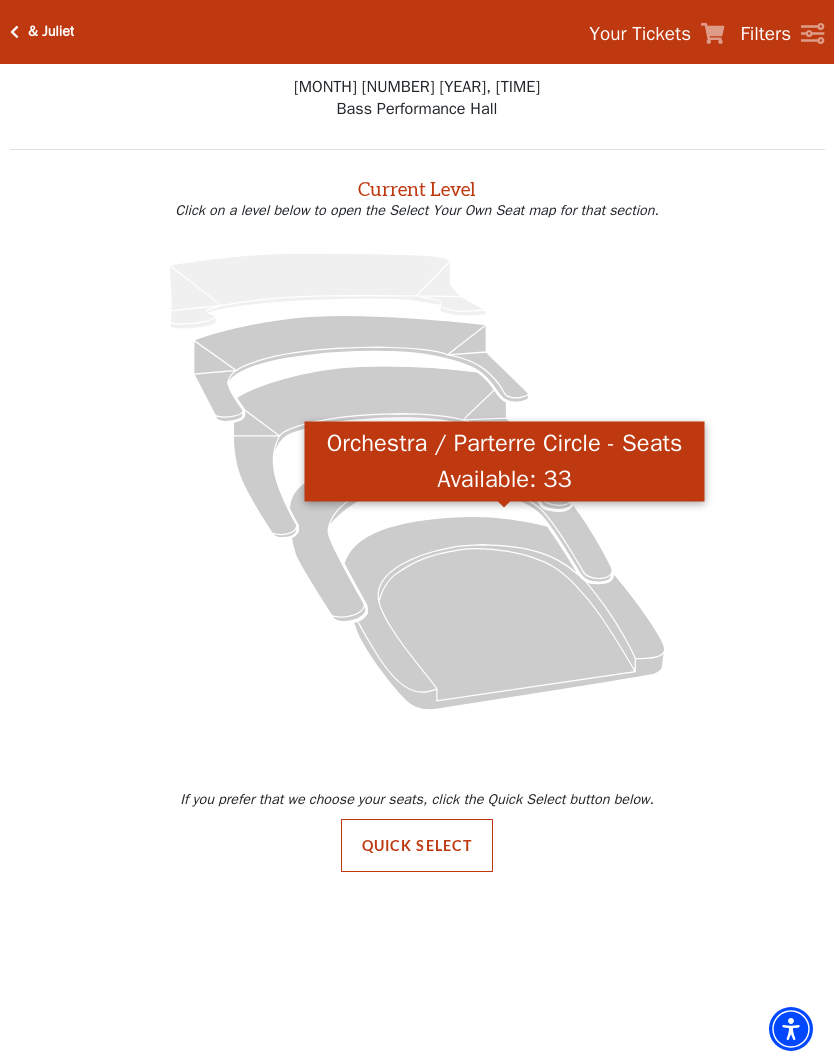 click 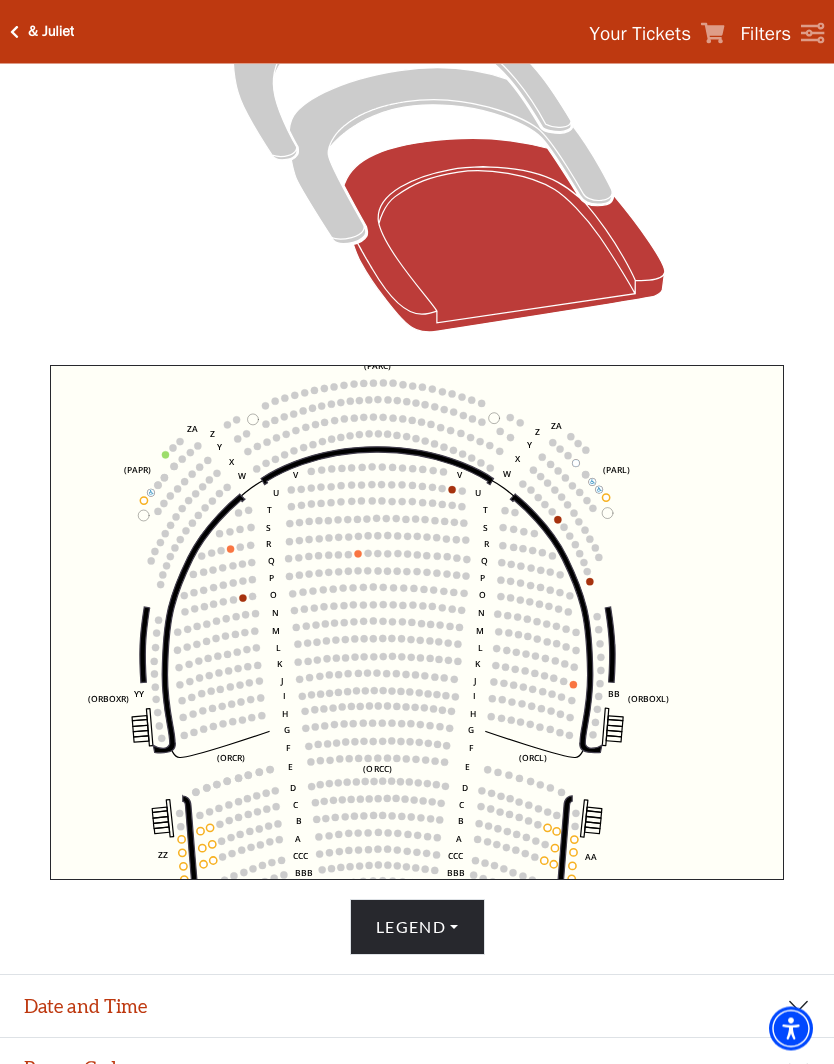 scroll, scrollTop: 391, scrollLeft: 0, axis: vertical 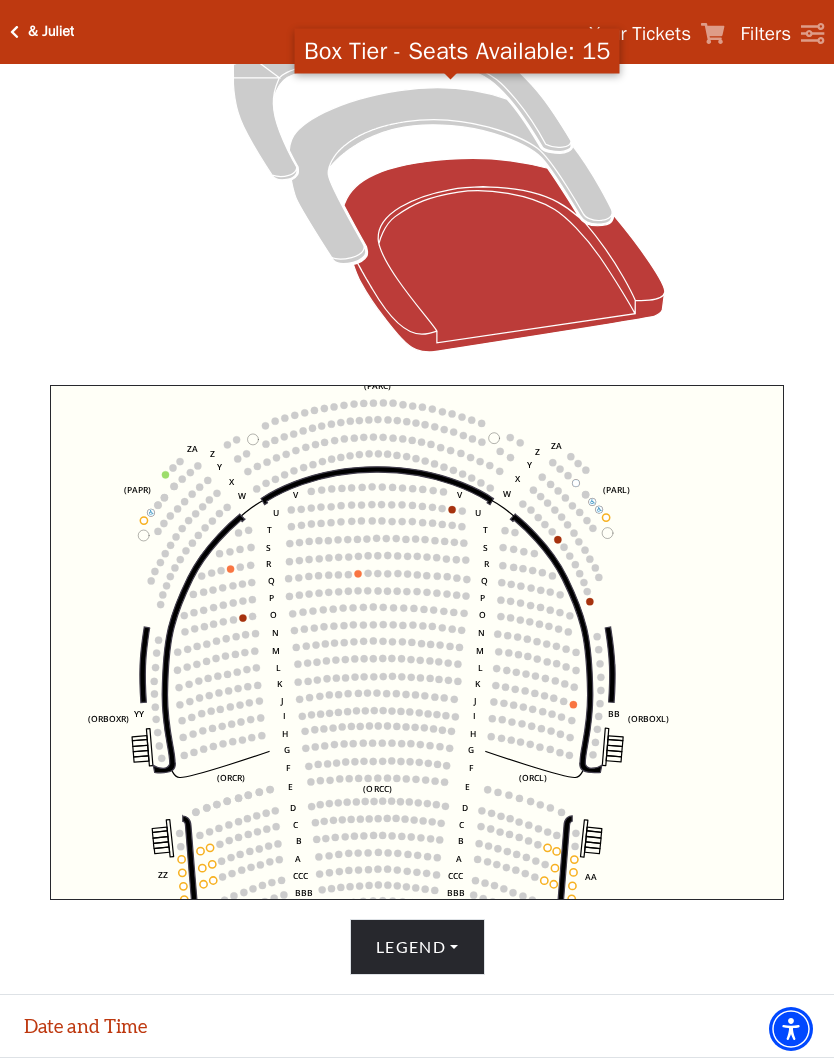 click 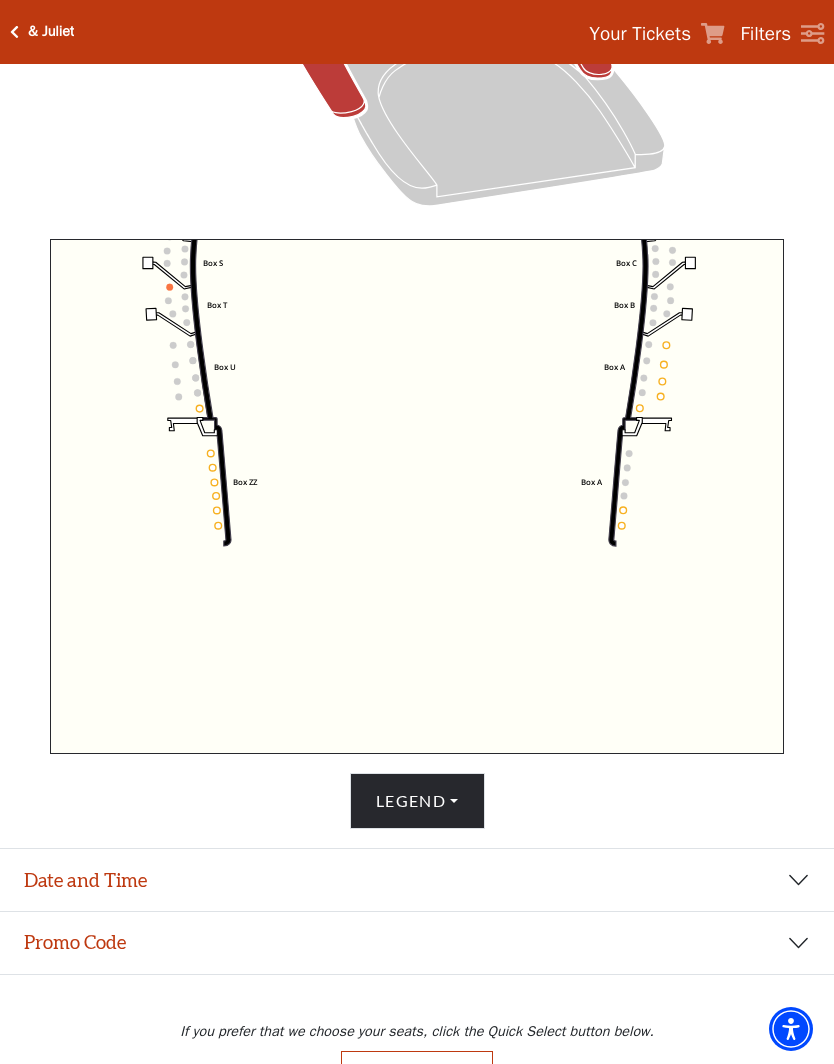 scroll, scrollTop: 536, scrollLeft: 0, axis: vertical 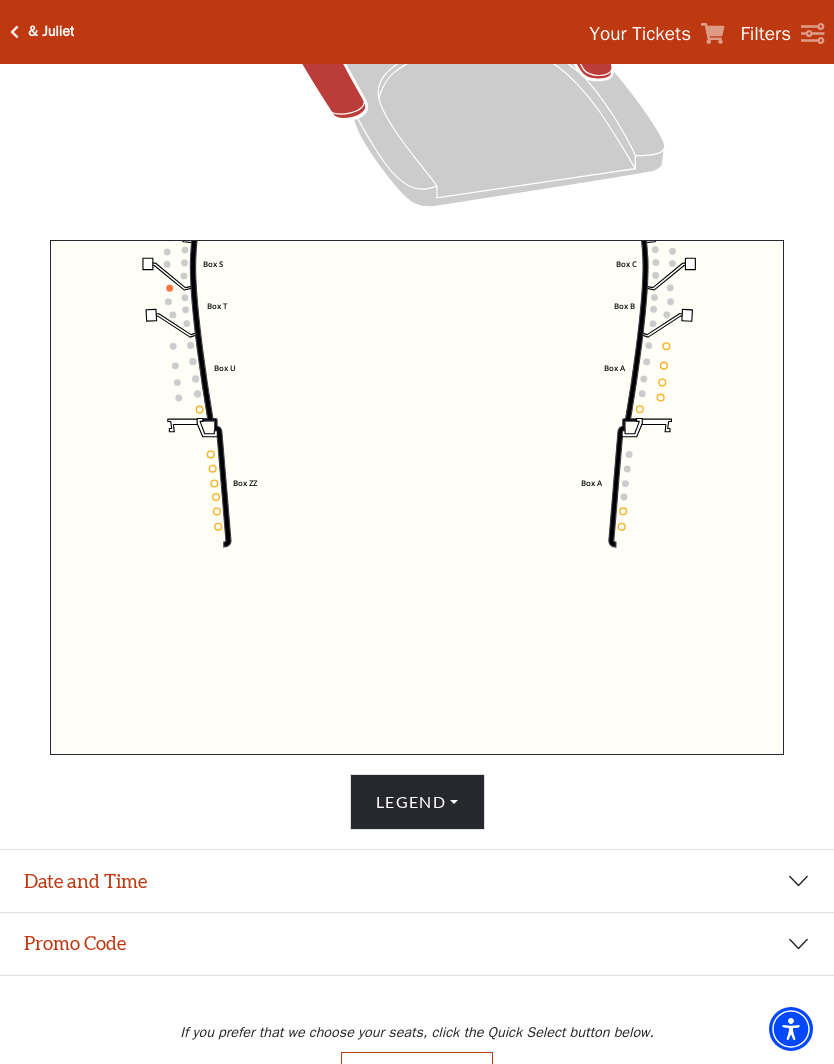 click on "Legend" at bounding box center [417, 802] 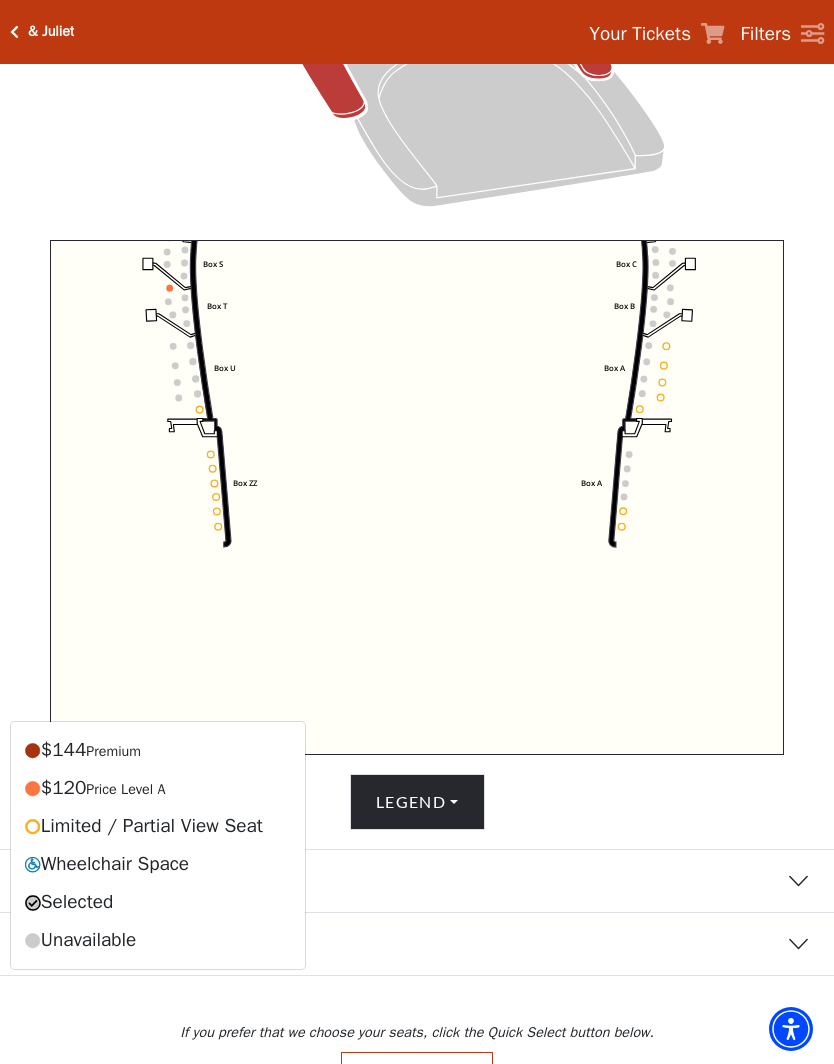 click on "Legend
$144  Premium  $120  Price Level A    Limited / Partial View Seat
Wheelchair Space
Selected
Unavailable" at bounding box center [417, 802] 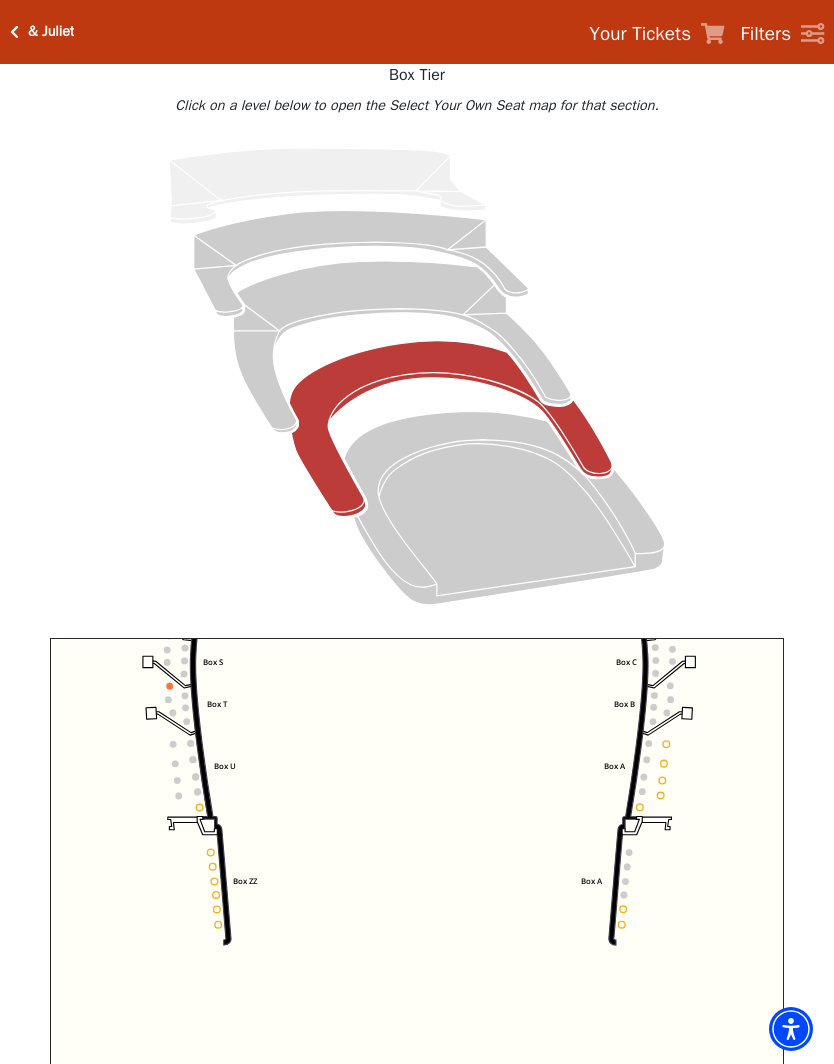 scroll, scrollTop: 83, scrollLeft: 0, axis: vertical 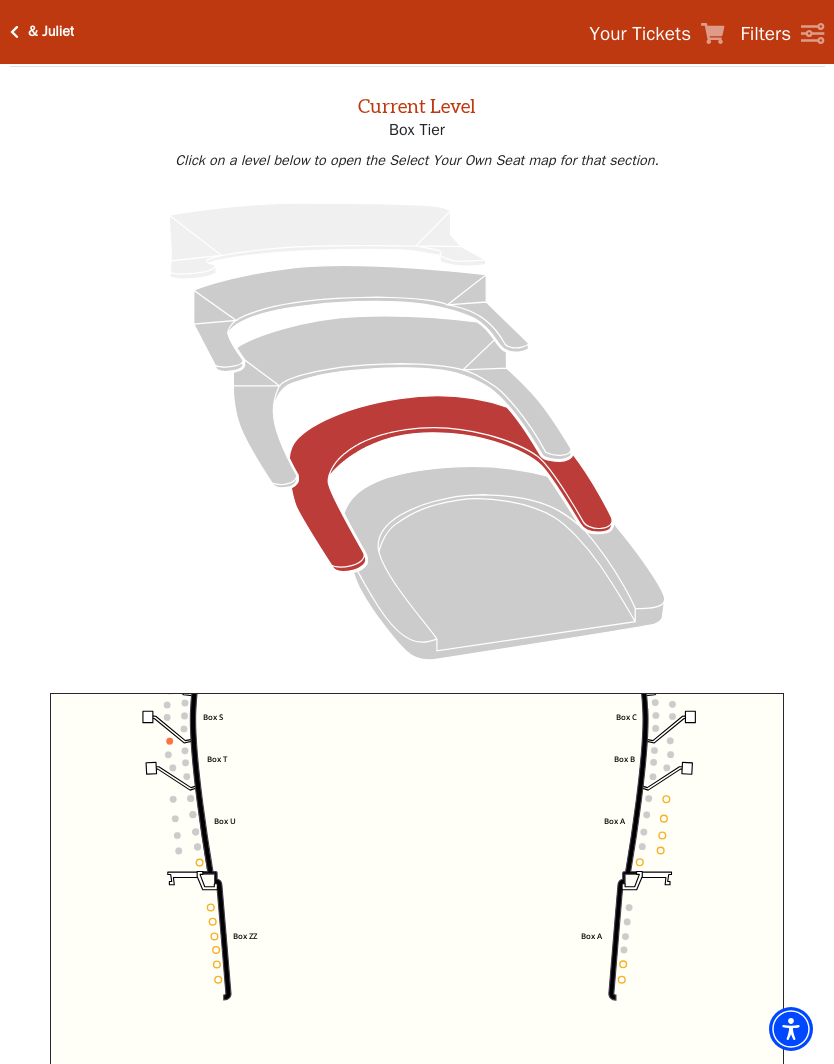 click 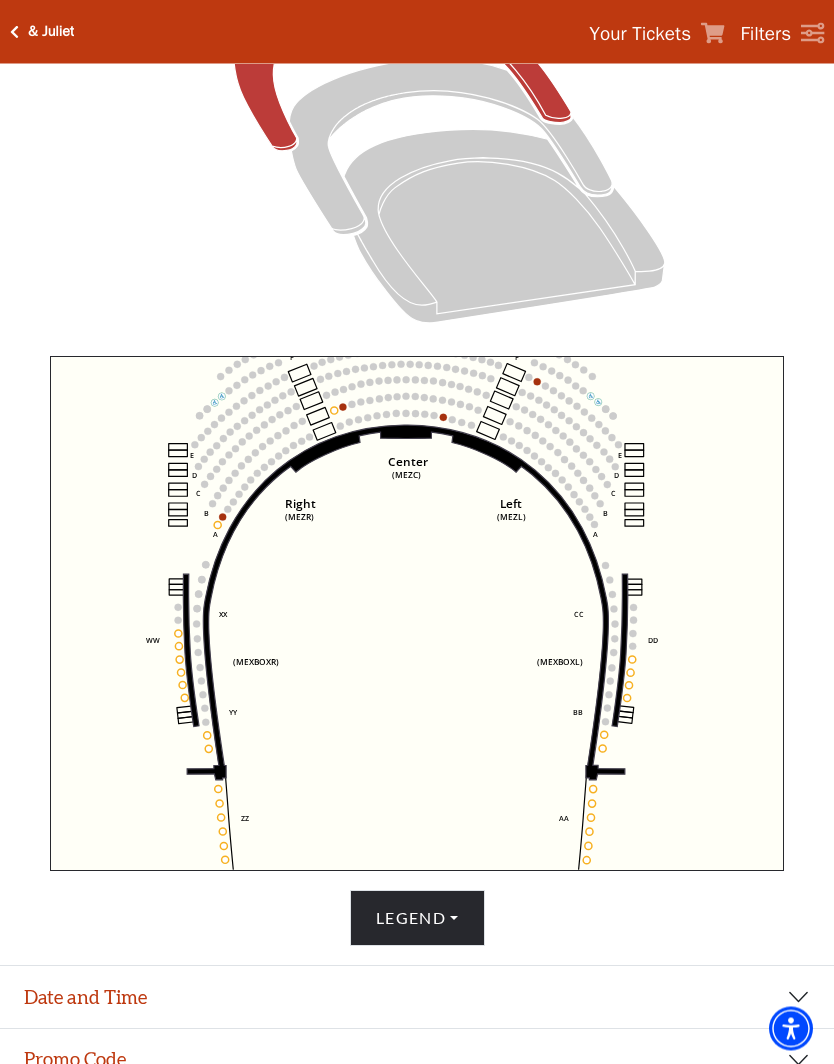 scroll, scrollTop: 420, scrollLeft: 0, axis: vertical 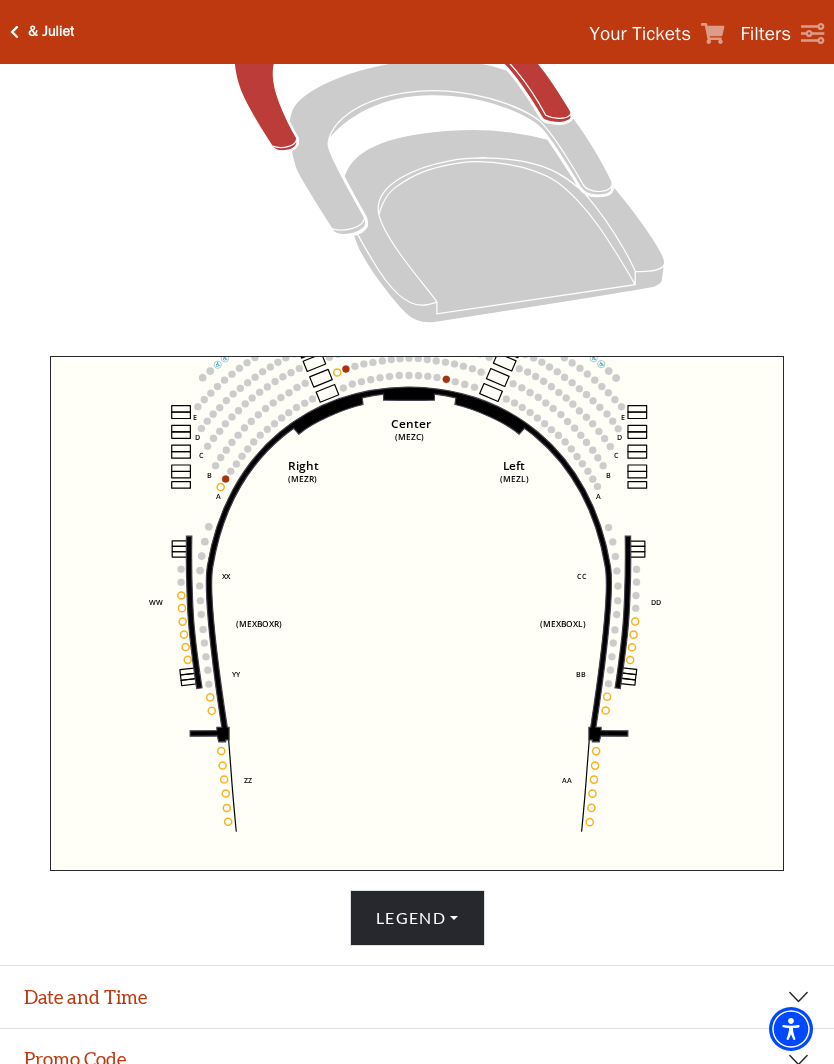 click on "Legend" at bounding box center (417, 918) 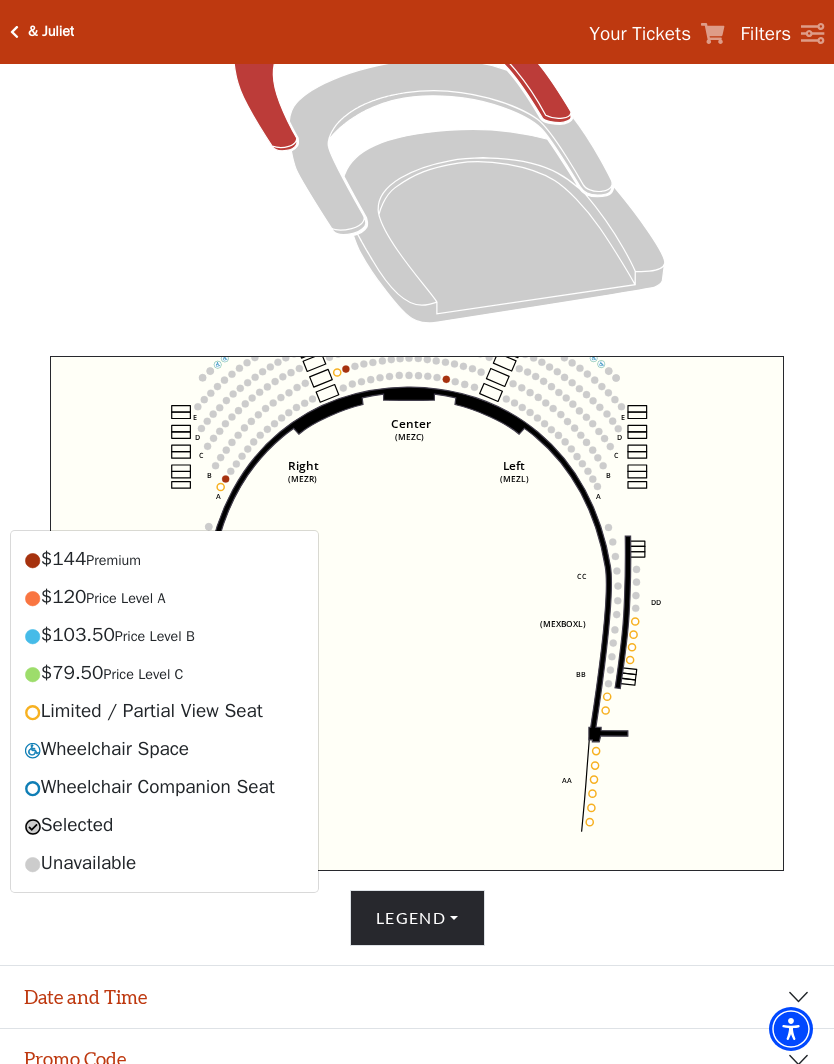 click on "Legend
$144  Premium  $120  Price Level A  $103.50  Price Level B  $79.50  Price Level C    Limited / Partial View Seat
Wheelchair Space
Wheelchair Companion Seat
Selected
Unavailable" at bounding box center [417, 918] 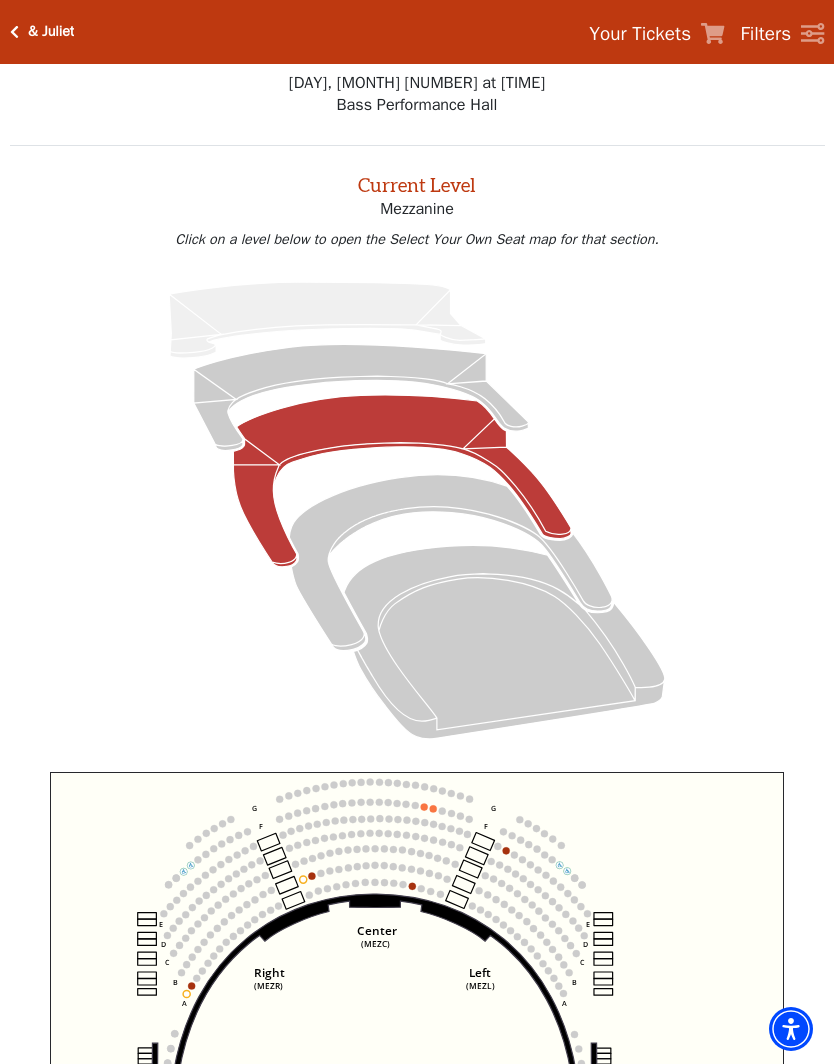 scroll, scrollTop: 63, scrollLeft: 0, axis: vertical 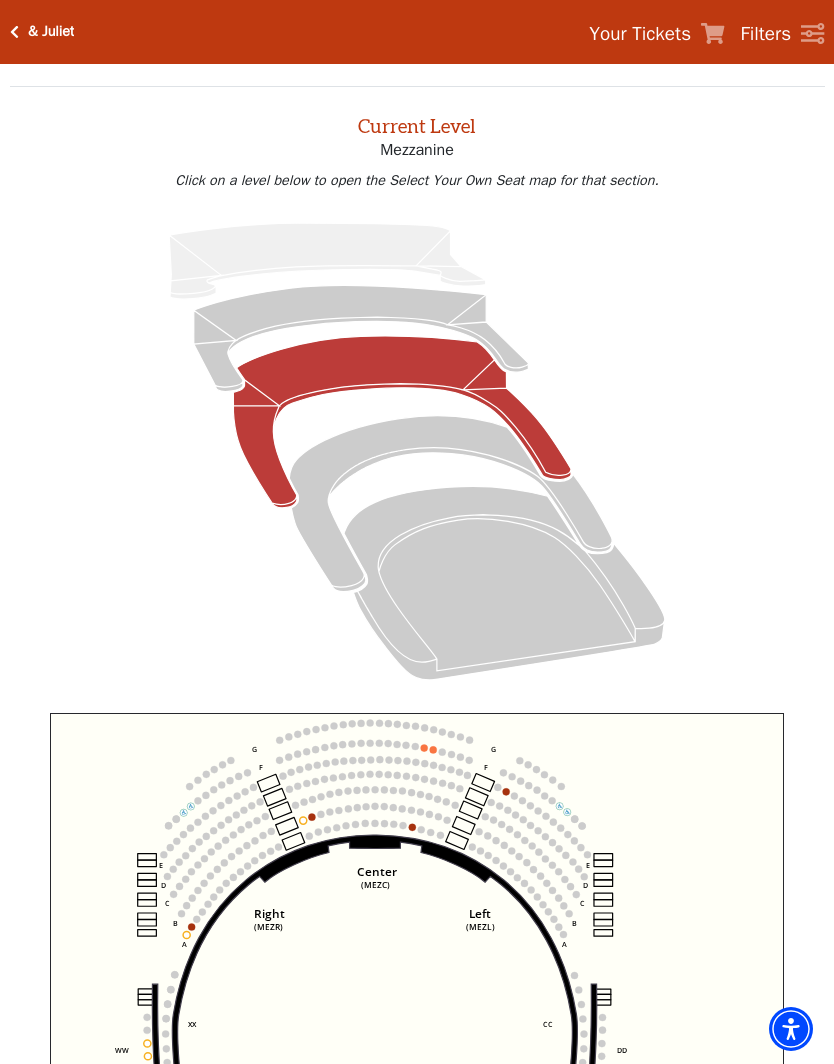click on "& Juliet" at bounding box center (51, 31) 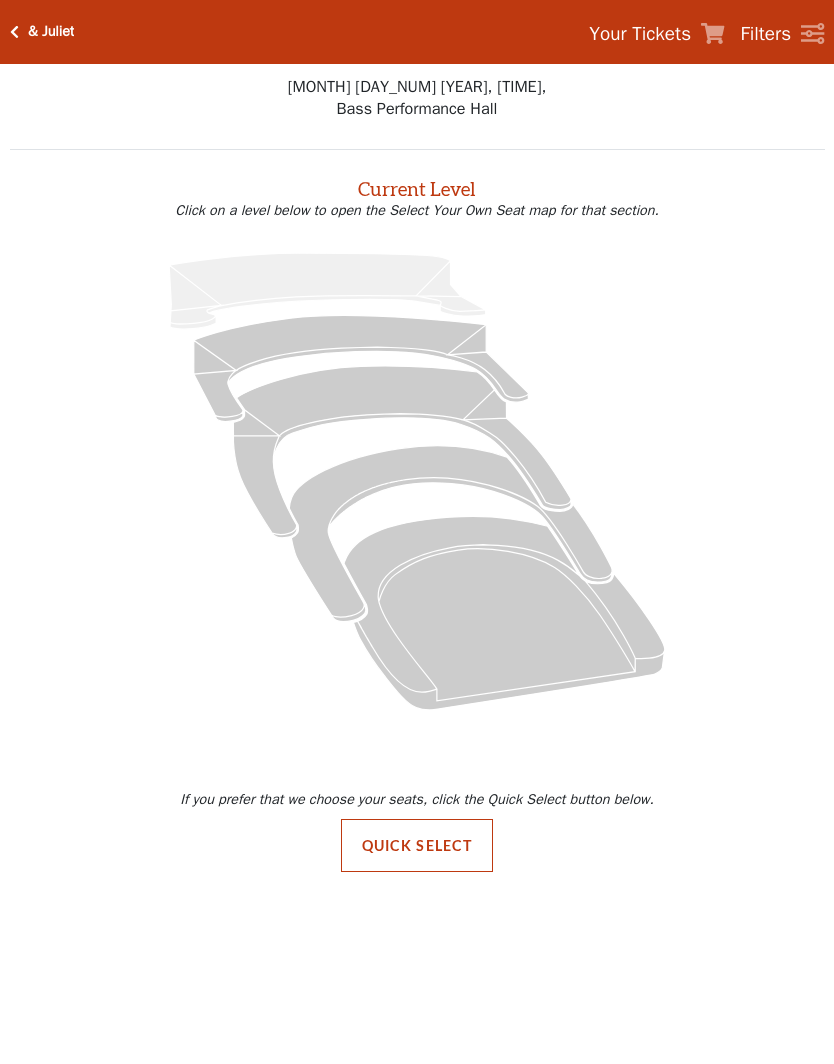 scroll, scrollTop: 0, scrollLeft: 0, axis: both 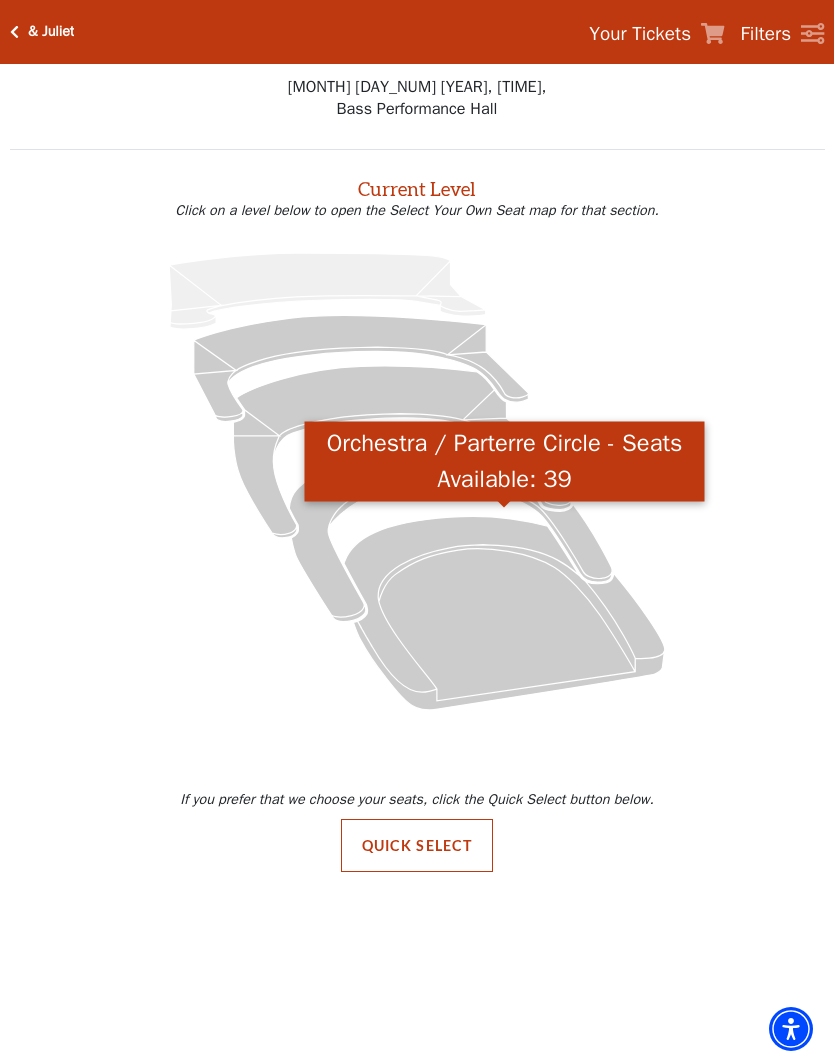 click 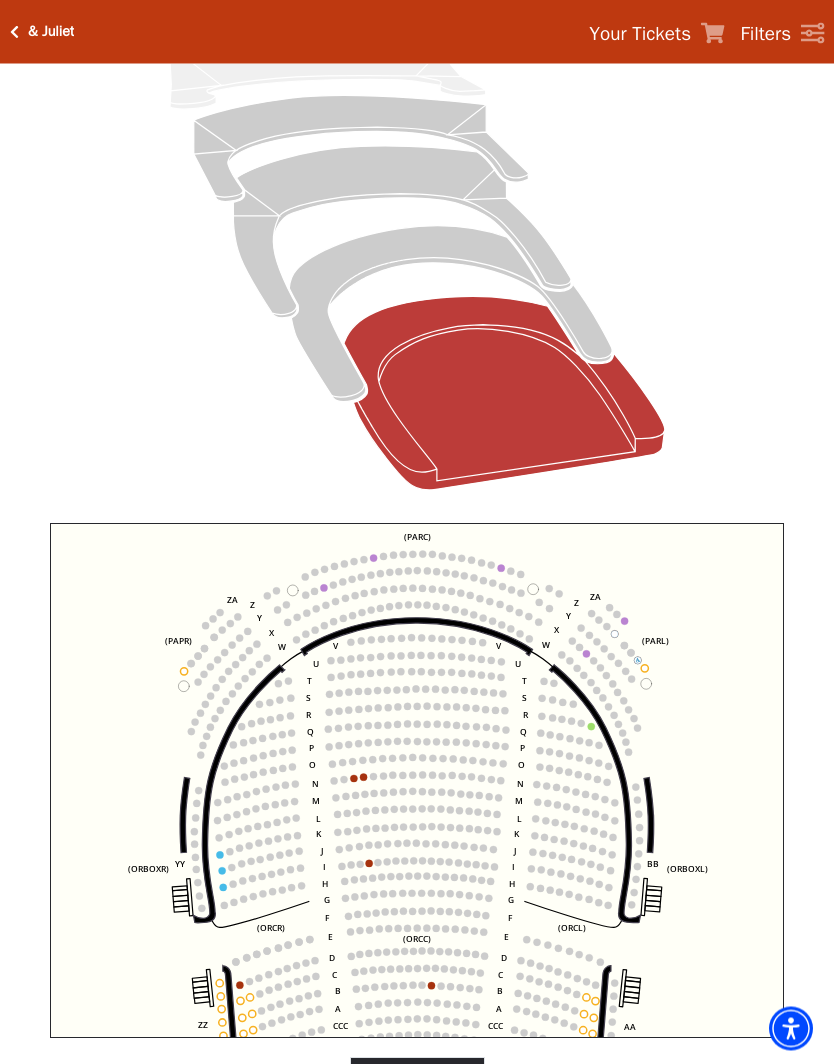 scroll, scrollTop: 278, scrollLeft: 0, axis: vertical 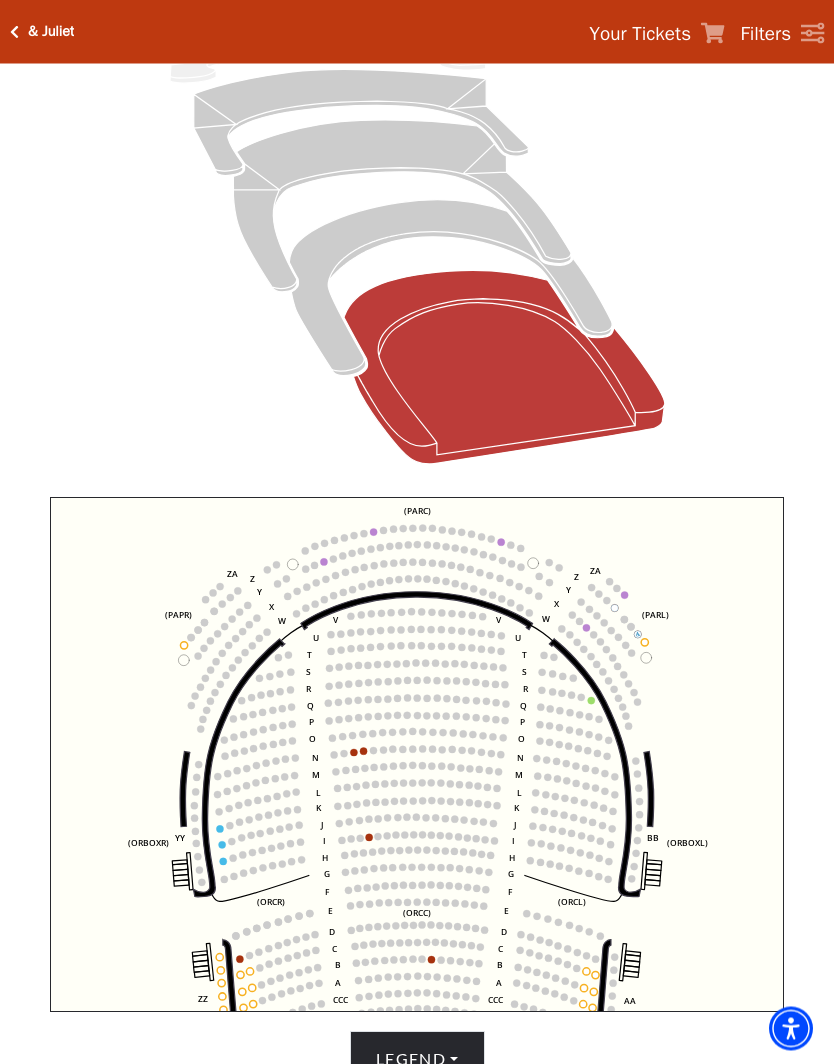 click 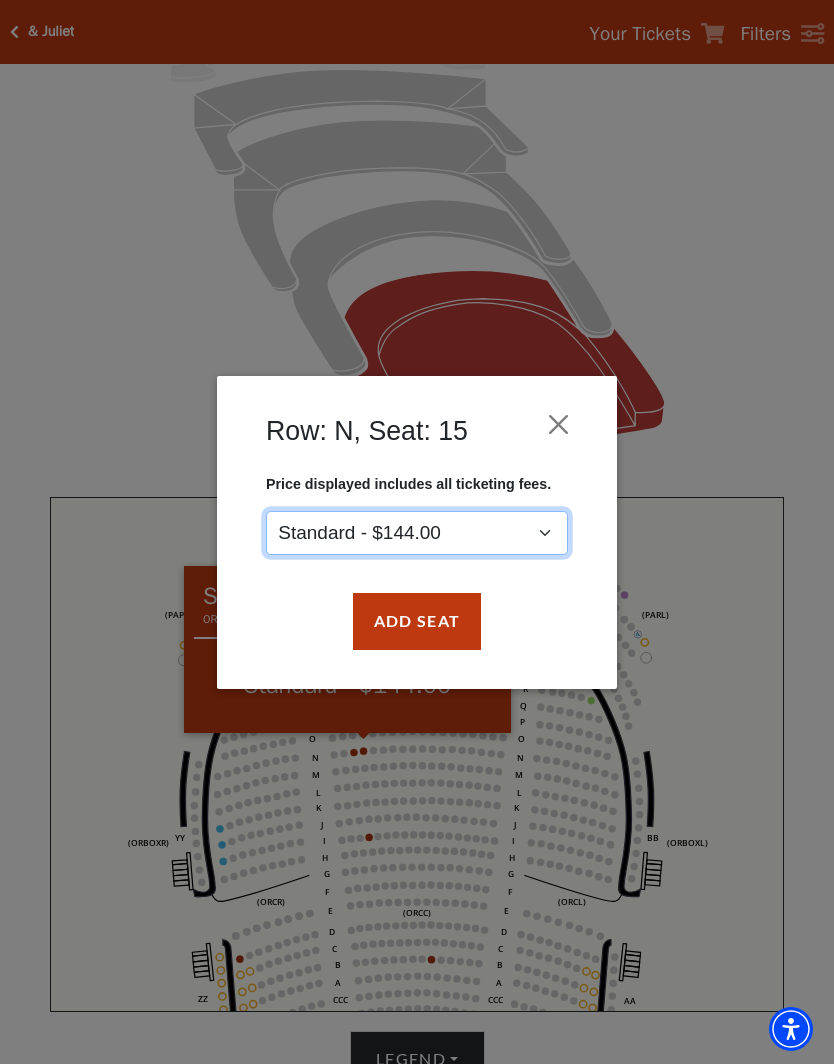 click on "Standard - $144.00" at bounding box center (417, 532) 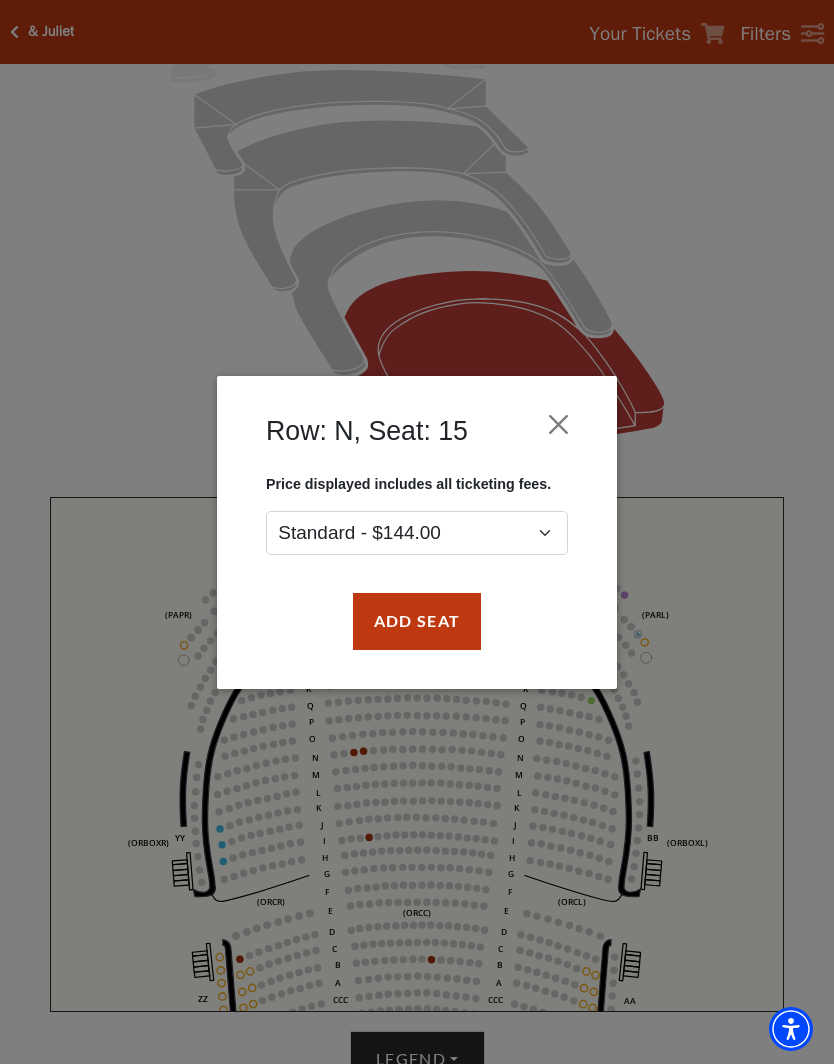 click at bounding box center (559, 424) 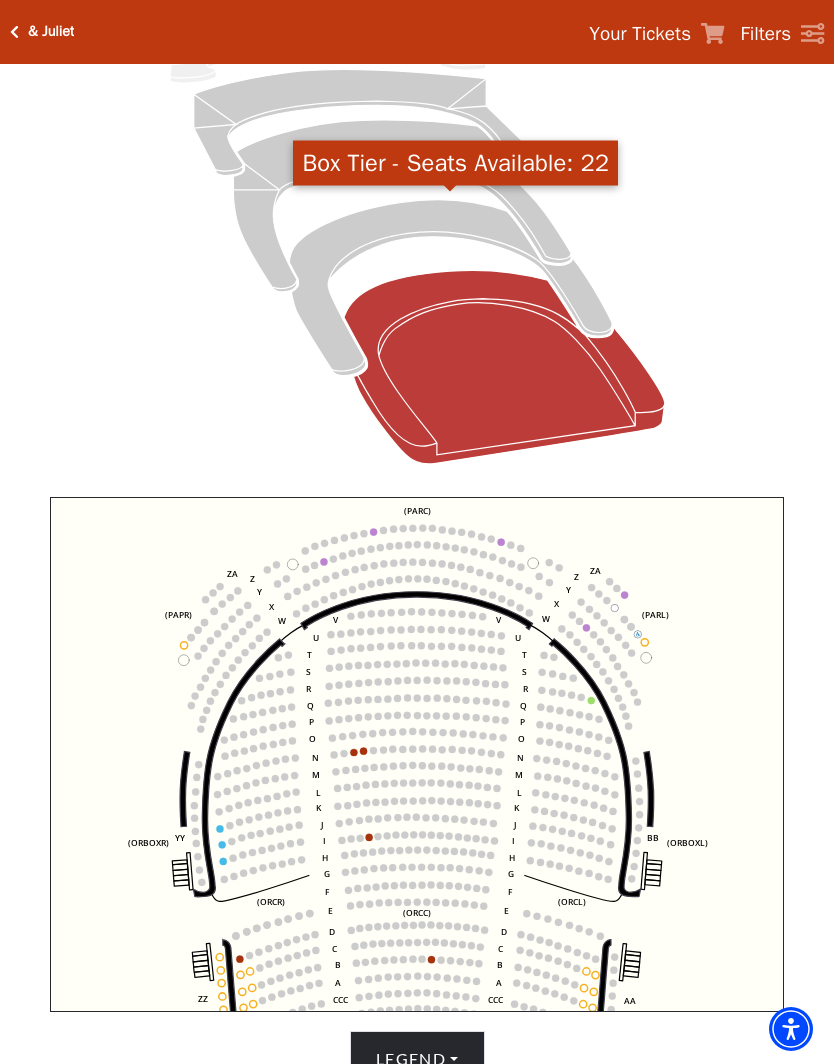 click 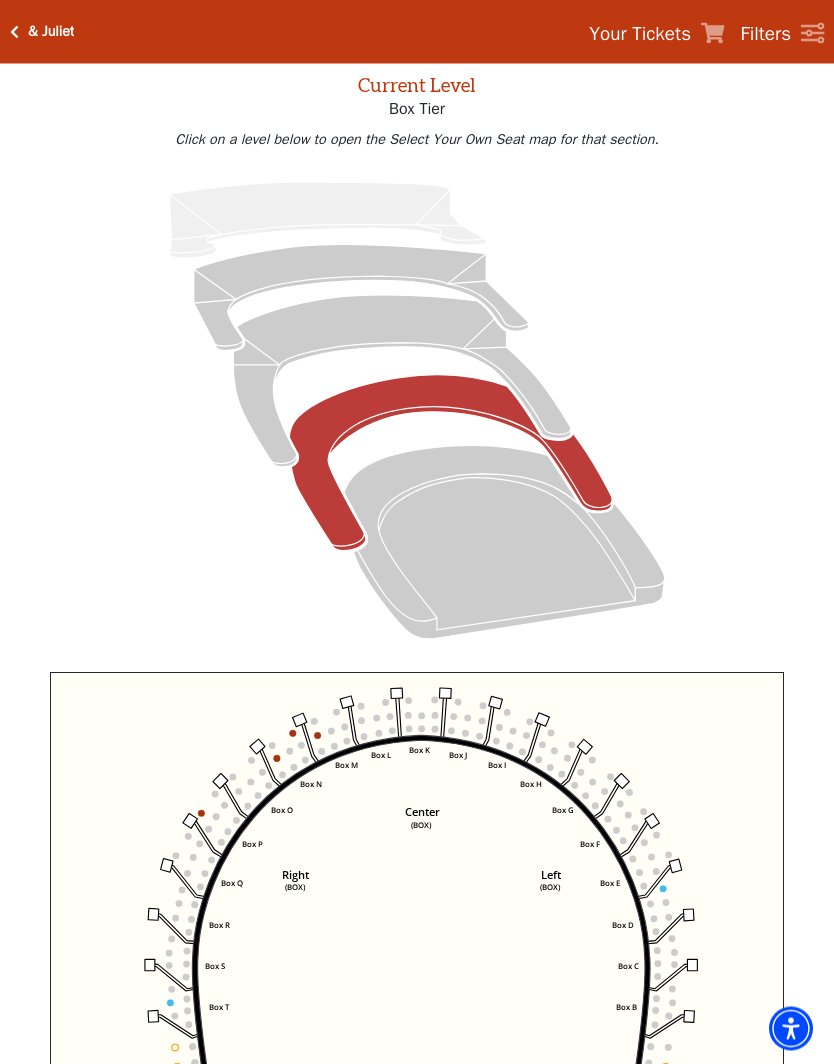 scroll, scrollTop: 104, scrollLeft: 0, axis: vertical 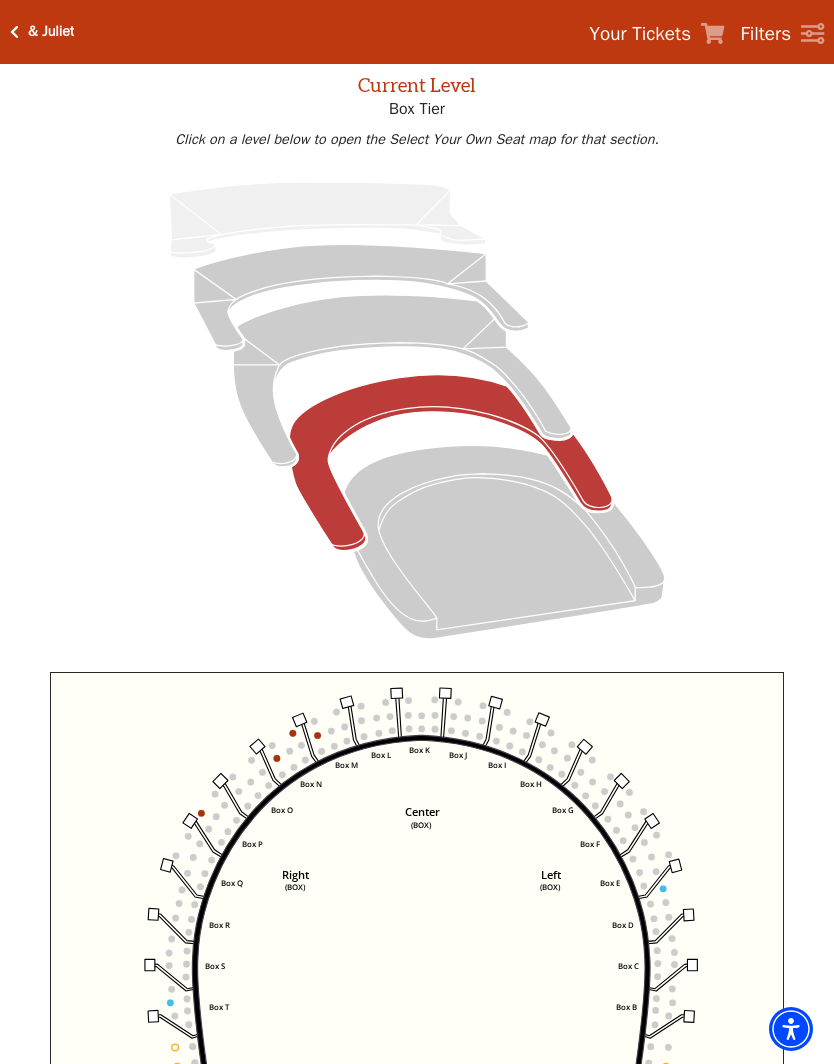click 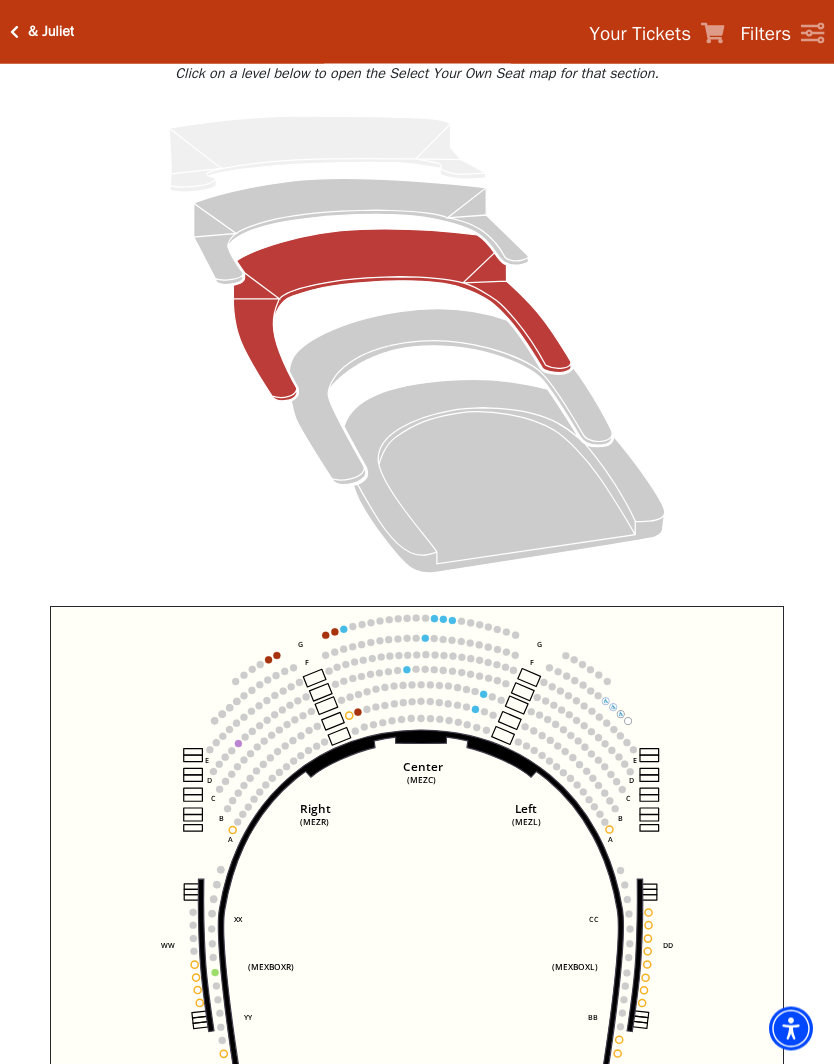 scroll, scrollTop: 170, scrollLeft: 0, axis: vertical 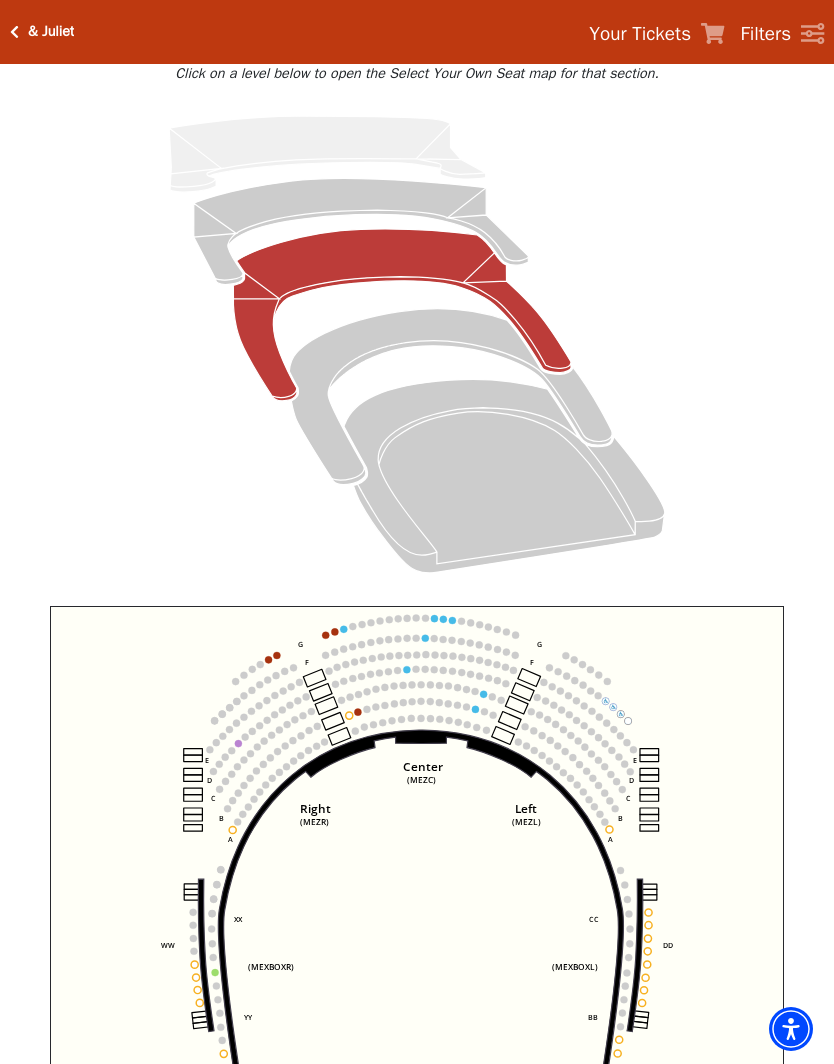 click 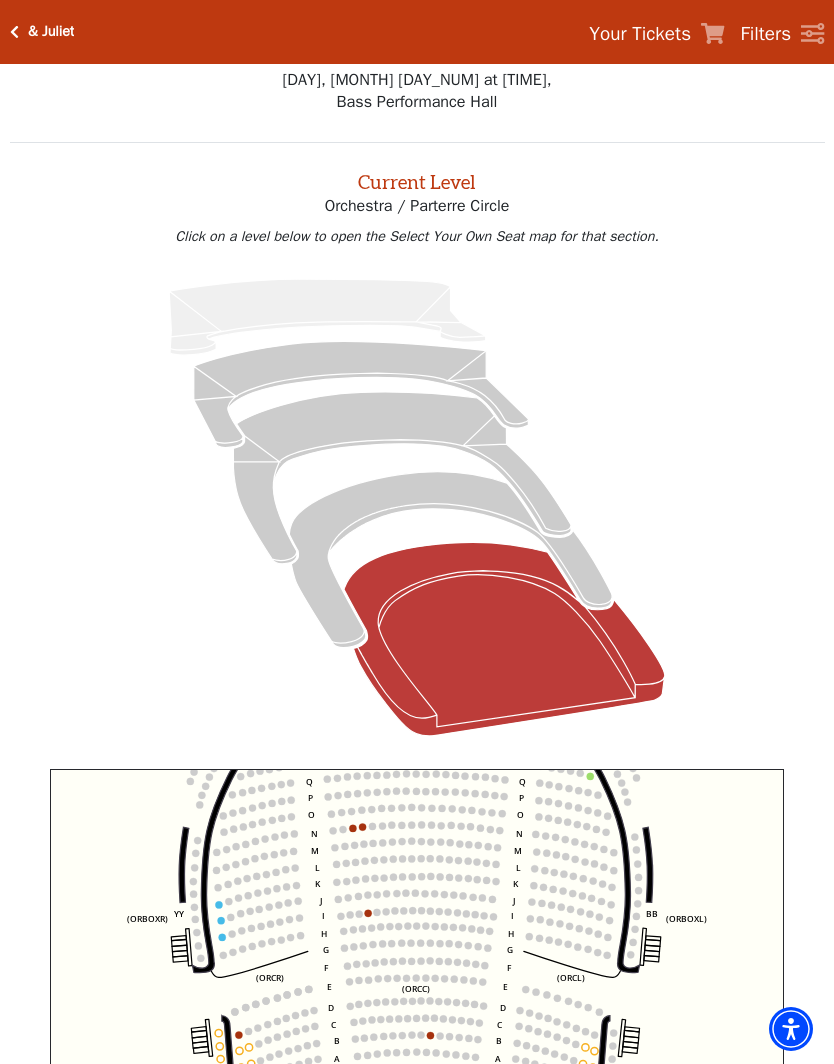 scroll, scrollTop: 9, scrollLeft: 0, axis: vertical 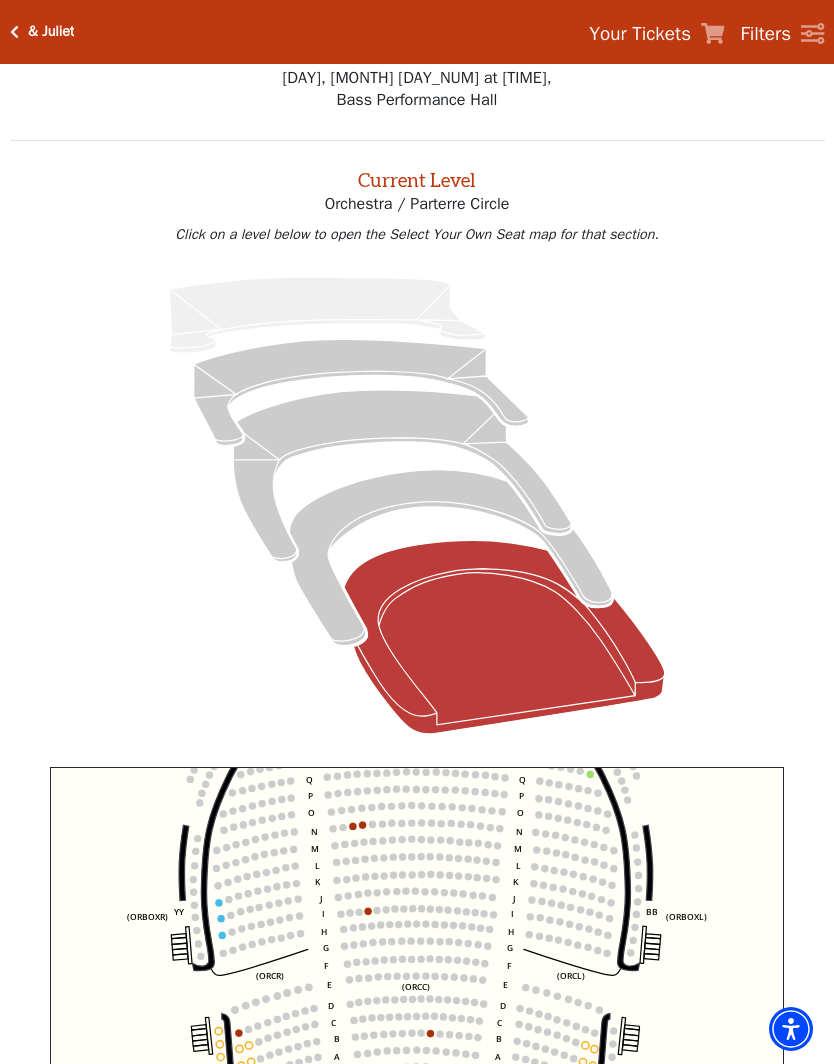 click on "& Juliet" at bounding box center (51, 31) 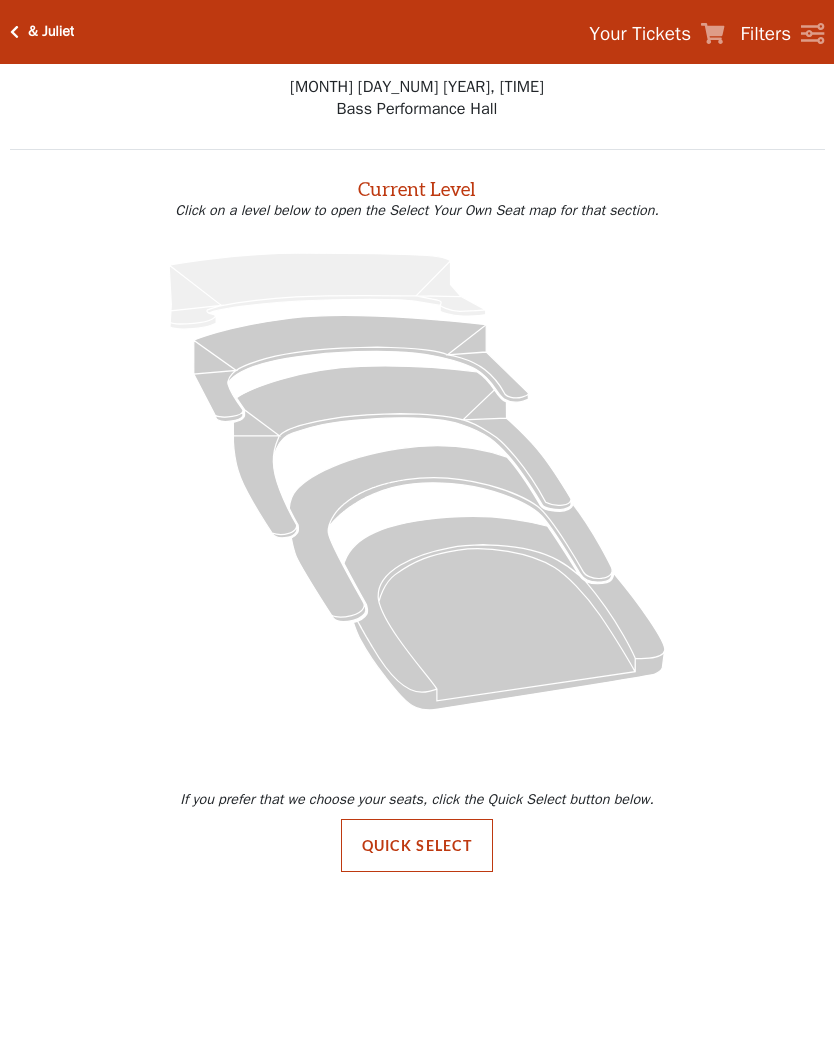 scroll, scrollTop: 0, scrollLeft: 0, axis: both 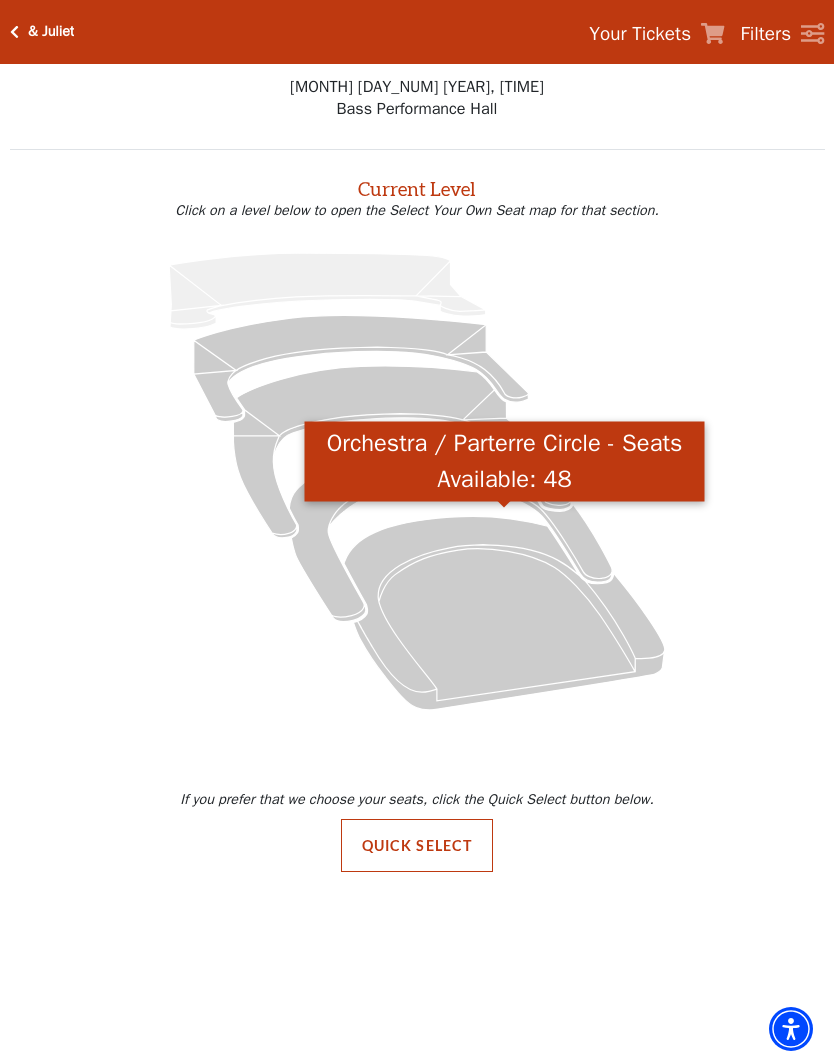 click 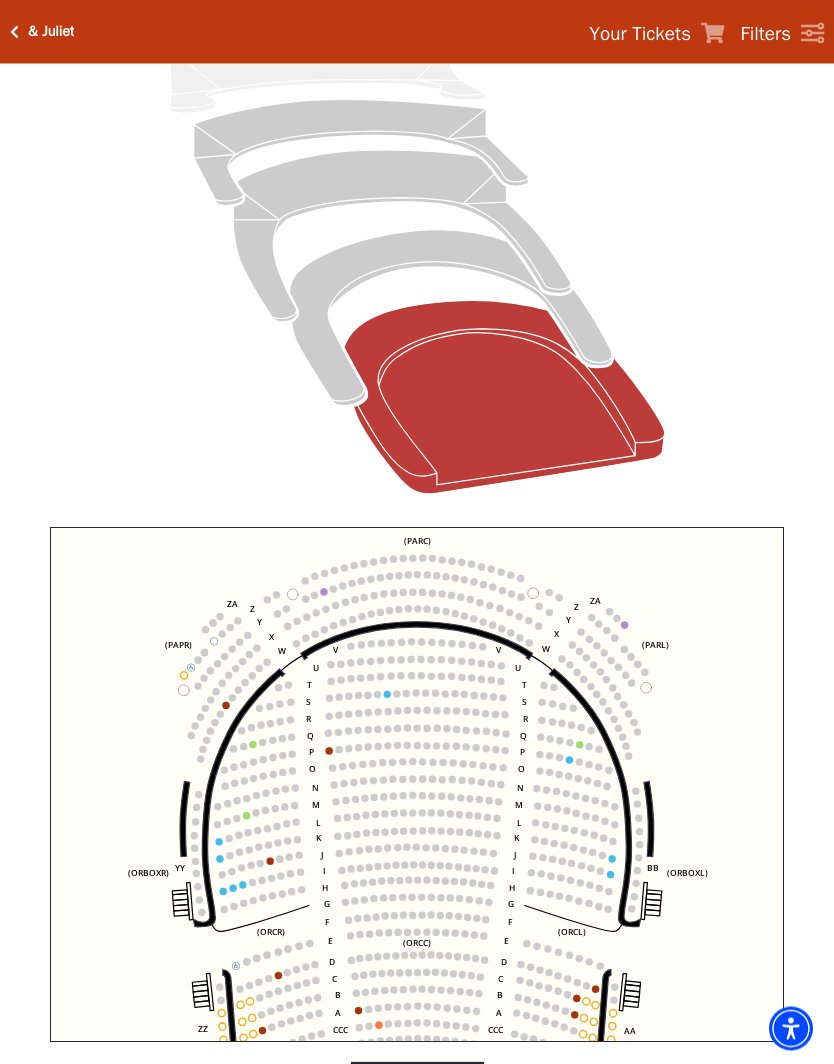 scroll, scrollTop: 249, scrollLeft: 0, axis: vertical 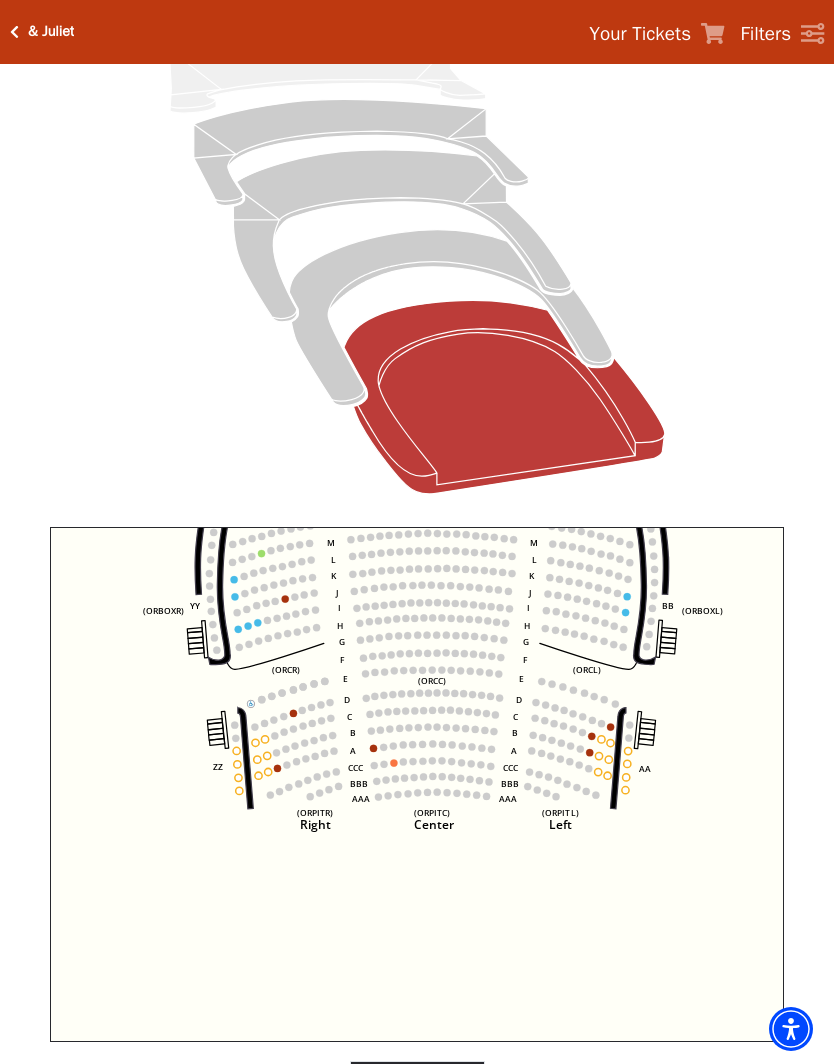 click 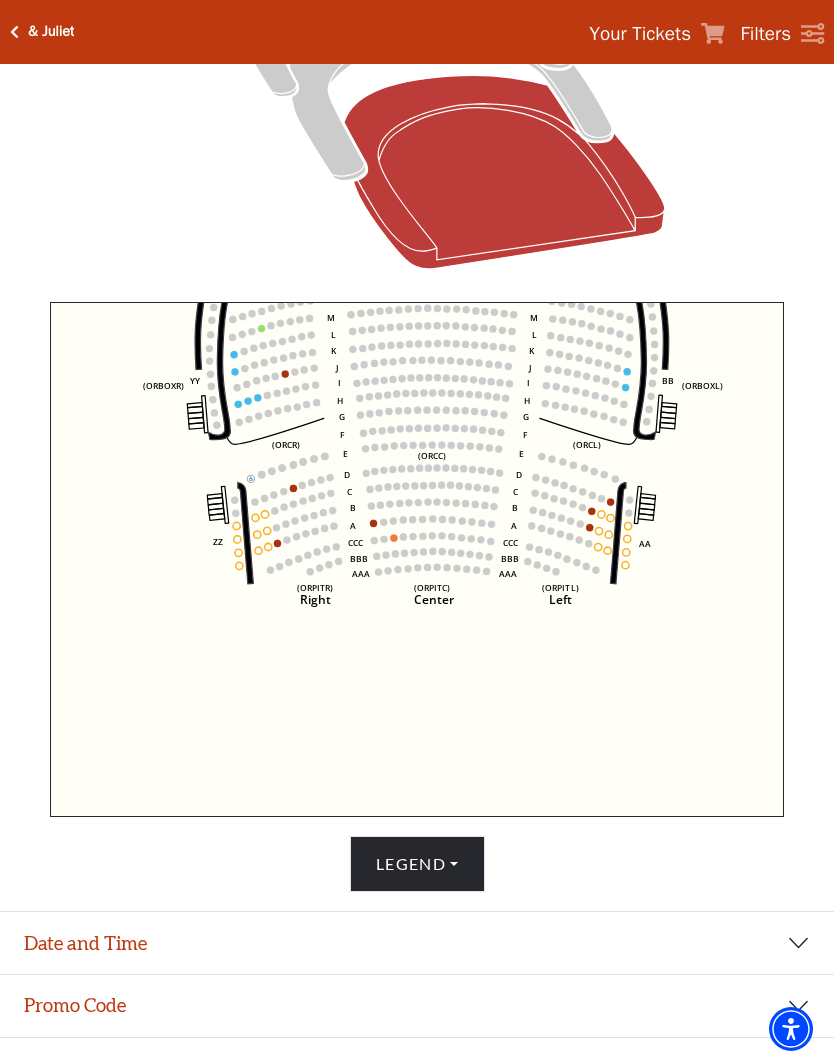 scroll, scrollTop: 562, scrollLeft: 0, axis: vertical 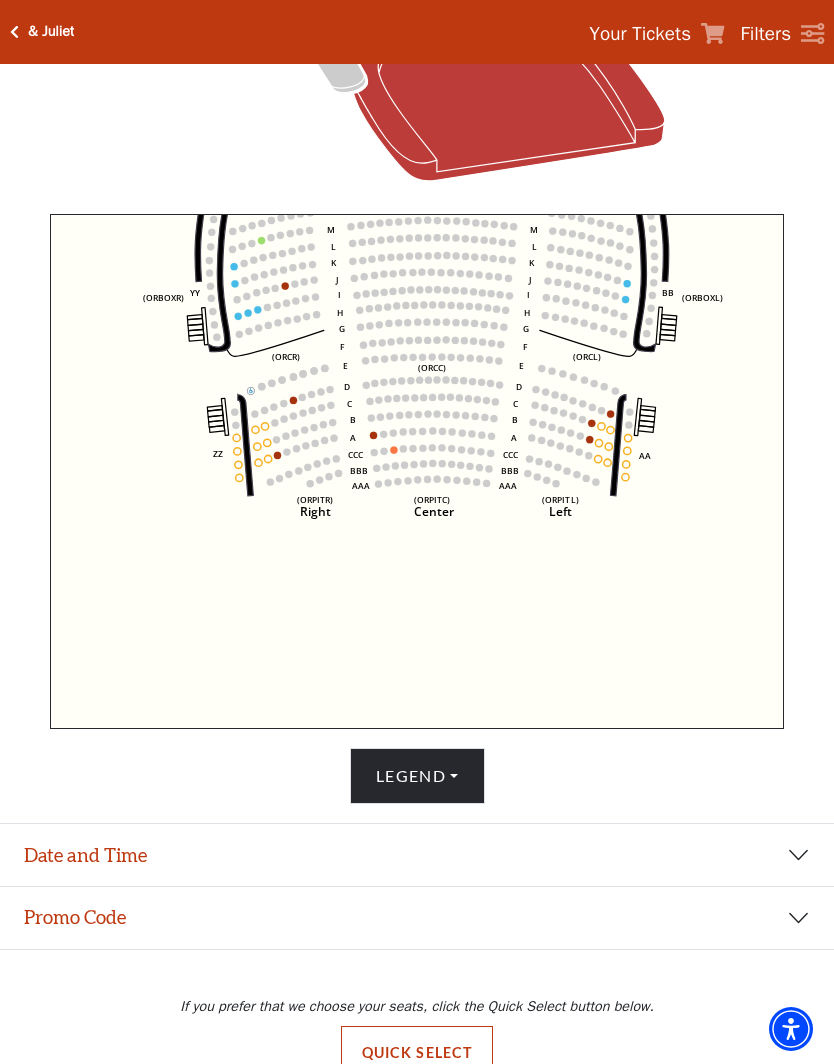 click on "Legend" at bounding box center (417, 776) 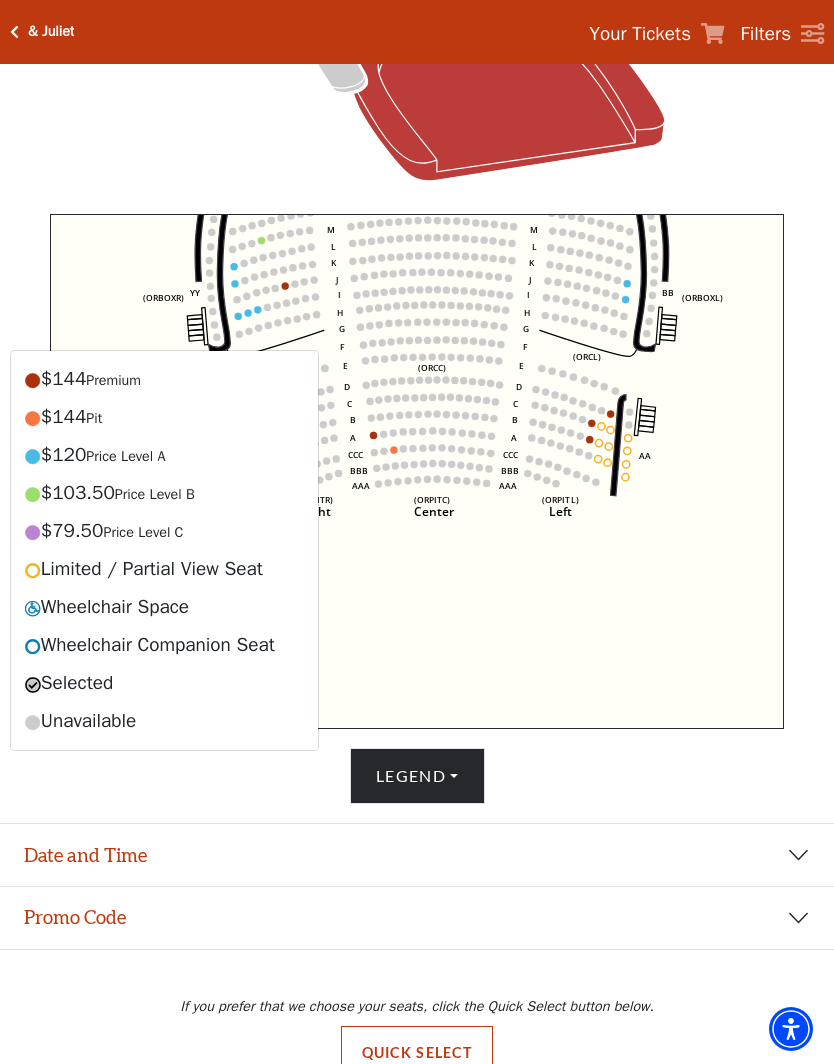 click on "Current Level   Orchestra / Parterre Circle   Click on a level below to open the Select Your Own Seat map for that section.                                                                                           Left   (ORPITL)   Right   (ORPITR)   Center   (ORPITC)   ZZ   AA   YY   BB   ZA   ZA   (ORCL)   (ORCR)   (ORCC)   (ORBOXL)   (ORBOXR)   (PARL)   (PAPR)   (PARC)   Z   Y   X   W   Z   Y   X   W   V   U   T   S   R   Q   P   O   N   M   L   K   J   I   H   G   F   E   D   C   B   A   CCC   BBB   AAA   V   U   T   S   R   Q   P   O   N   M   L   K   J   I   H   G   F   E   D   C   B   A   CCC   BBB   AAA" at bounding box center (417, 196) 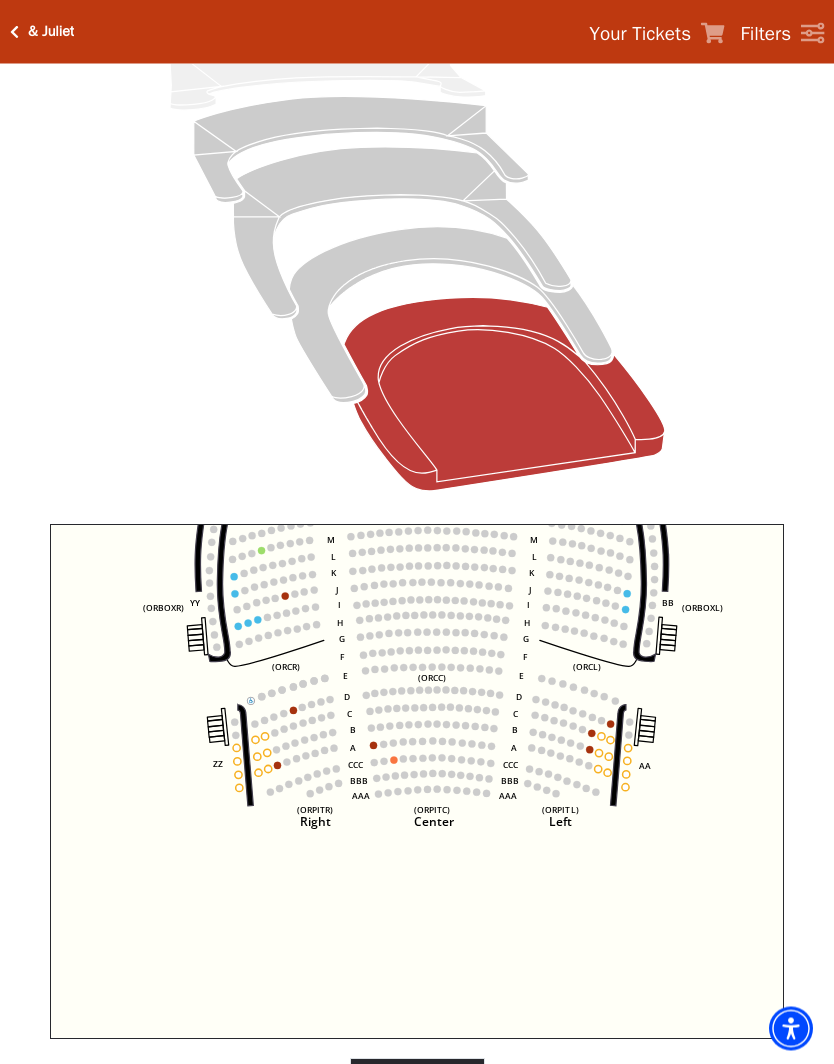 scroll, scrollTop: 252, scrollLeft: 0, axis: vertical 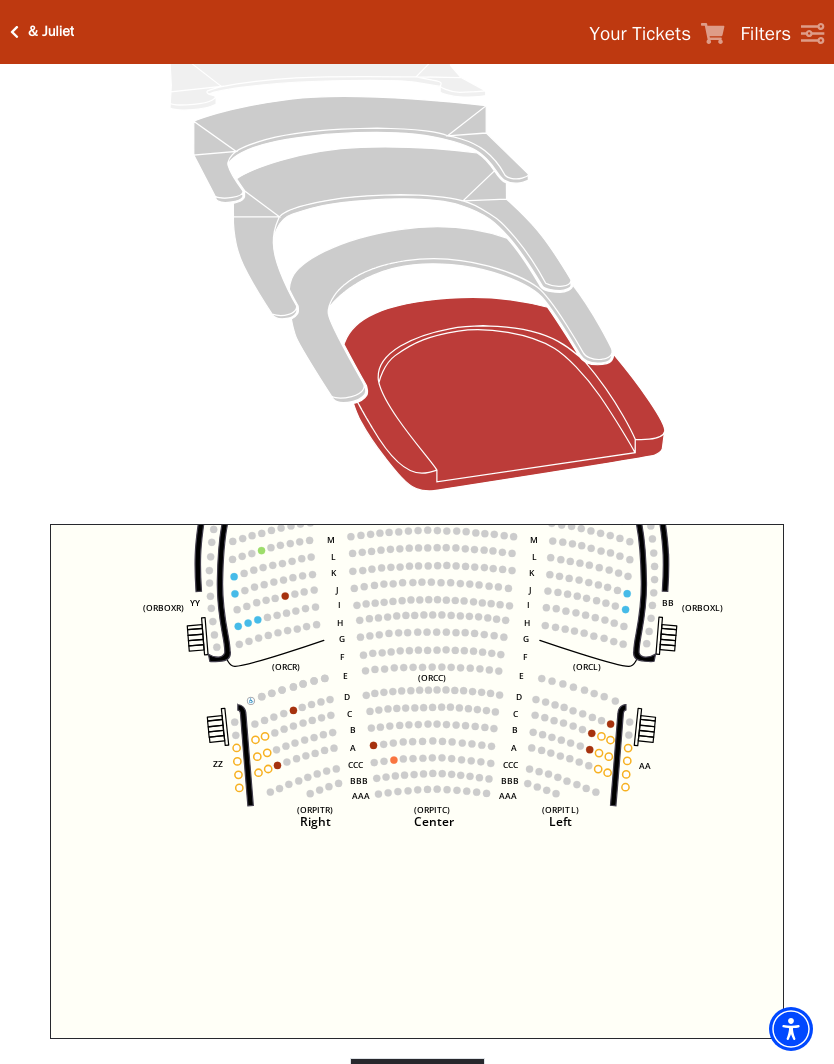 click 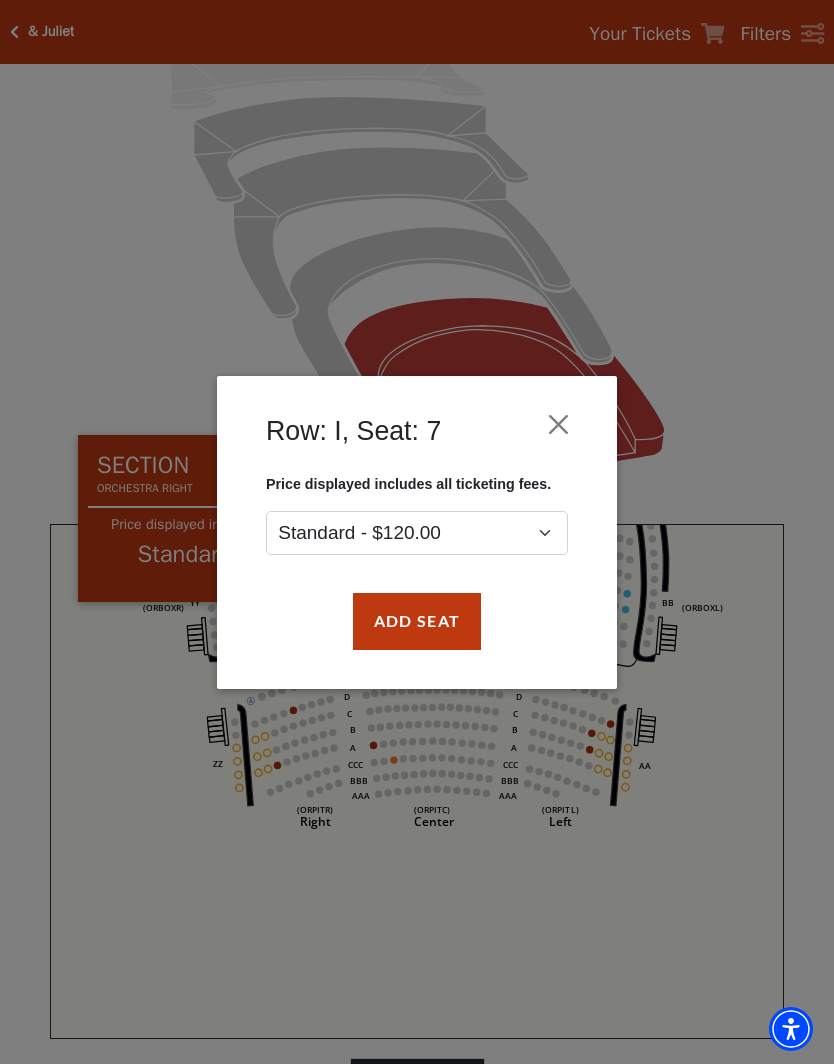 click at bounding box center [559, 424] 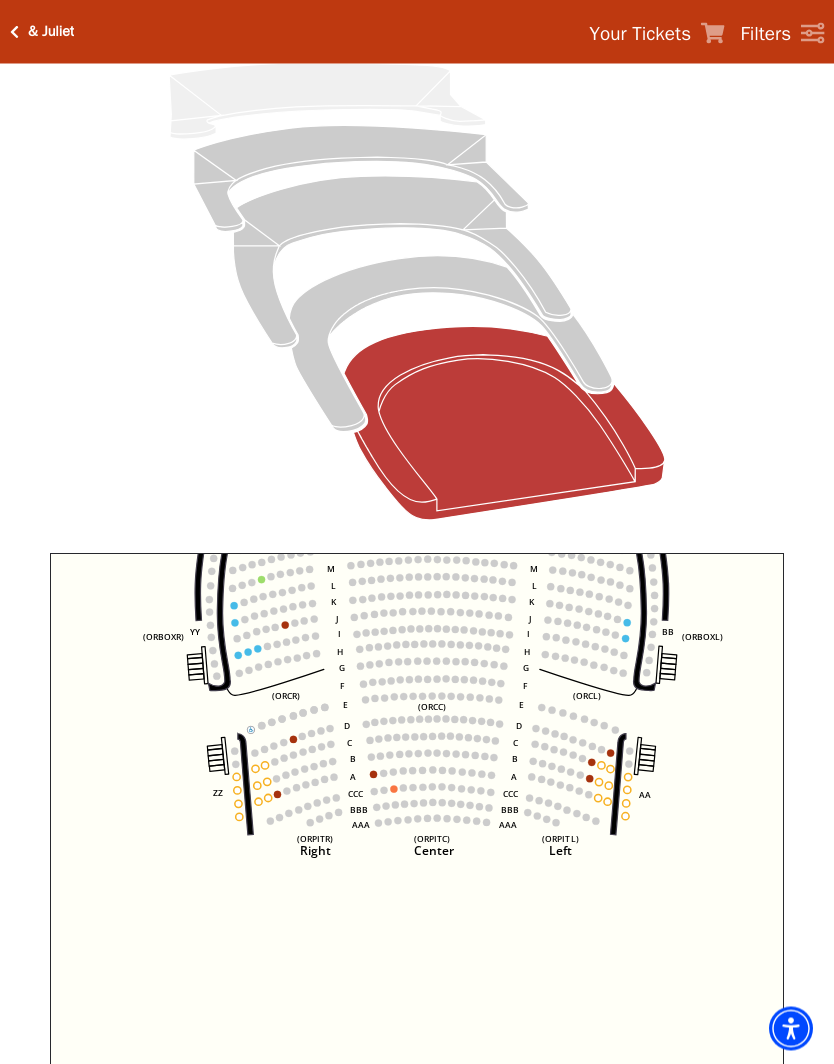 scroll, scrollTop: 223, scrollLeft: 0, axis: vertical 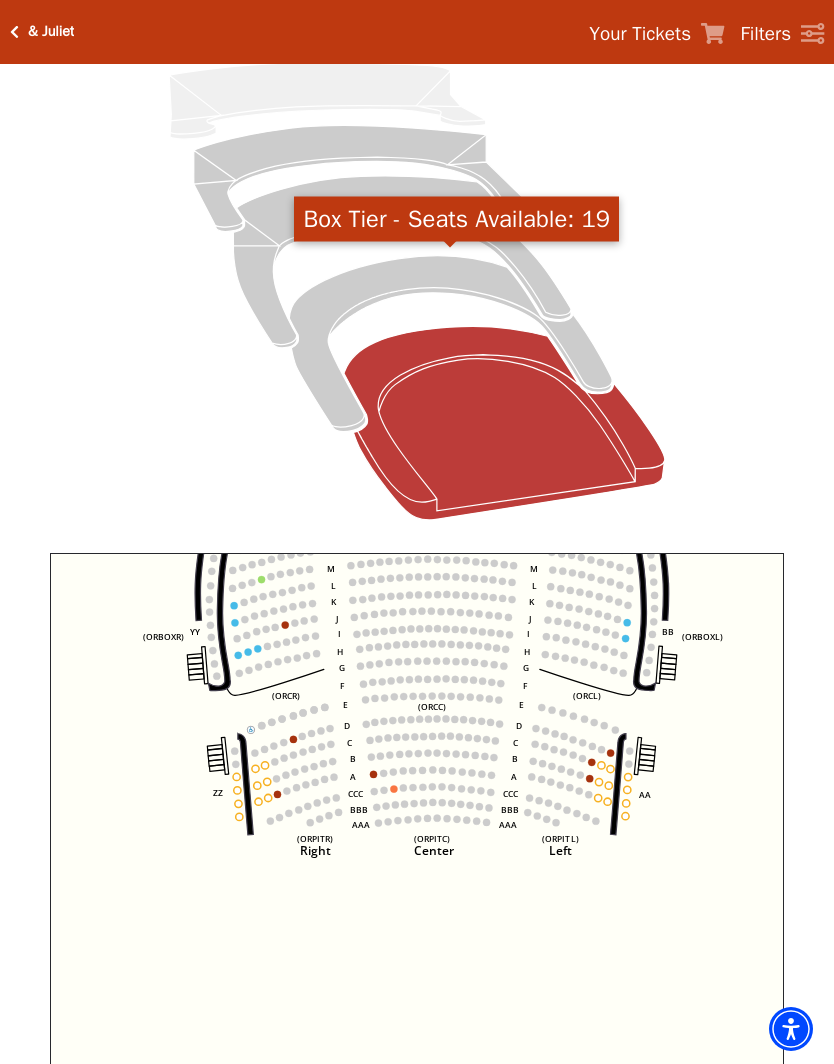 click 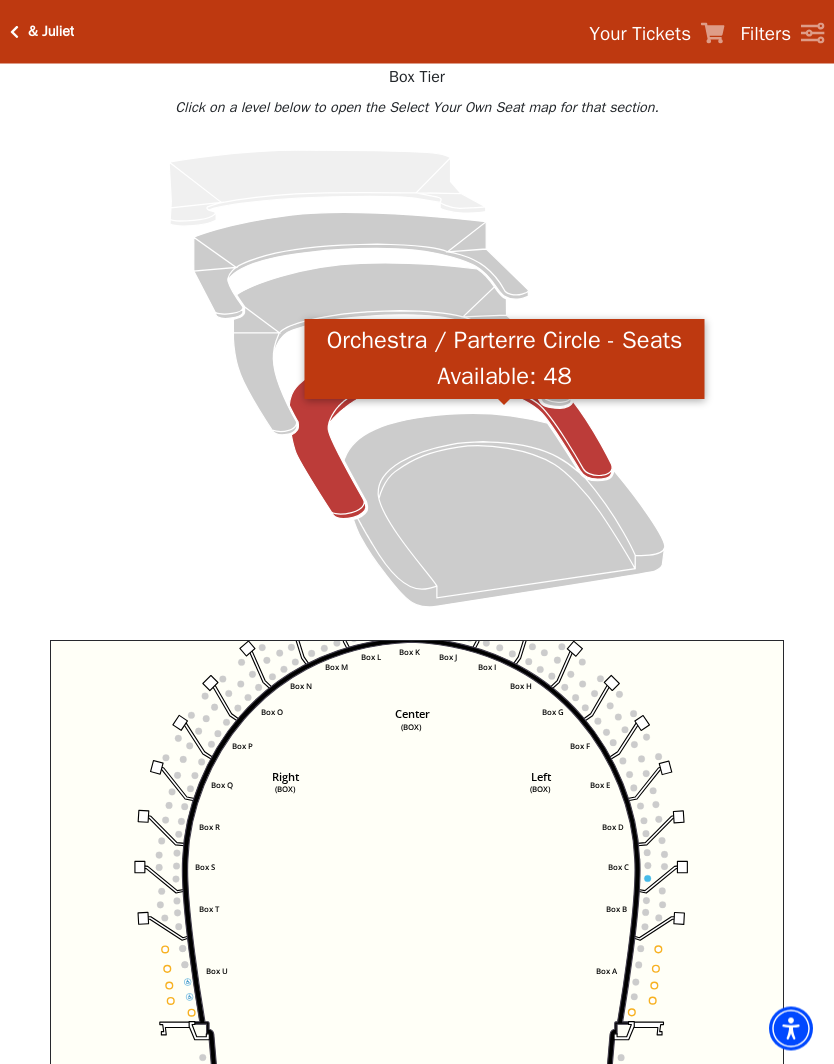 scroll, scrollTop: 136, scrollLeft: 0, axis: vertical 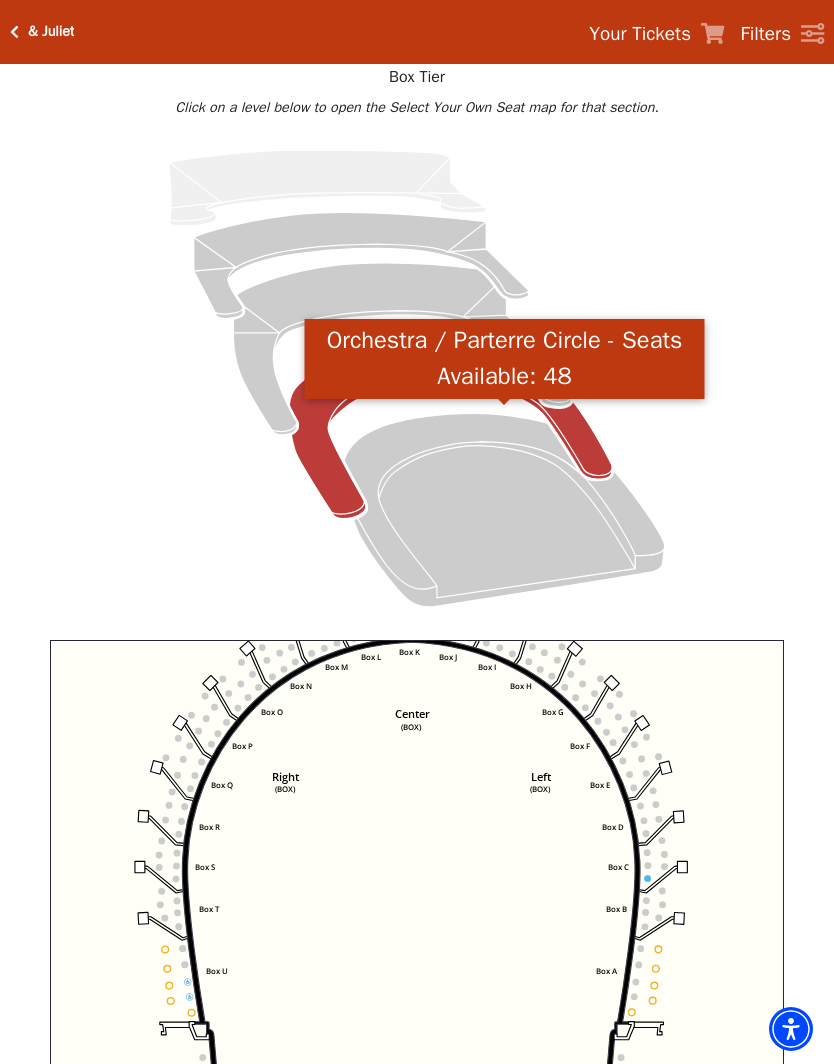 click 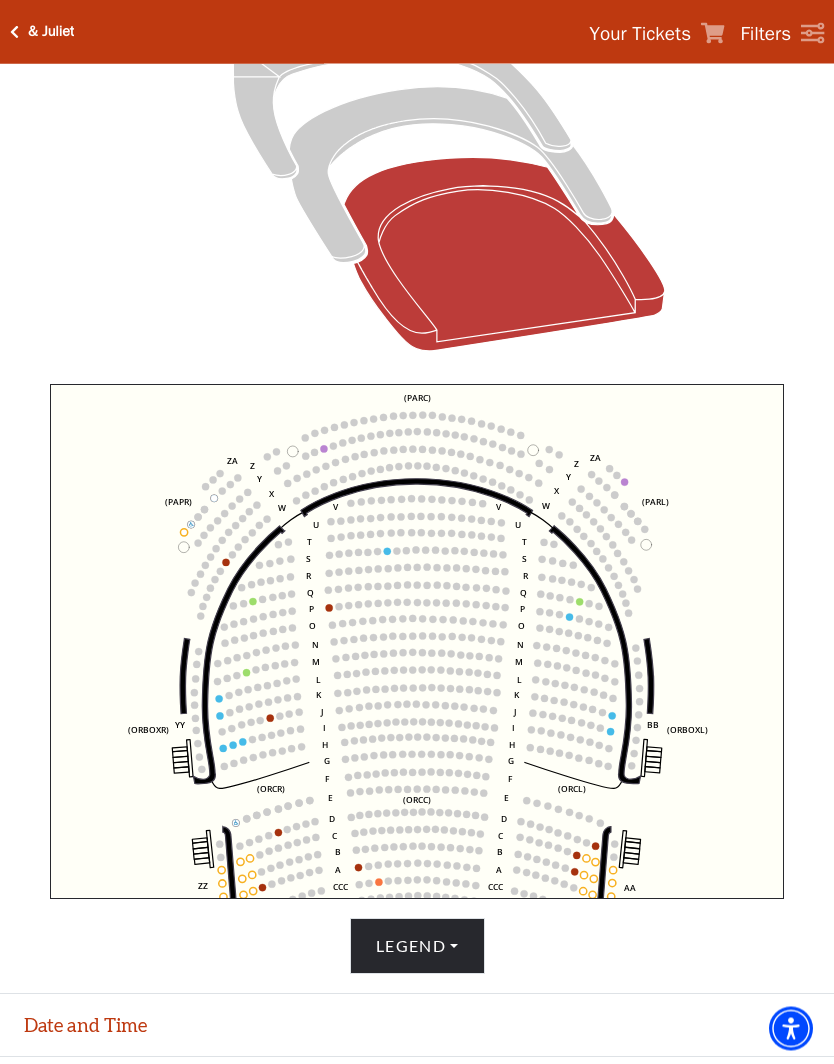 scroll, scrollTop: 392, scrollLeft: 0, axis: vertical 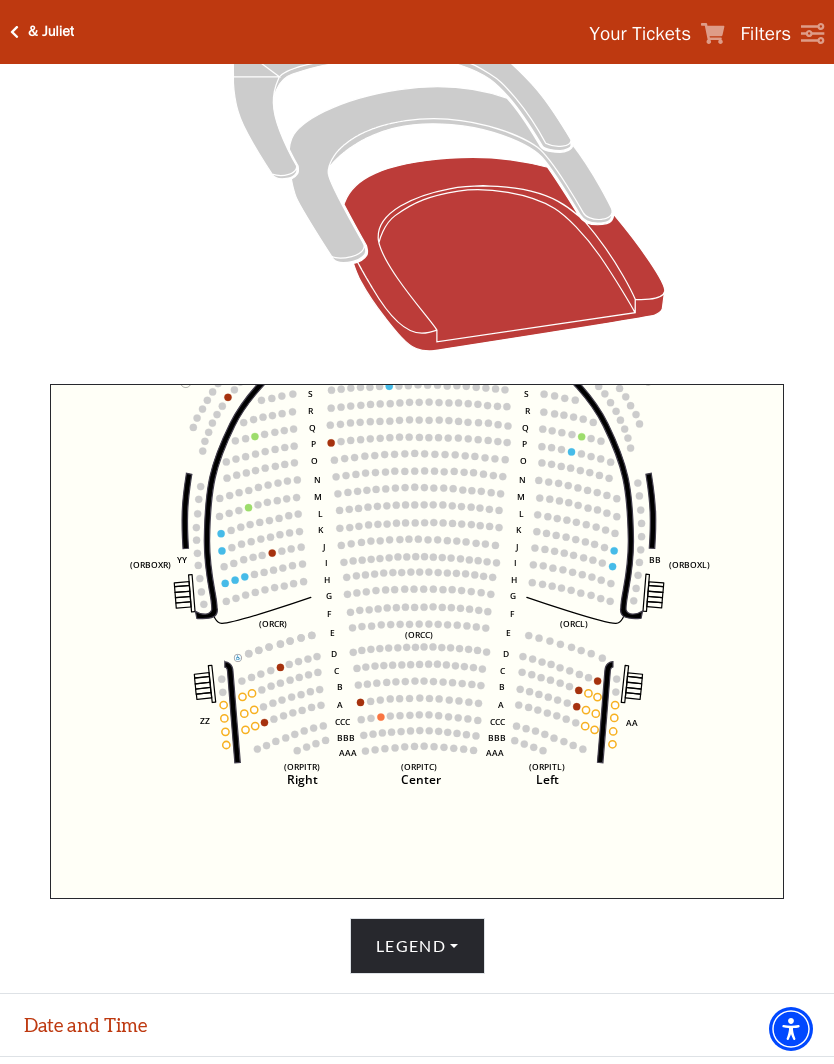 click 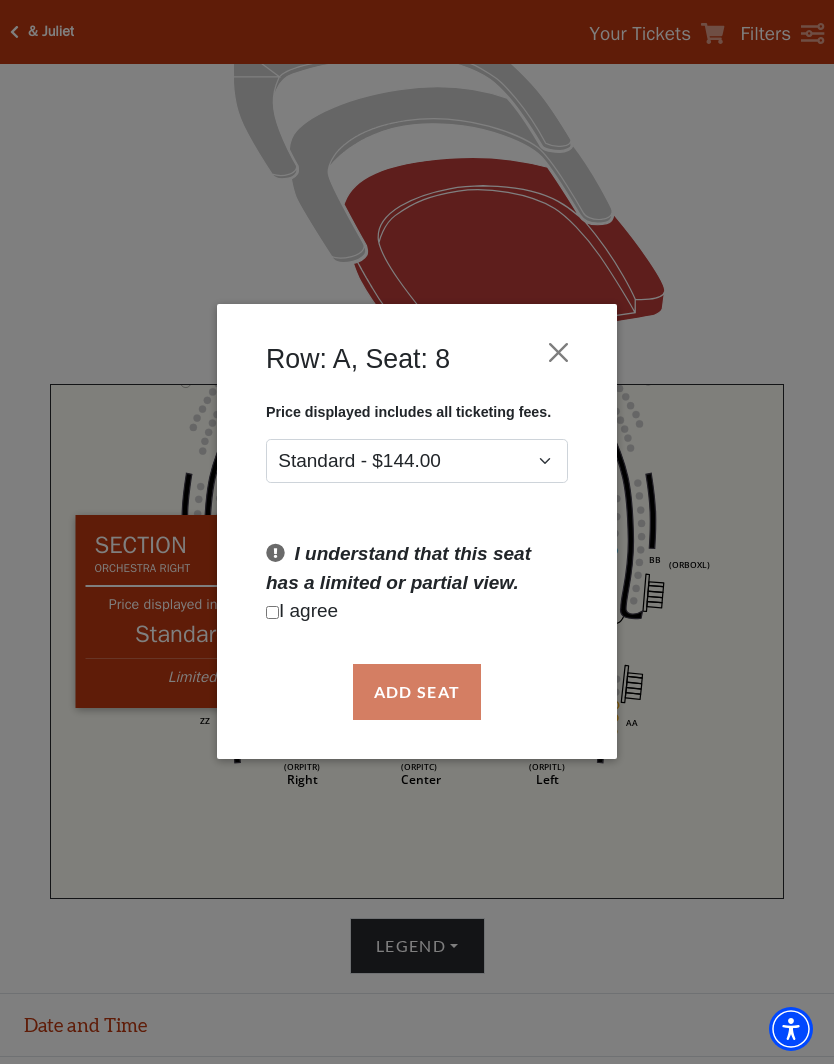 click at bounding box center (559, 353) 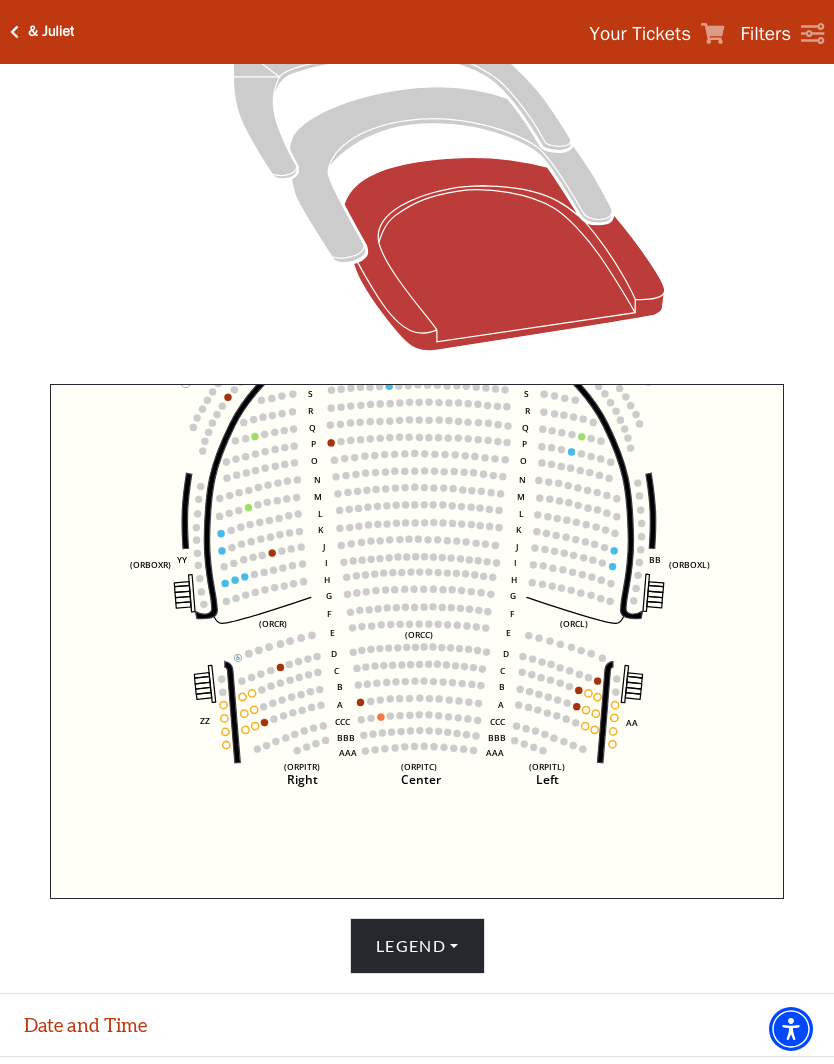 click 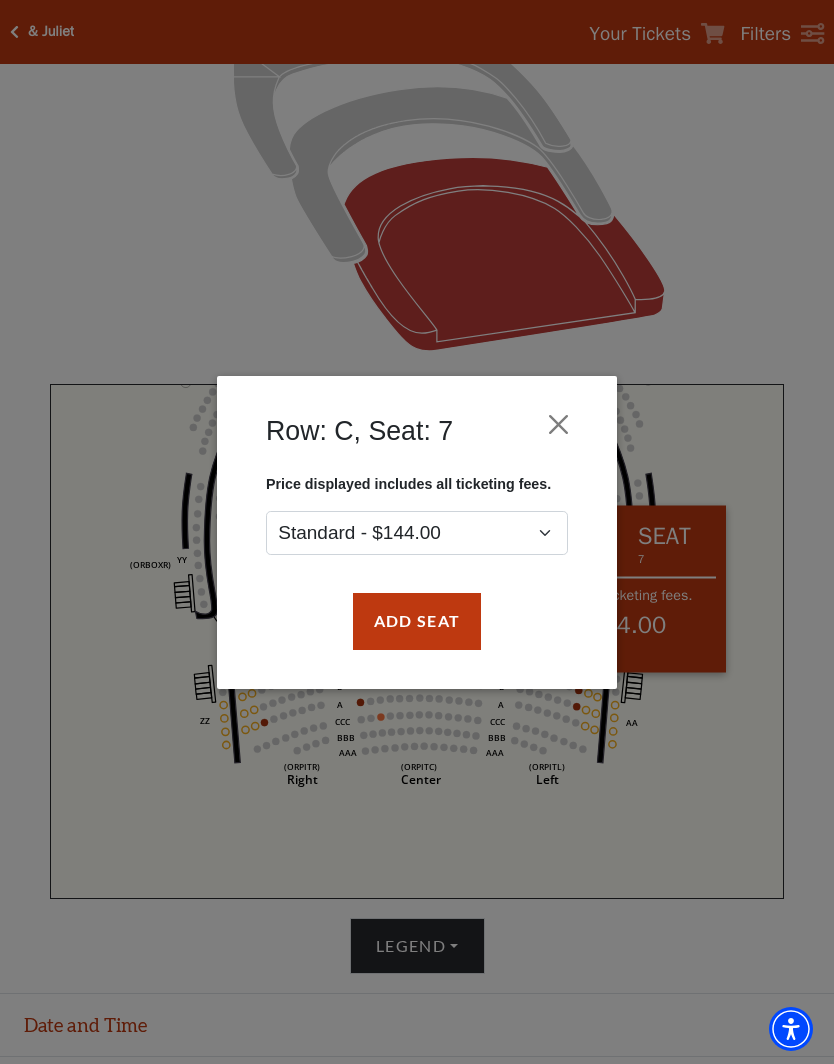 click at bounding box center (559, 424) 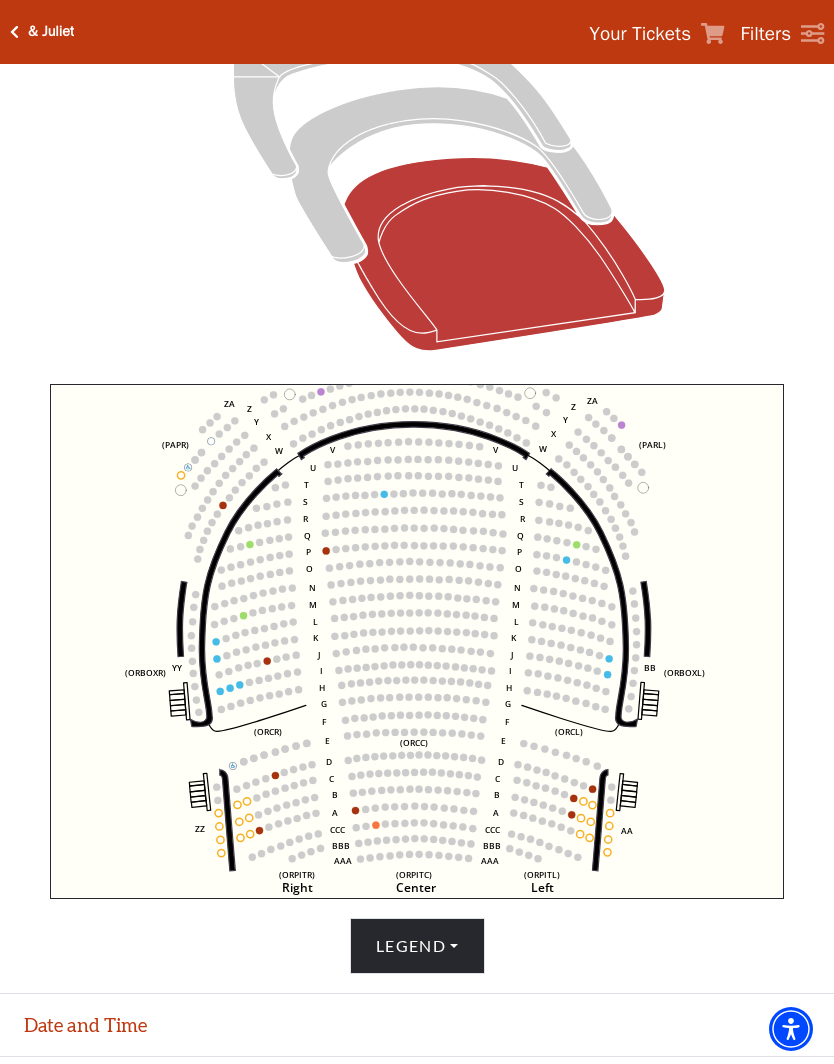 click on "& Juliet" at bounding box center [51, 31] 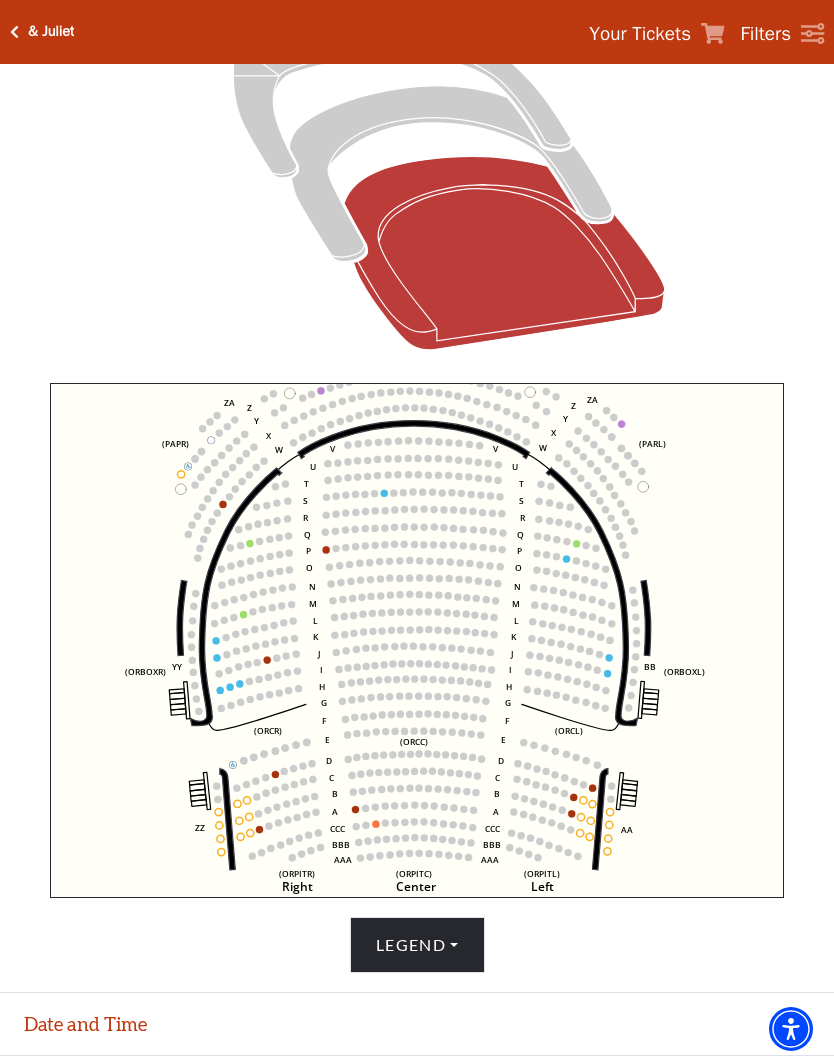 click on "& Juliet" at bounding box center (51, 31) 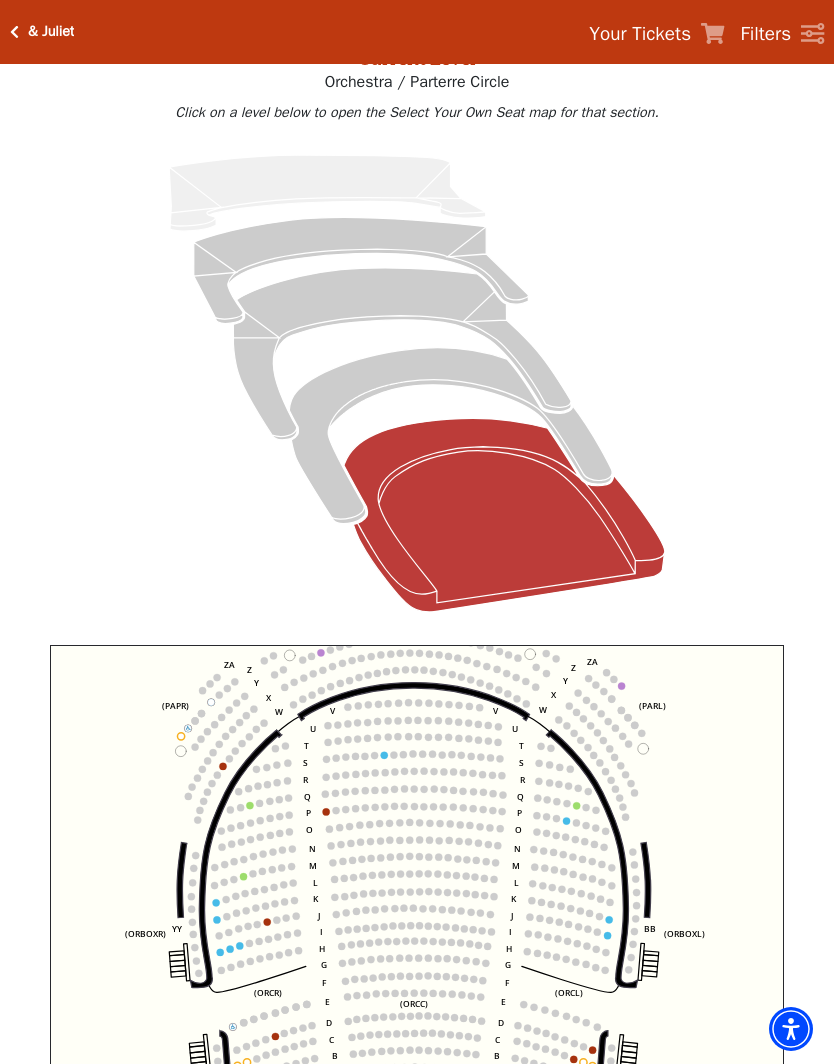 scroll, scrollTop: 0, scrollLeft: 0, axis: both 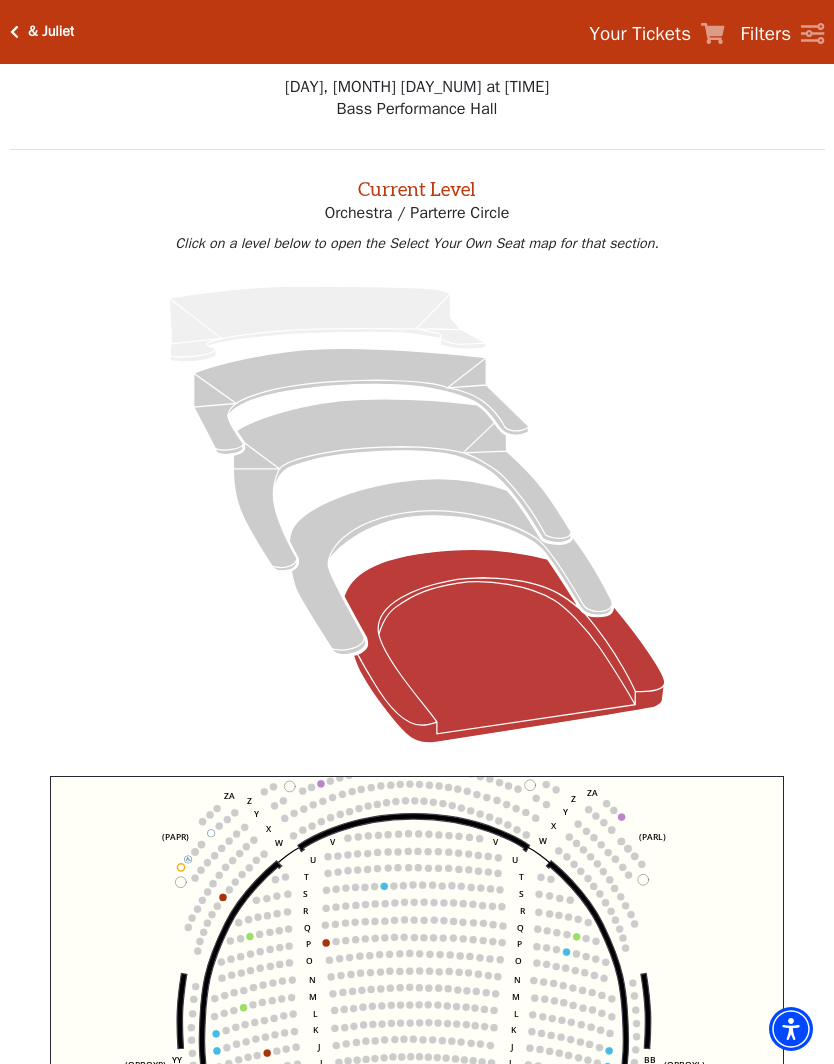 click on "& Juliet" at bounding box center (51, 31) 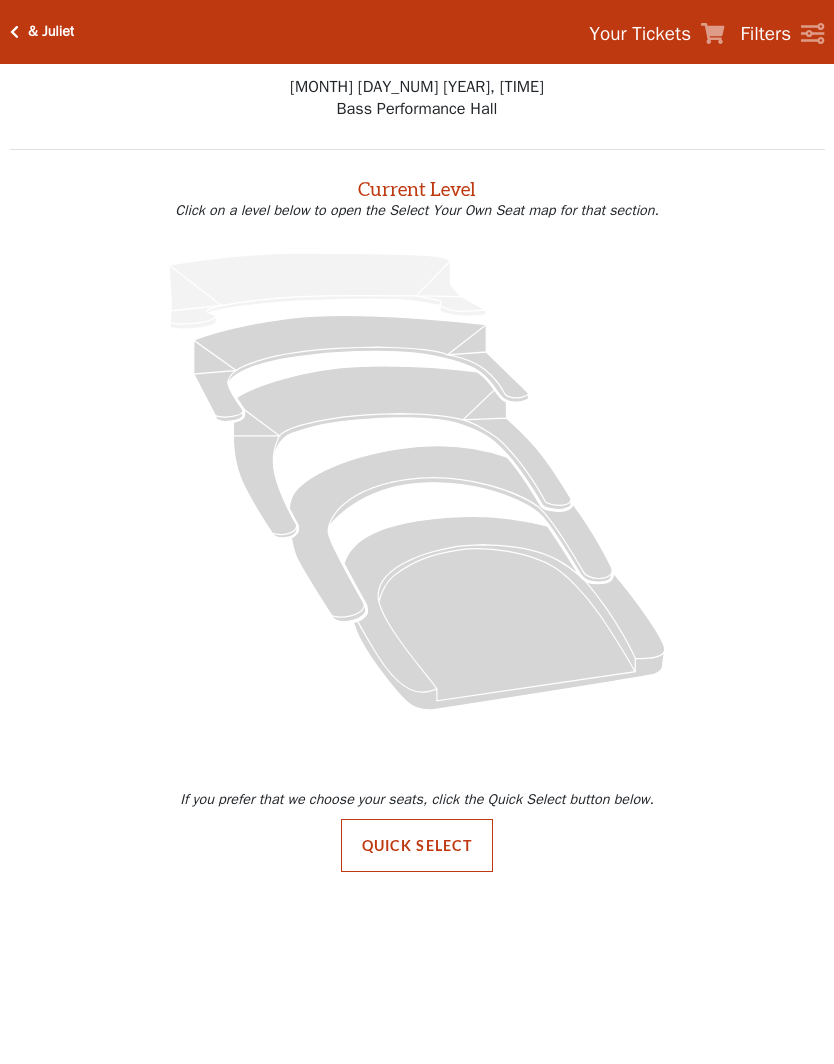 scroll, scrollTop: 0, scrollLeft: 0, axis: both 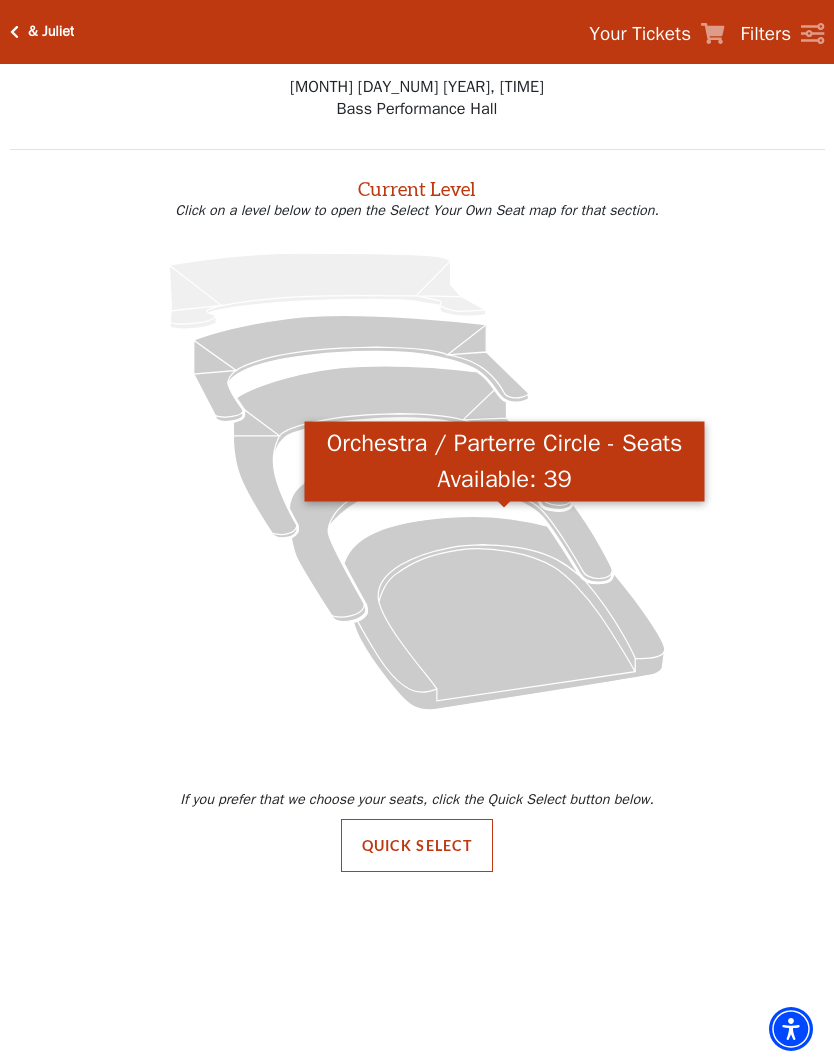 click 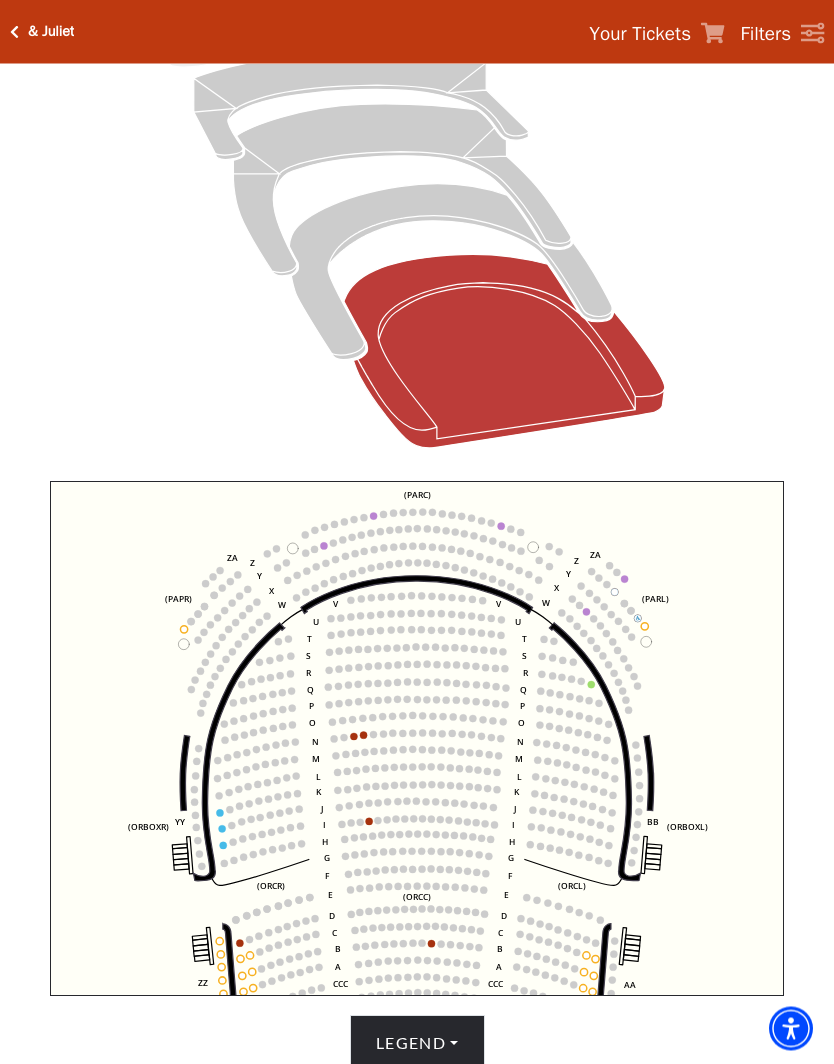 scroll, scrollTop: 295, scrollLeft: 0, axis: vertical 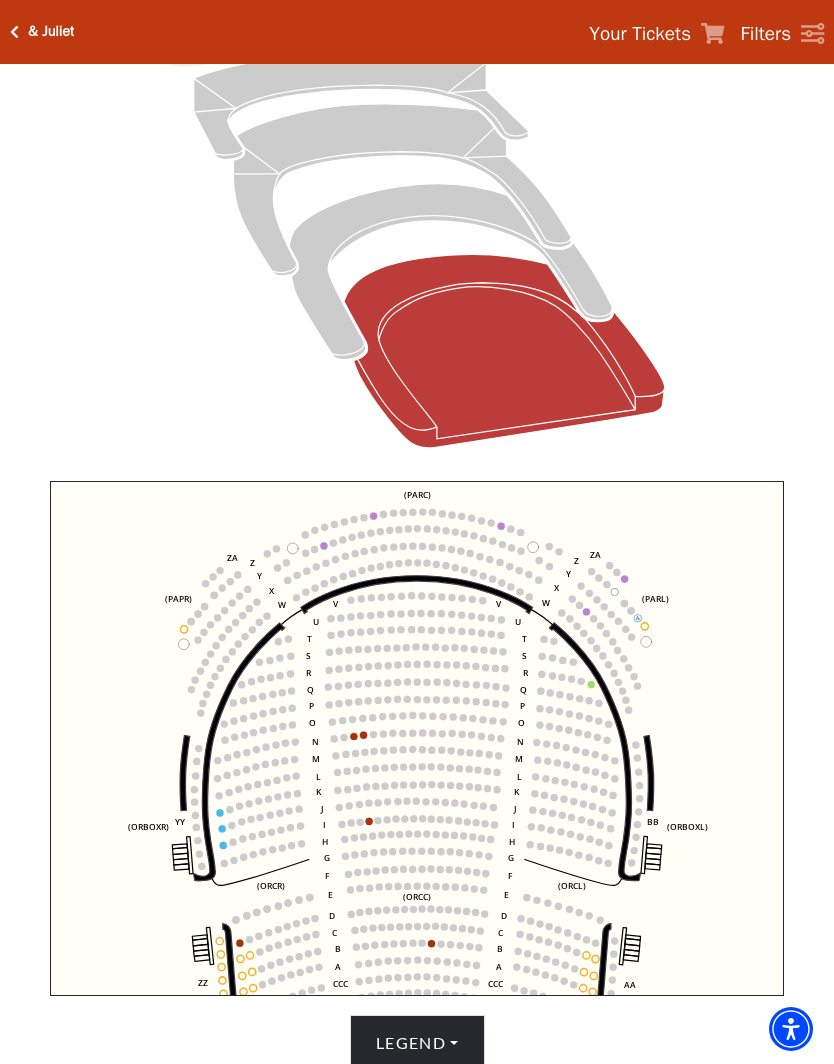 click 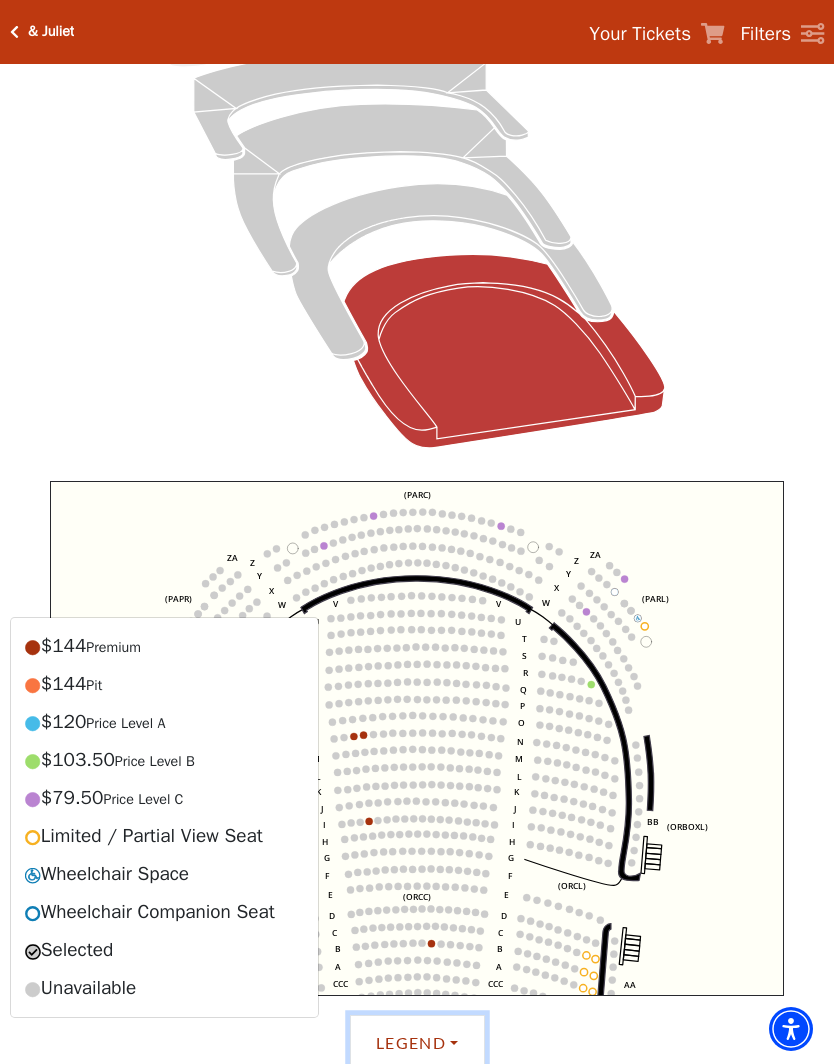 click on "Left   (ORPITL)   Right   (ORPITR)   Center   (ORPITC)   ZZ   AA   YY   BB   ZA   ZA   (ORCL)   (ORCR)   (ORCC)   (ORBOXL)   (ORBOXR)   (PARL)   (PAPR)   (PARC)   Z   Y   X   W   Z   Y   X   W   V   U   T   S   R   Q   P   O   N   M   L   K   J   I   H   G   F   E   D   C   B   A   CCC   BBB   AAA   V   U   T   S   R   Q   P   O   N   M   L   K   J   I   H   G   F   E   D   C   B   A   CCC   BBB   AAA" 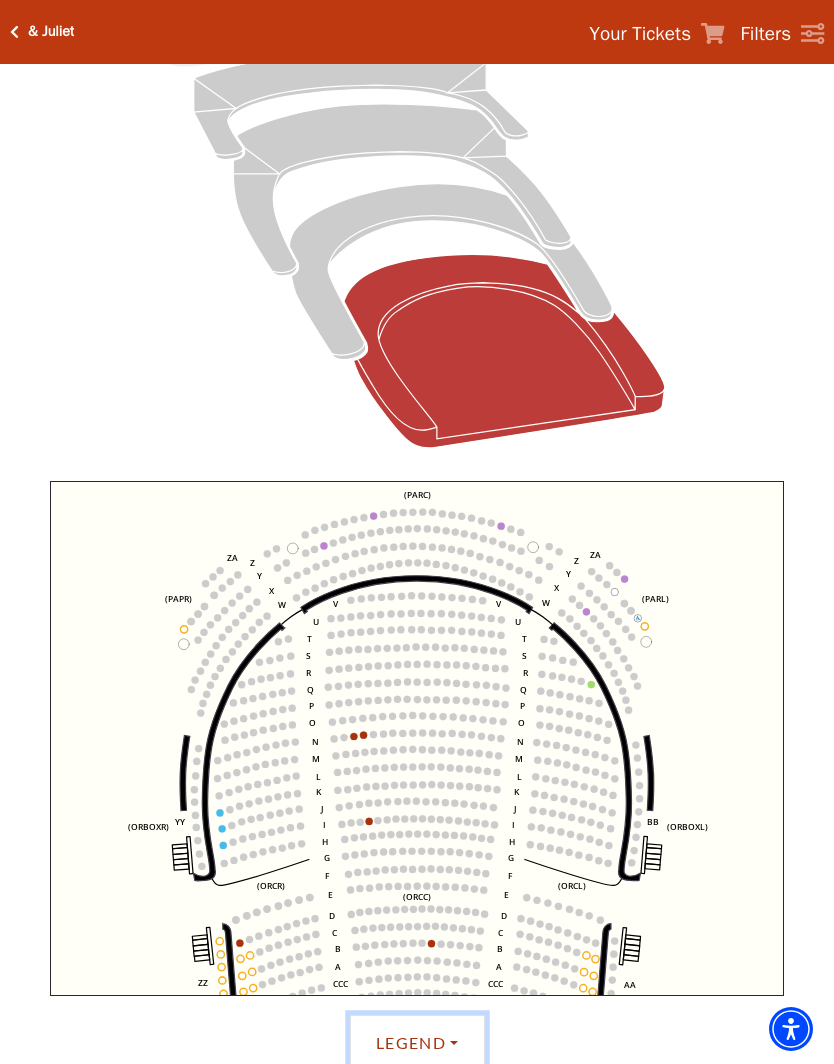 click 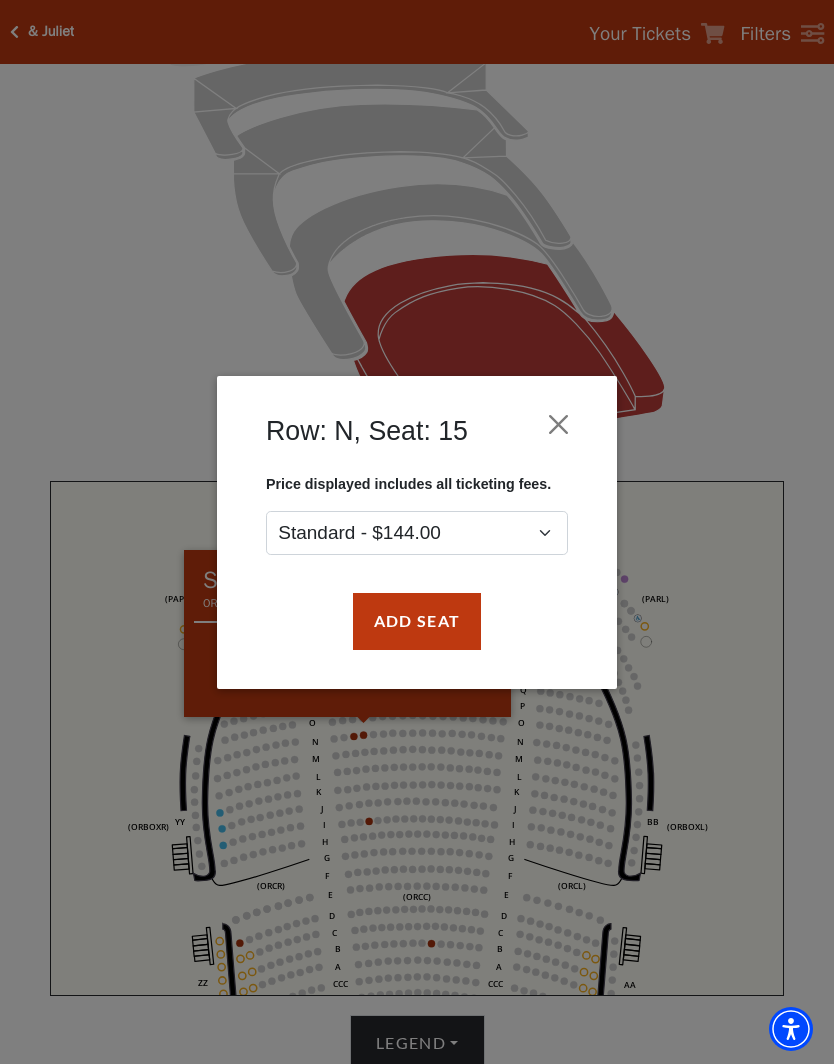 click on "Add Seat" at bounding box center [417, 621] 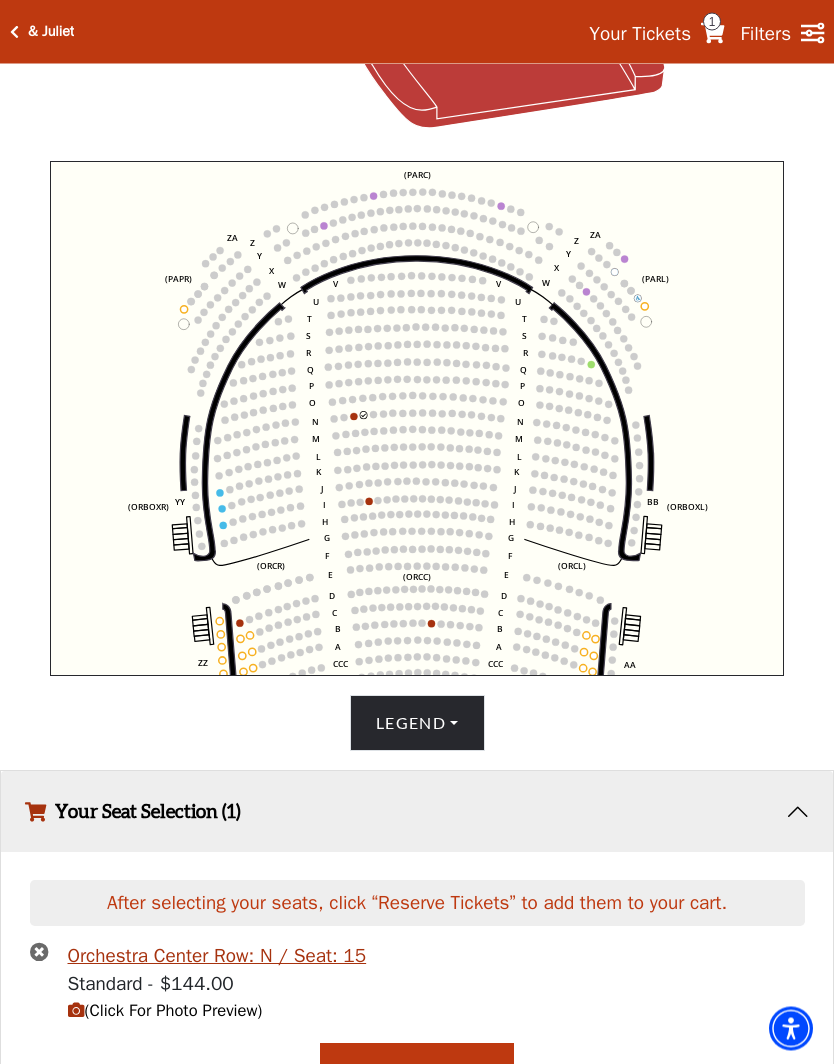scroll, scrollTop: 615, scrollLeft: 0, axis: vertical 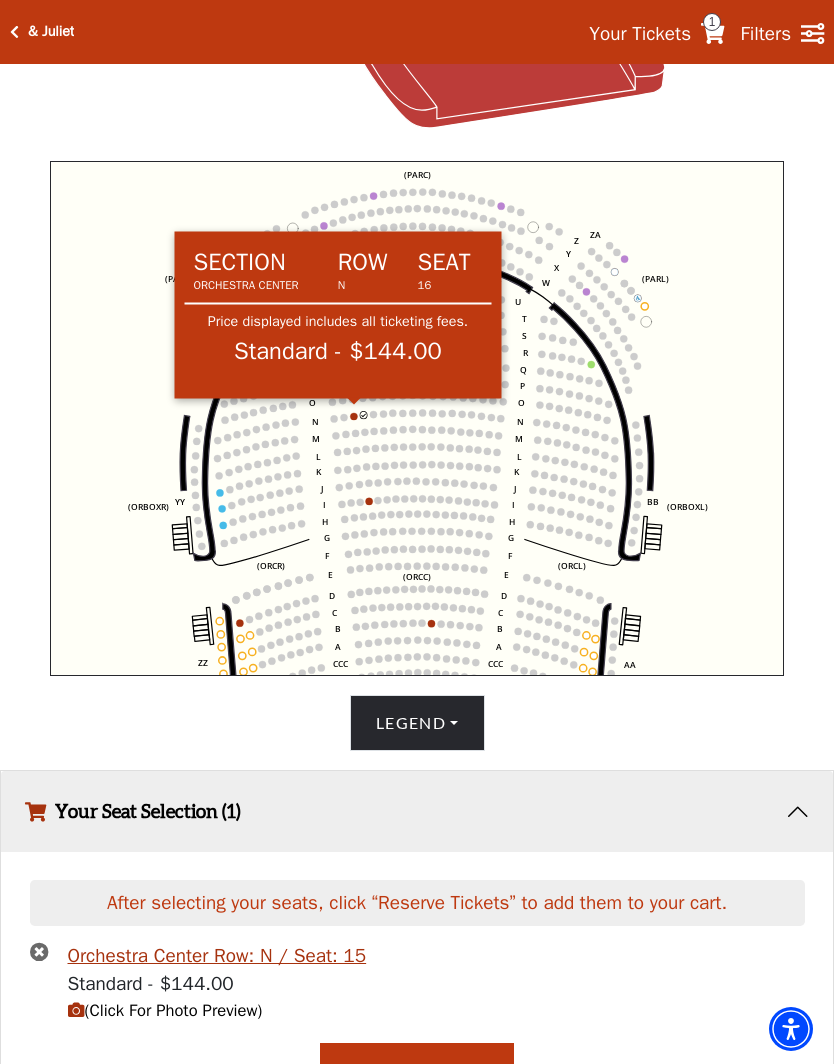 click 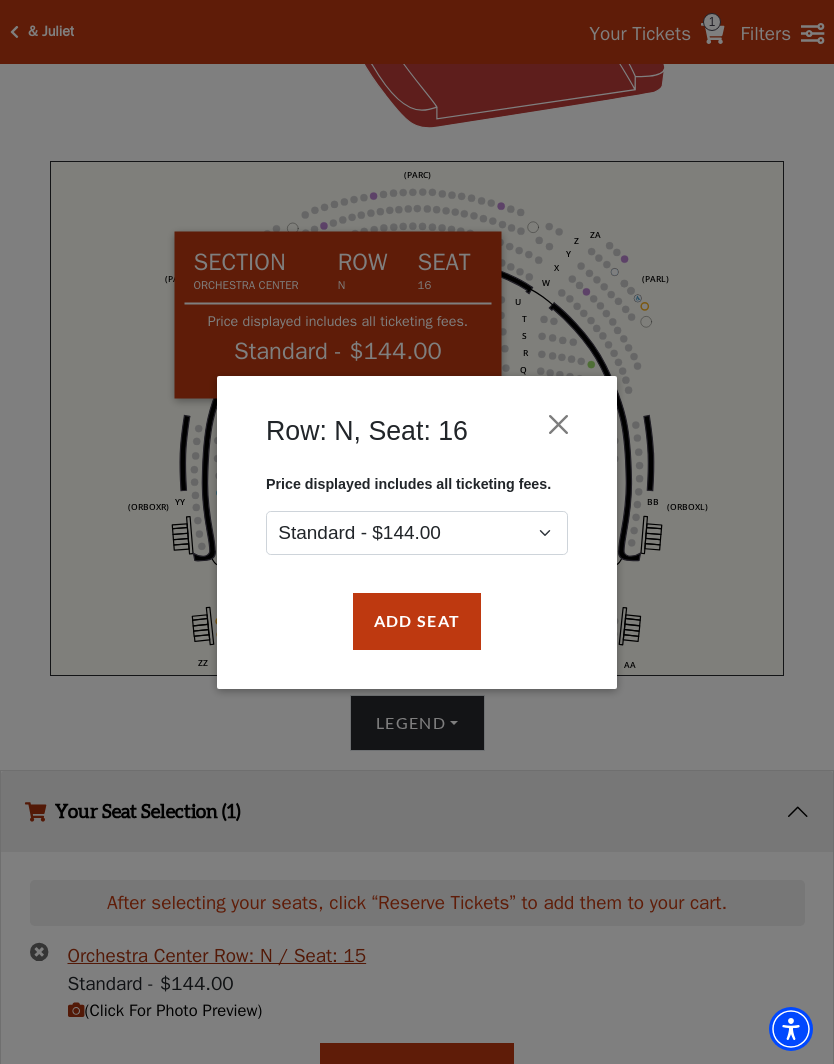 click on "Add Seat" at bounding box center [417, 621] 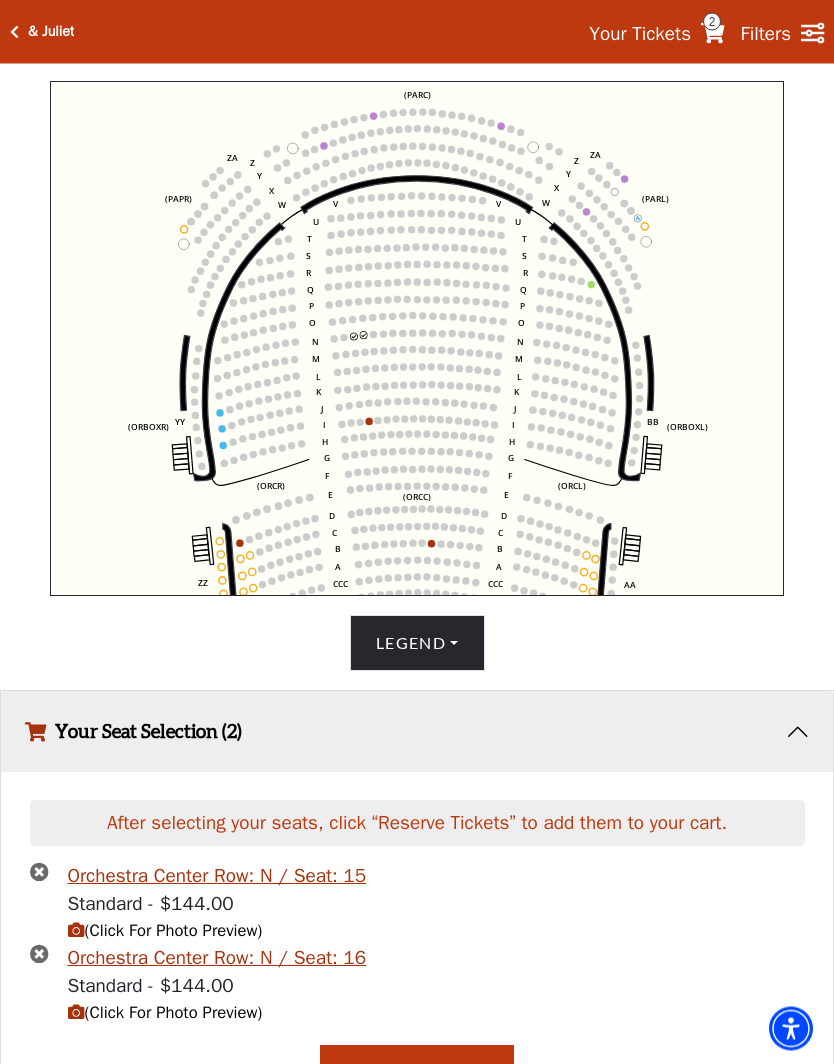 scroll, scrollTop: 695, scrollLeft: 0, axis: vertical 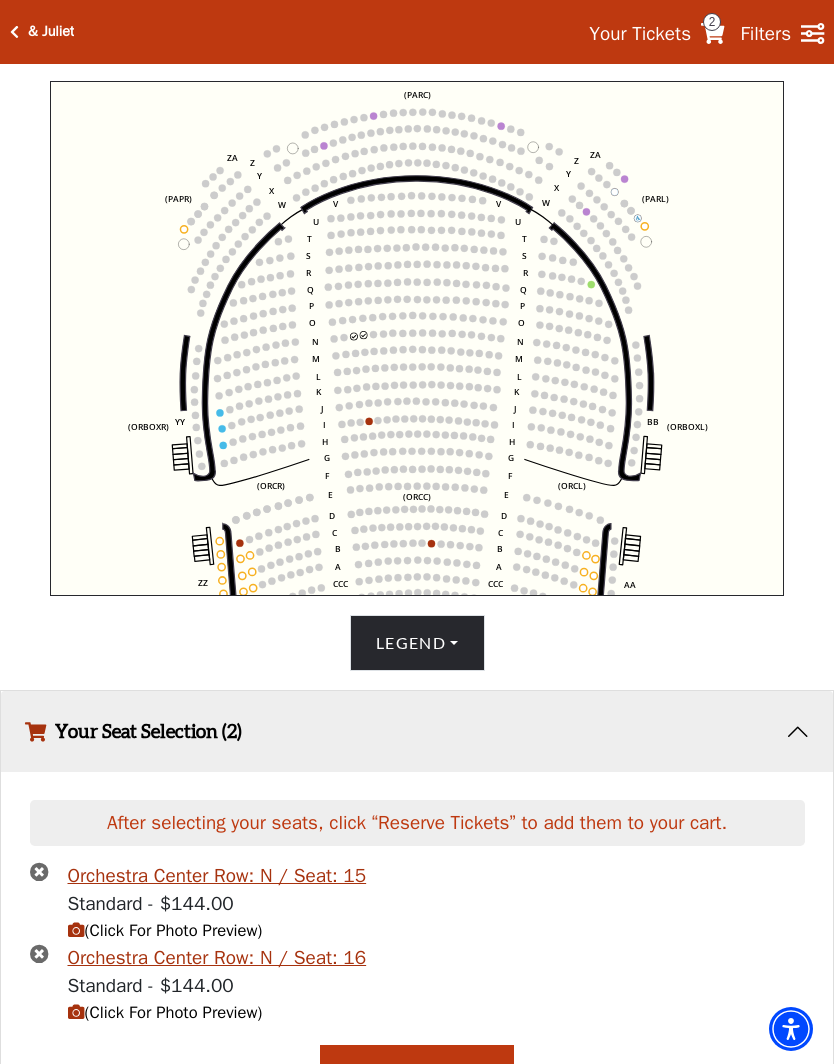 click on "(Click For Photo Preview)" at bounding box center (165, 930) 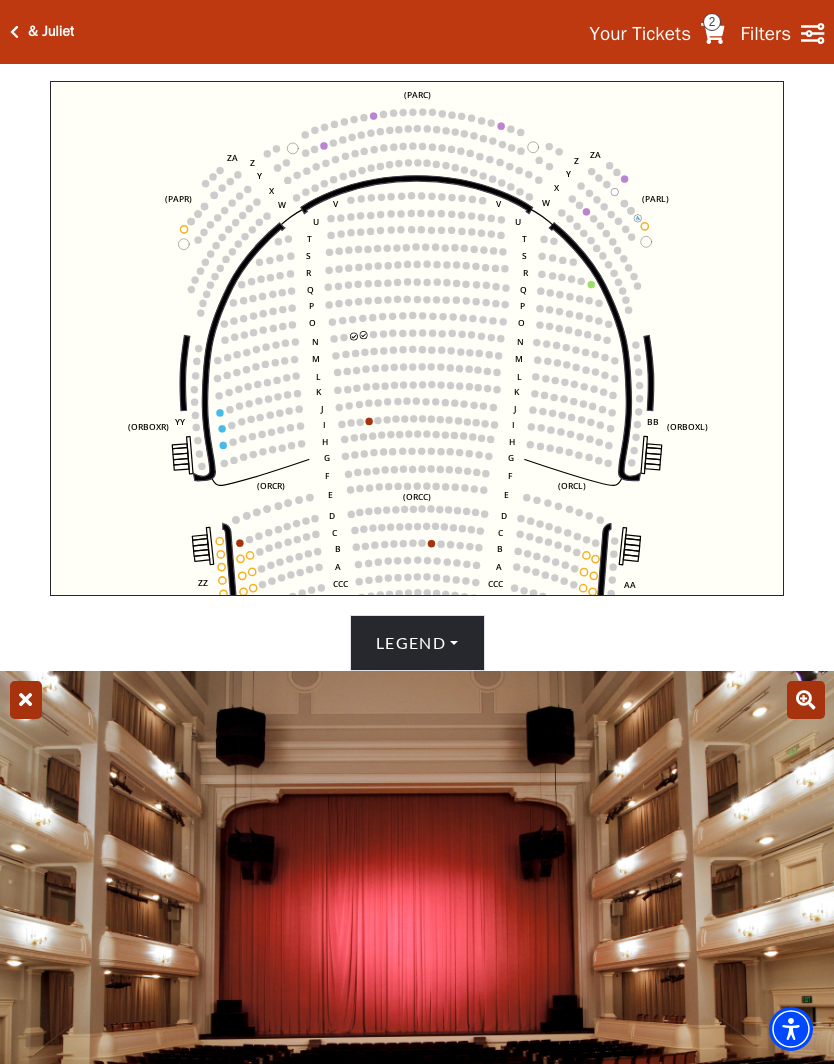 click on "Choose My Seats
Quick Select
Current Level   Orchestra / Parterre Circle   Click on a level below to open the Select Your Own Seat map for that section.                                                                                           Left   (ORPITL)   Right   (ORPITR)   Center   (ORPITC)   ZZ   AA   YY   BB   ZA   ZA   (ORCL)   (ORCR)   (ORCC)   (ORBOXL)   (ORBOXR)   (PARL)   (PAPR)   (PARC)   Z   Y   X   W   Z   Y   X   W   V   U   T   S   R   Q   P   O   N   M   L   K   J   I   H   G   F   E   D   C   B   A   CCC   BBB   AAA   V   U   T   S   R   Q   P   O   N   M   L   K   J   I   H   G   F   E   D   C   B   A   CCC   BBB   AAA" at bounding box center [417, 63] 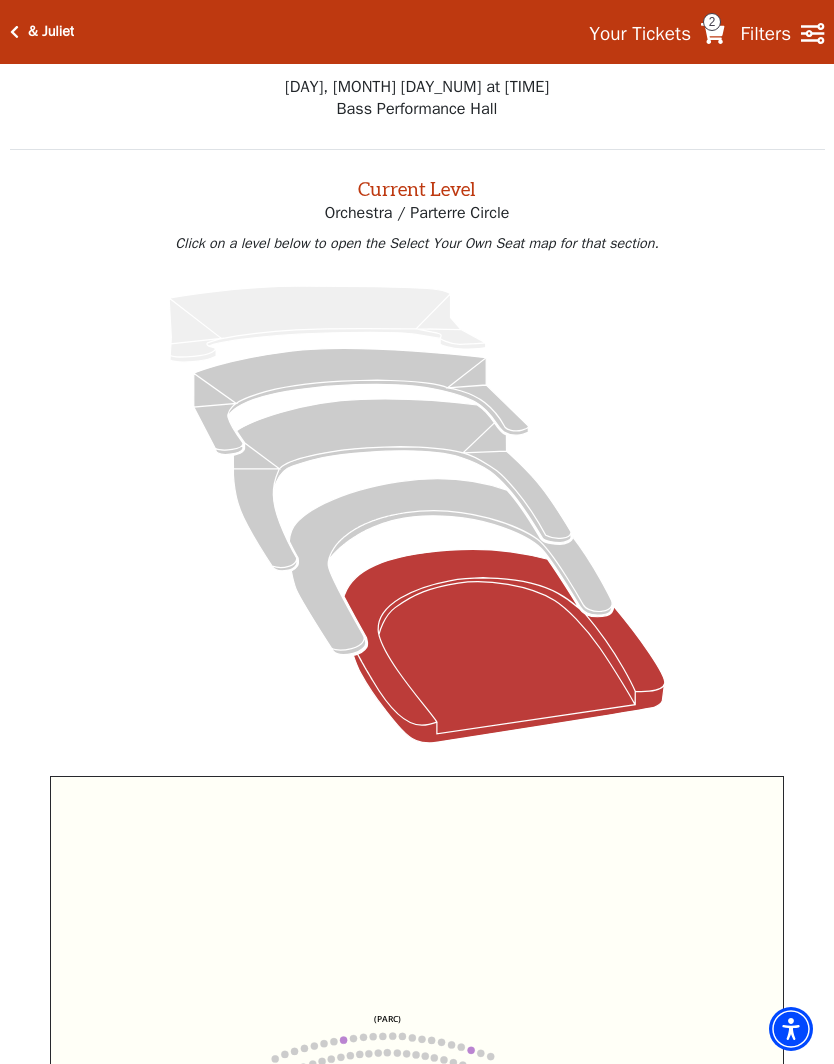 scroll, scrollTop: 236, scrollLeft: 0, axis: vertical 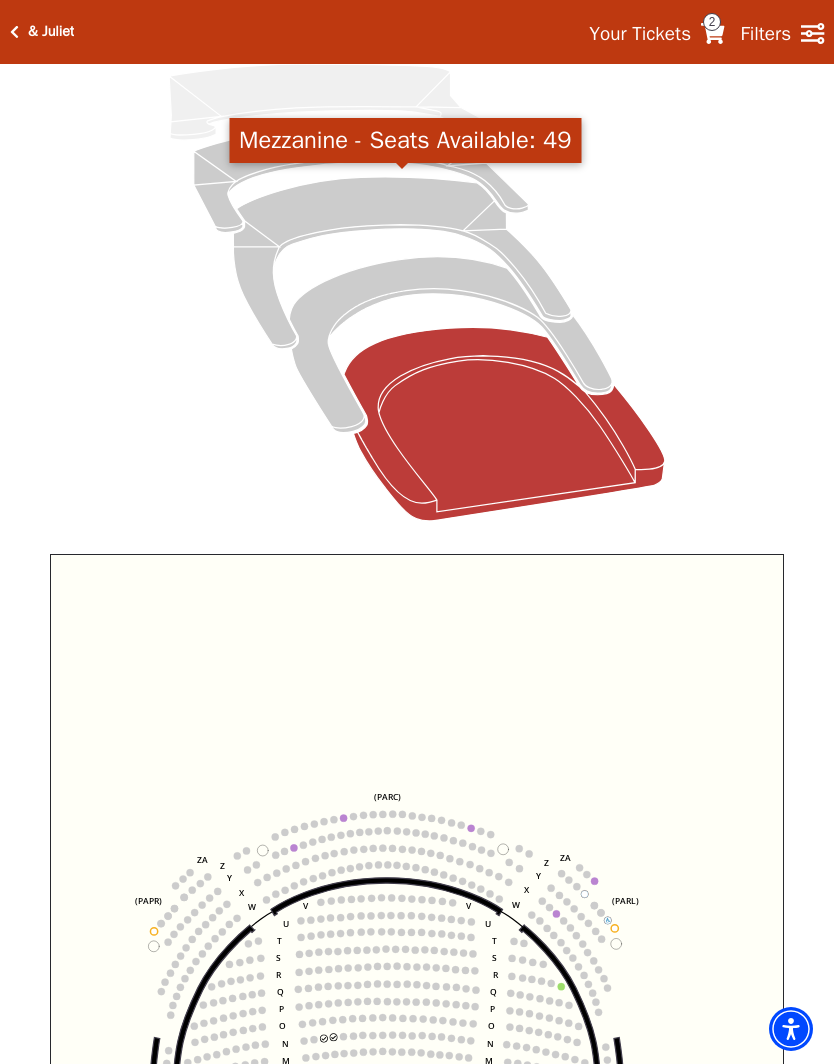 click 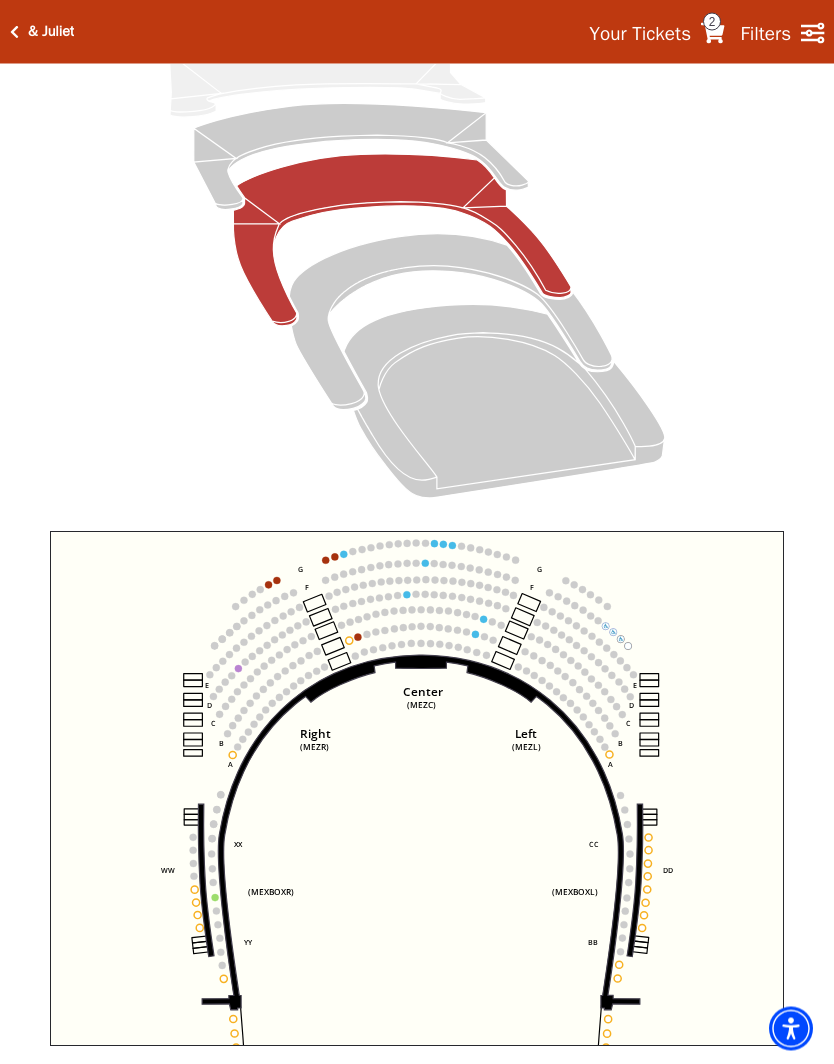scroll, scrollTop: 245, scrollLeft: 0, axis: vertical 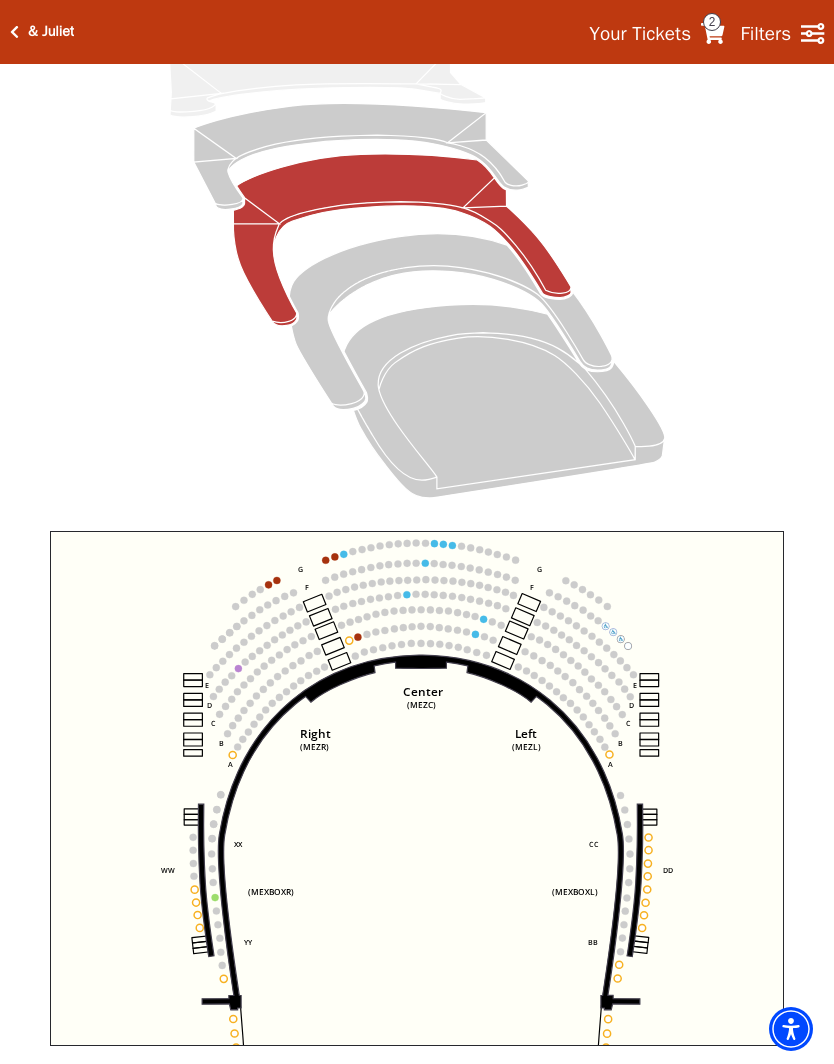 click 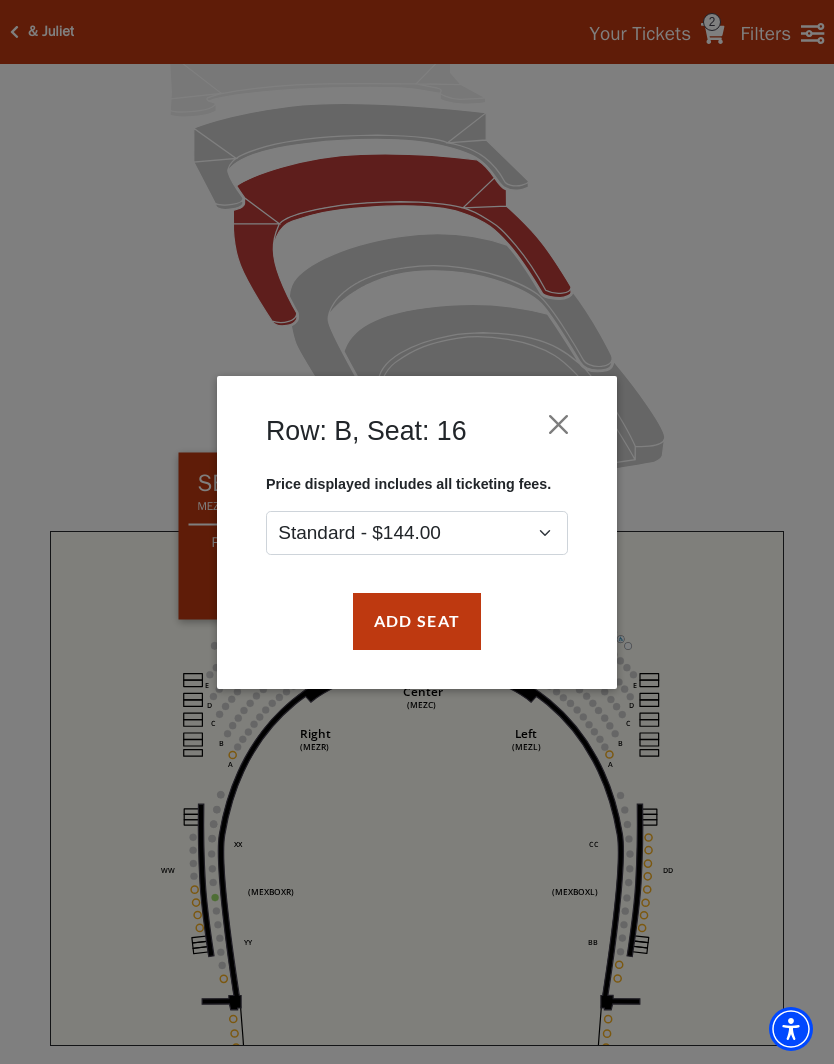 click at bounding box center [559, 424] 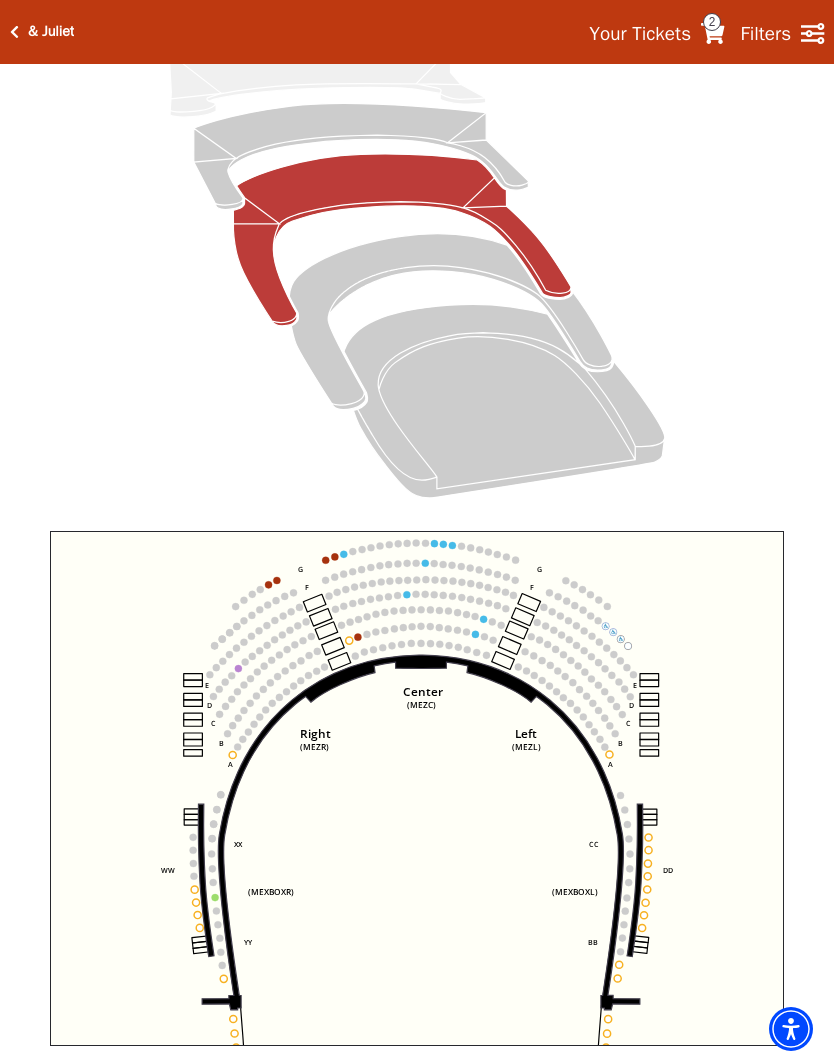 click on "2" at bounding box center [712, 22] 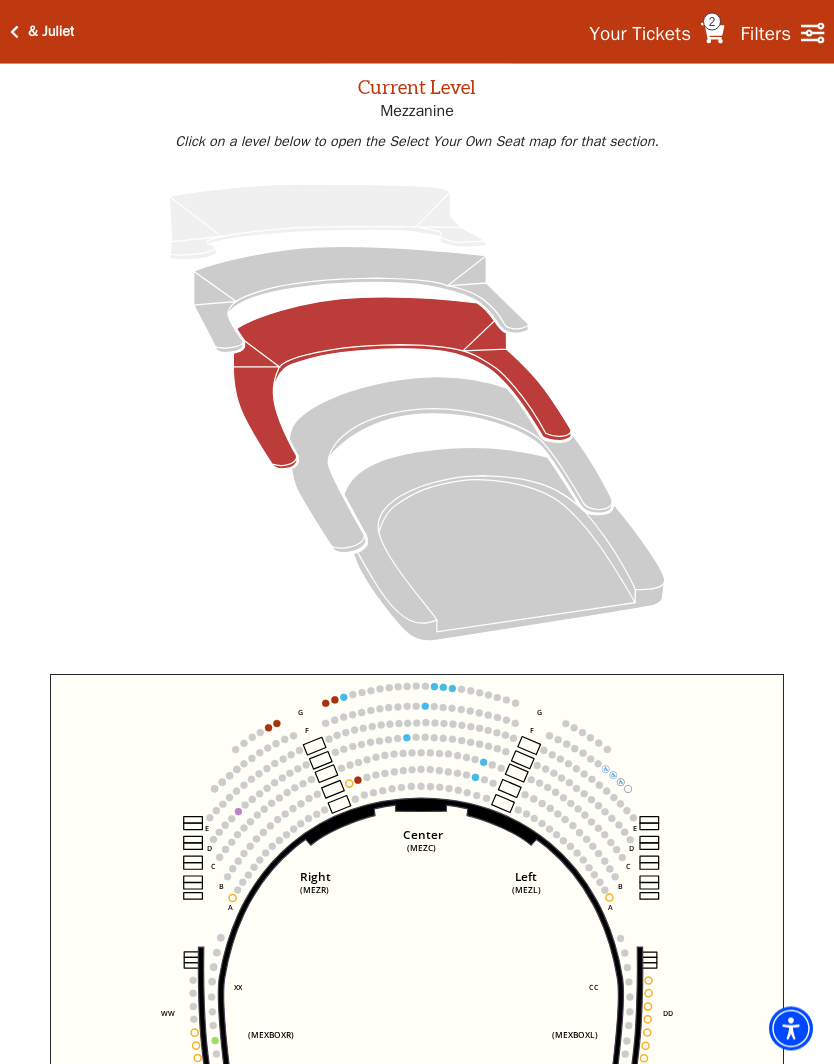 scroll, scrollTop: 0, scrollLeft: 0, axis: both 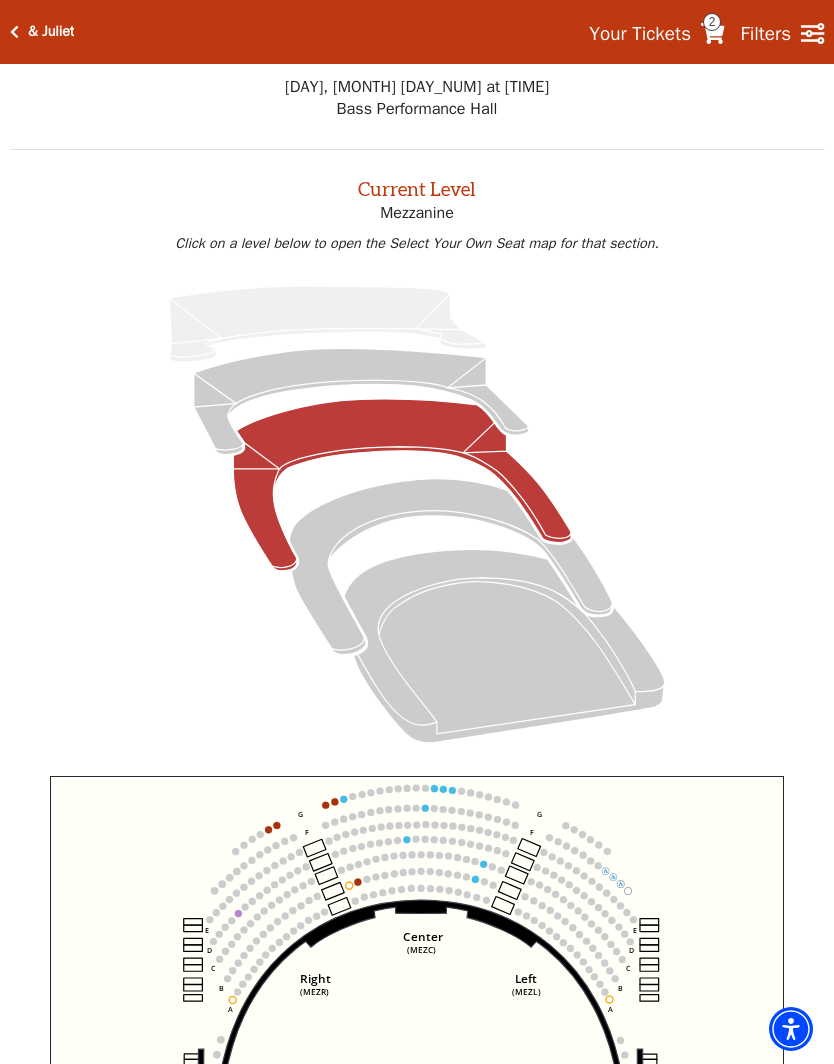 click on "2" at bounding box center (712, 22) 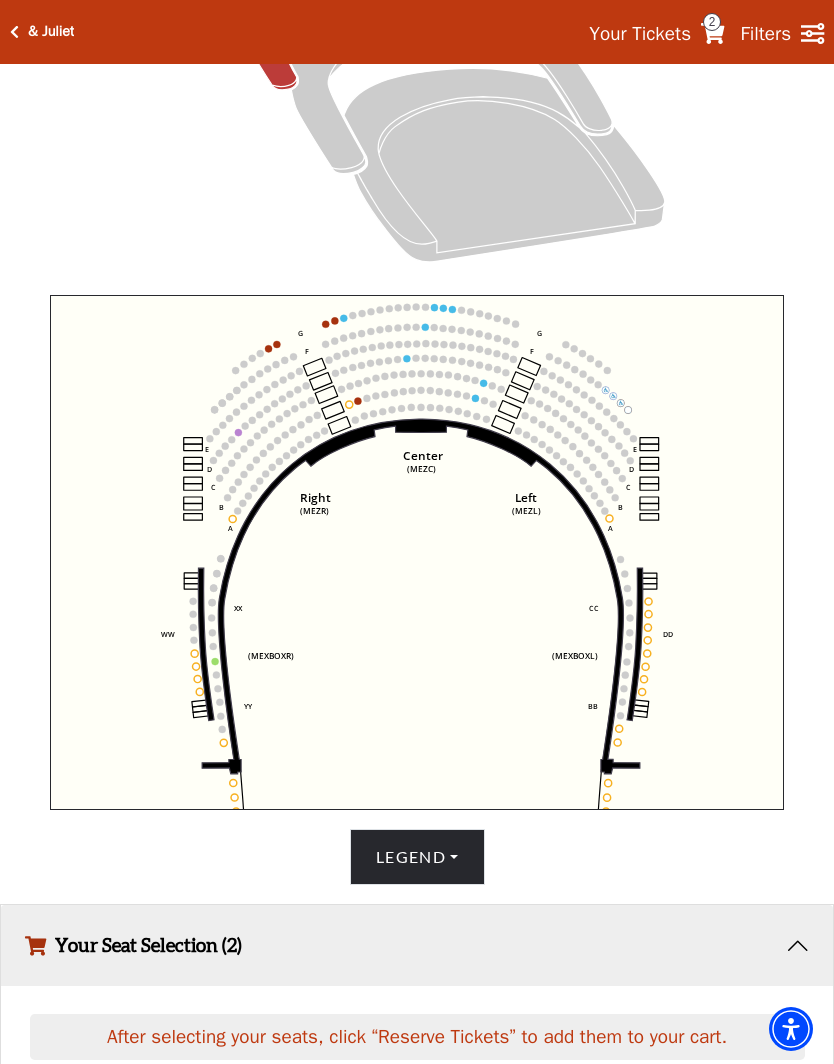 scroll, scrollTop: 743, scrollLeft: 0, axis: vertical 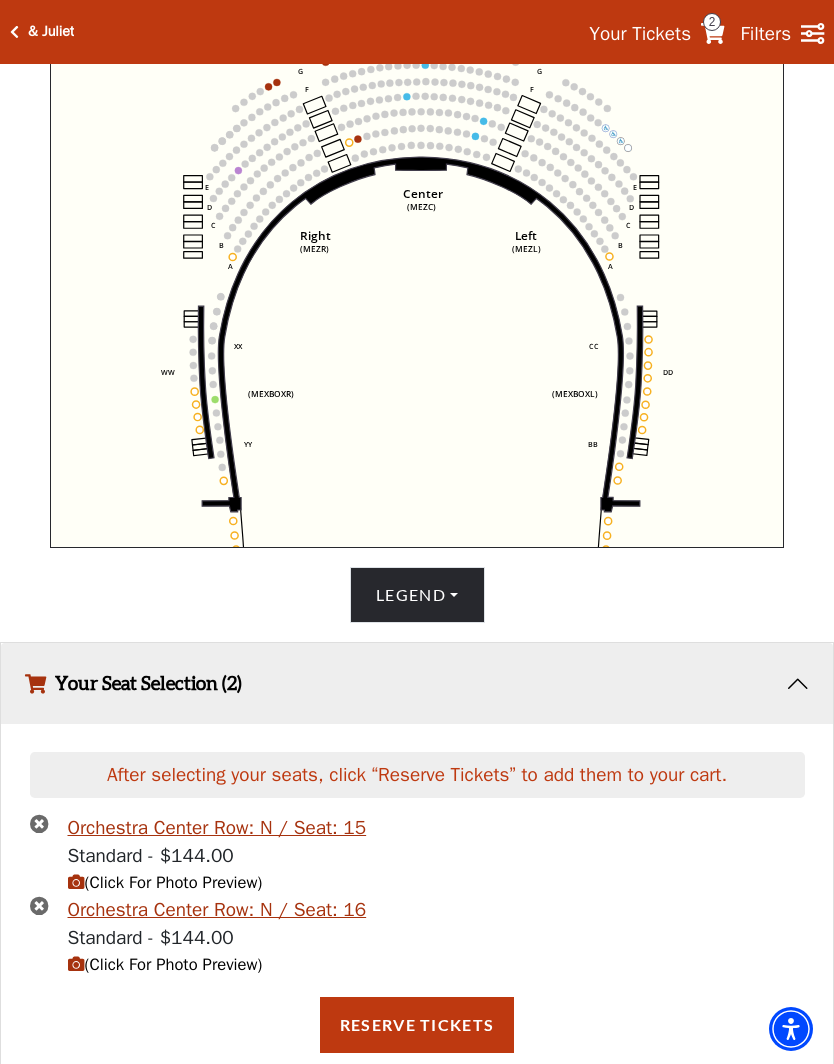 click on "Reserve Tickets" at bounding box center (417, 1025) 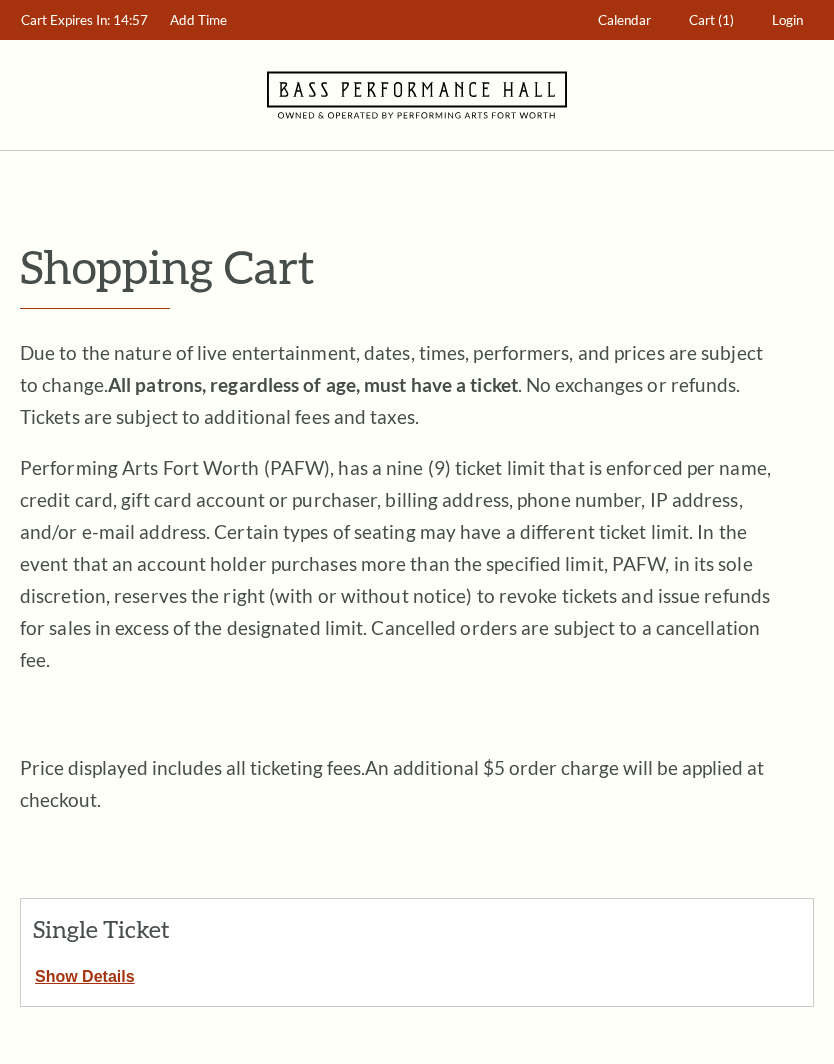scroll, scrollTop: 0, scrollLeft: 0, axis: both 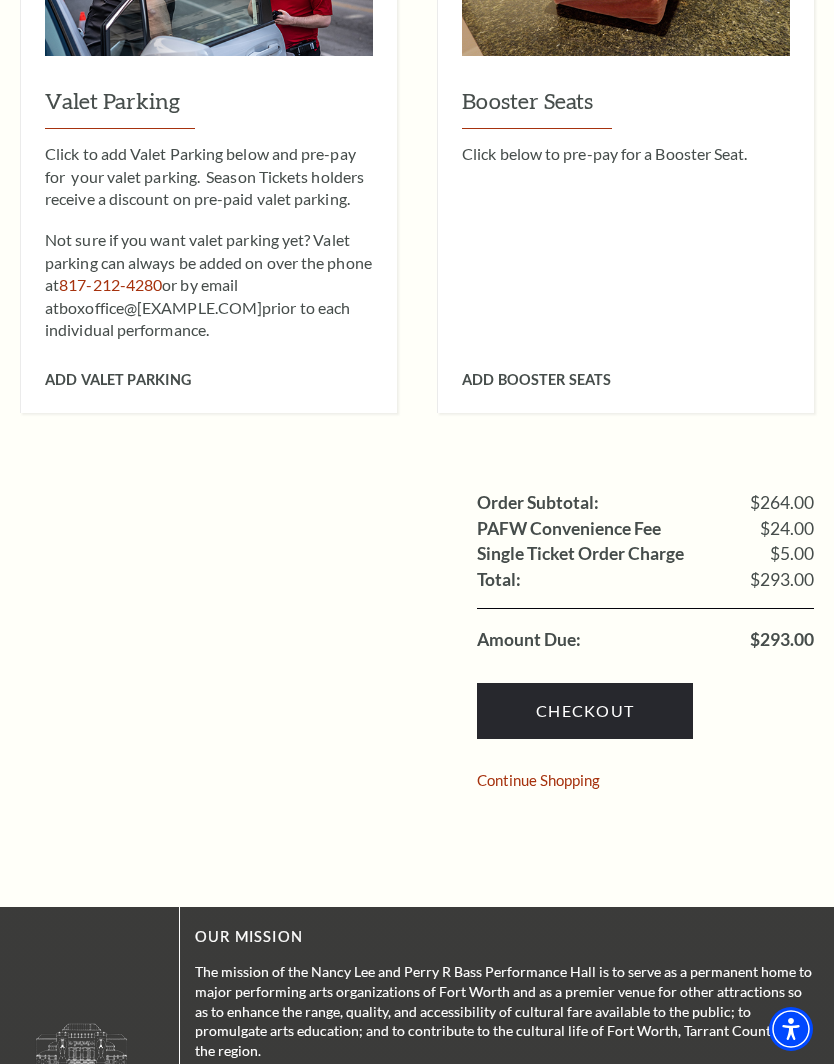 click on "Checkout" at bounding box center (585, 711) 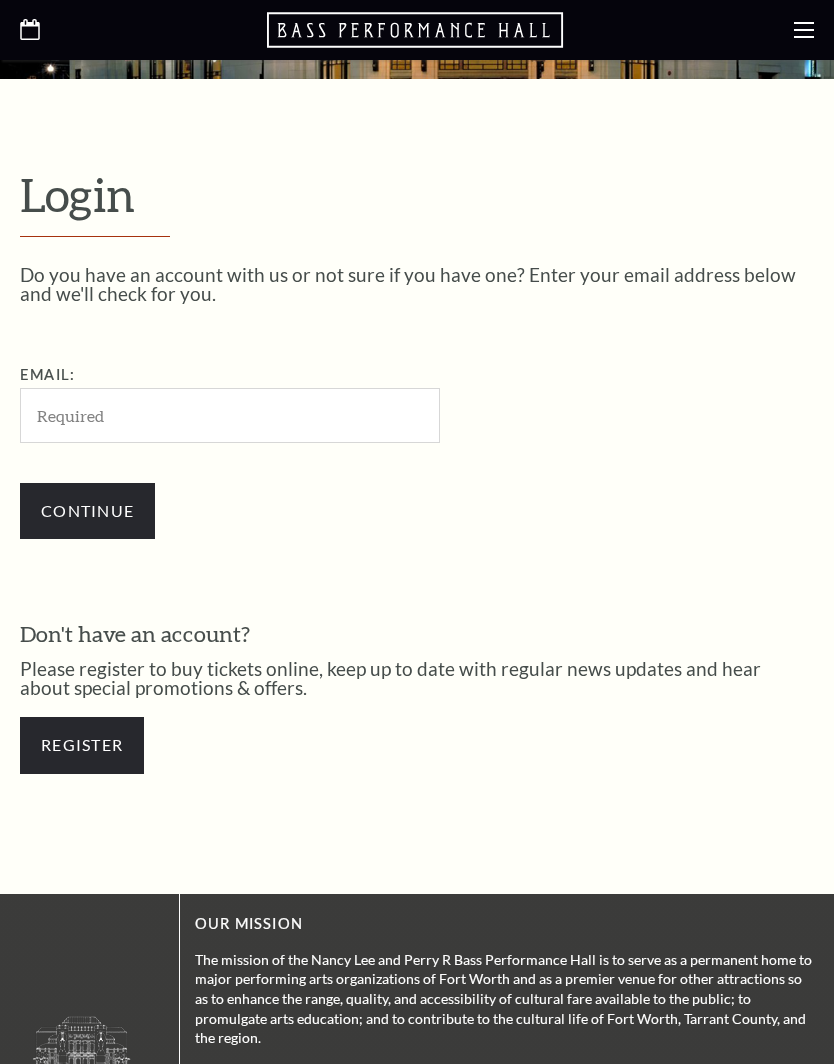 scroll, scrollTop: 437, scrollLeft: 0, axis: vertical 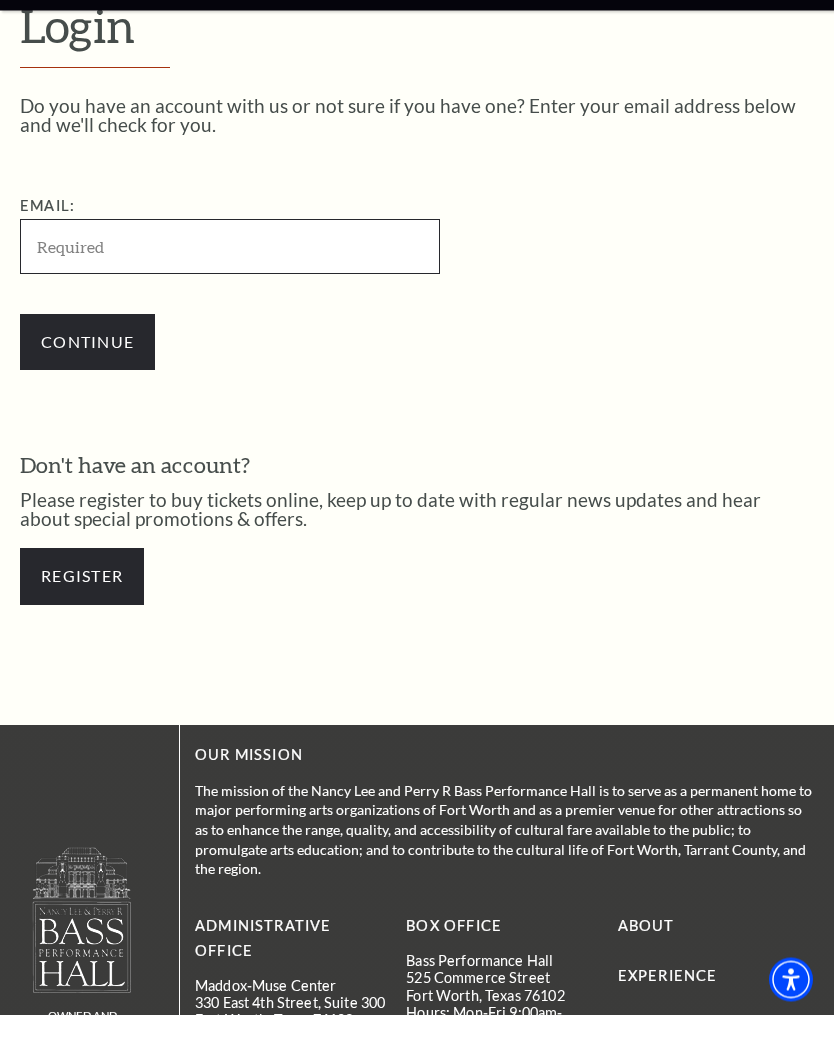 type on "[EMAIL]" 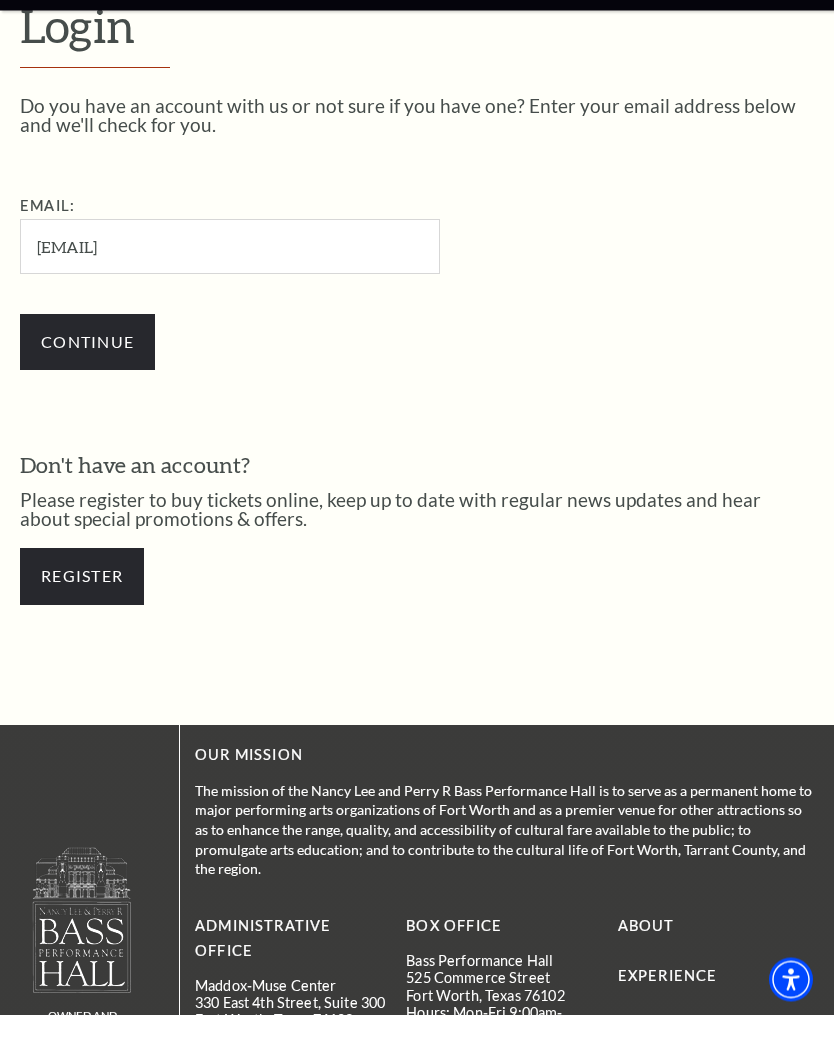 click on "Continue" at bounding box center (87, 392) 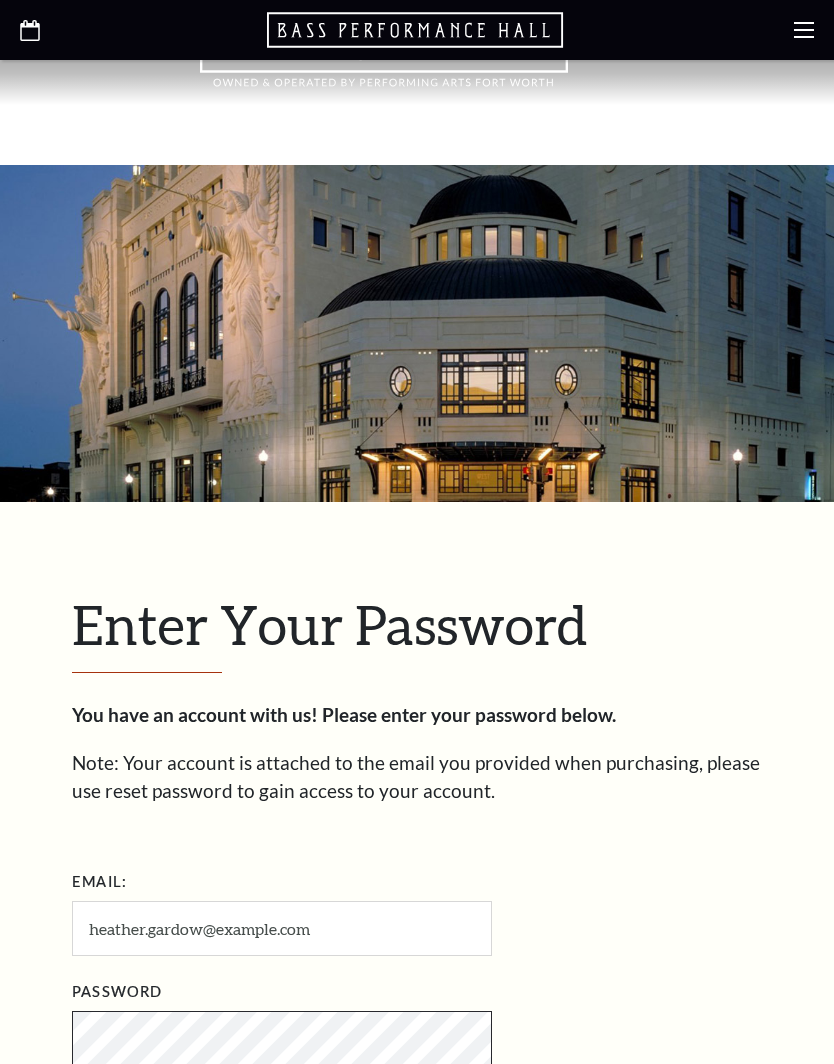 scroll, scrollTop: 275, scrollLeft: 0, axis: vertical 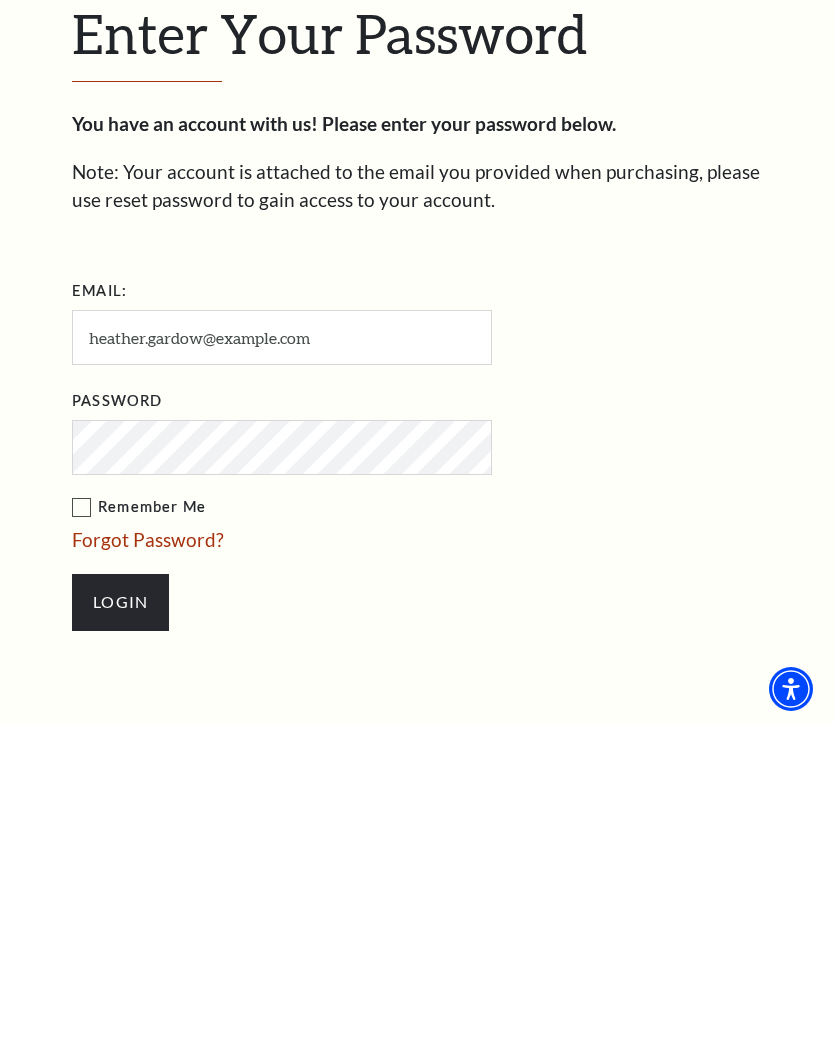 click on "Forgot Password?" at bounding box center (148, 879) 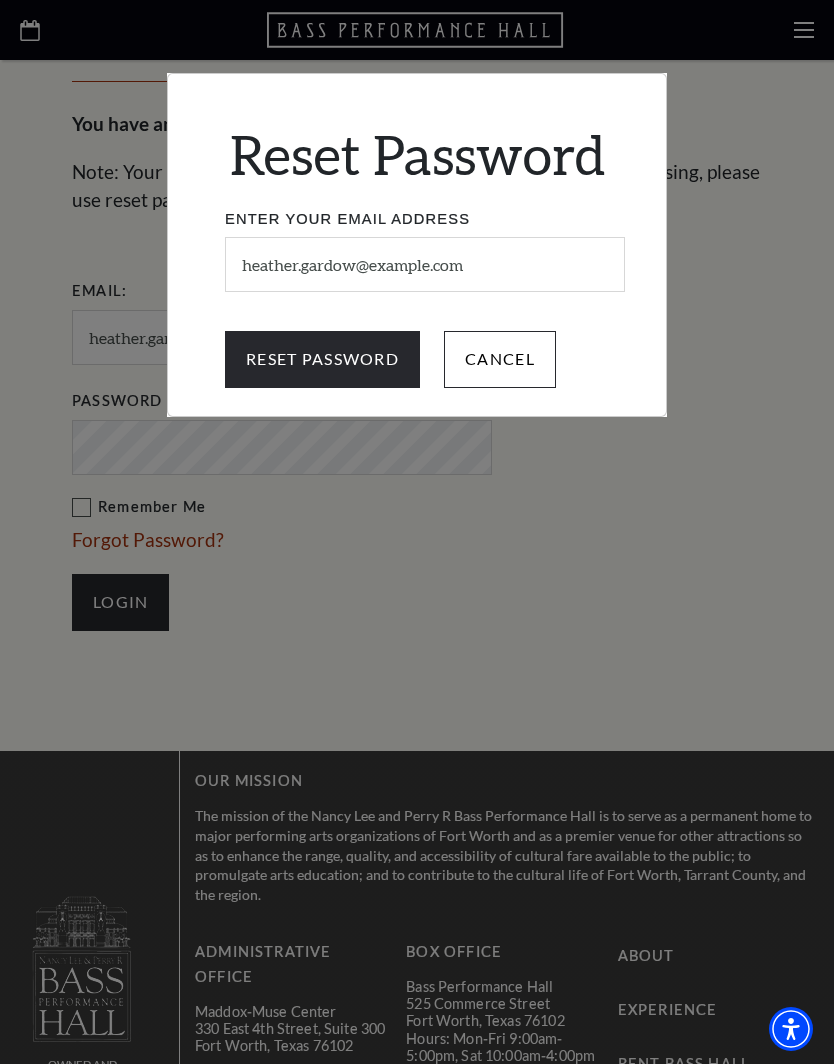 click on "Reset Password" at bounding box center [322, 359] 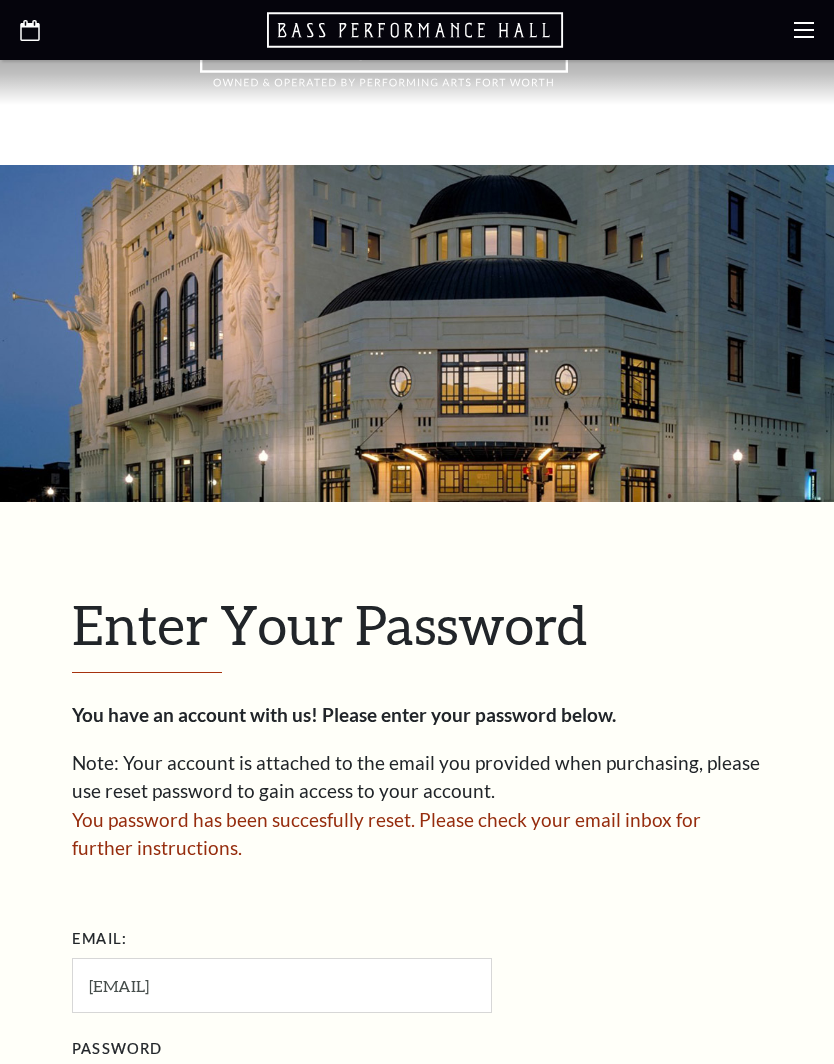 scroll, scrollTop: 0, scrollLeft: 0, axis: both 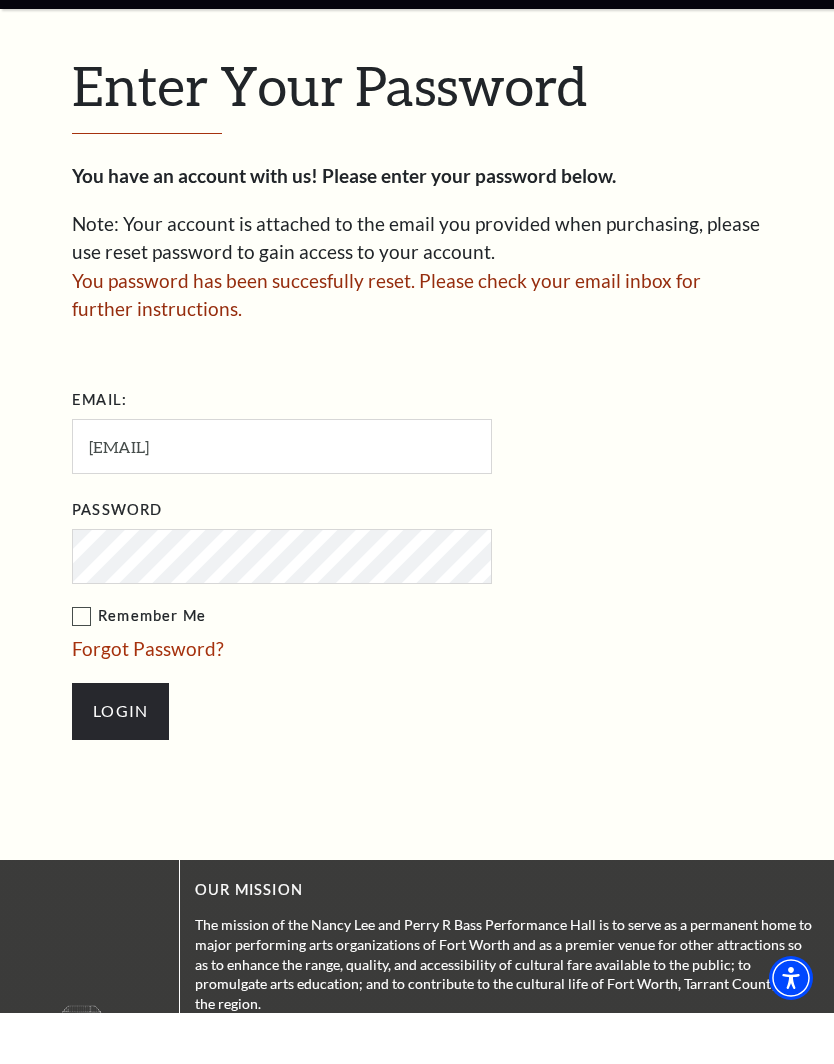 click on "Login" at bounding box center (120, 762) 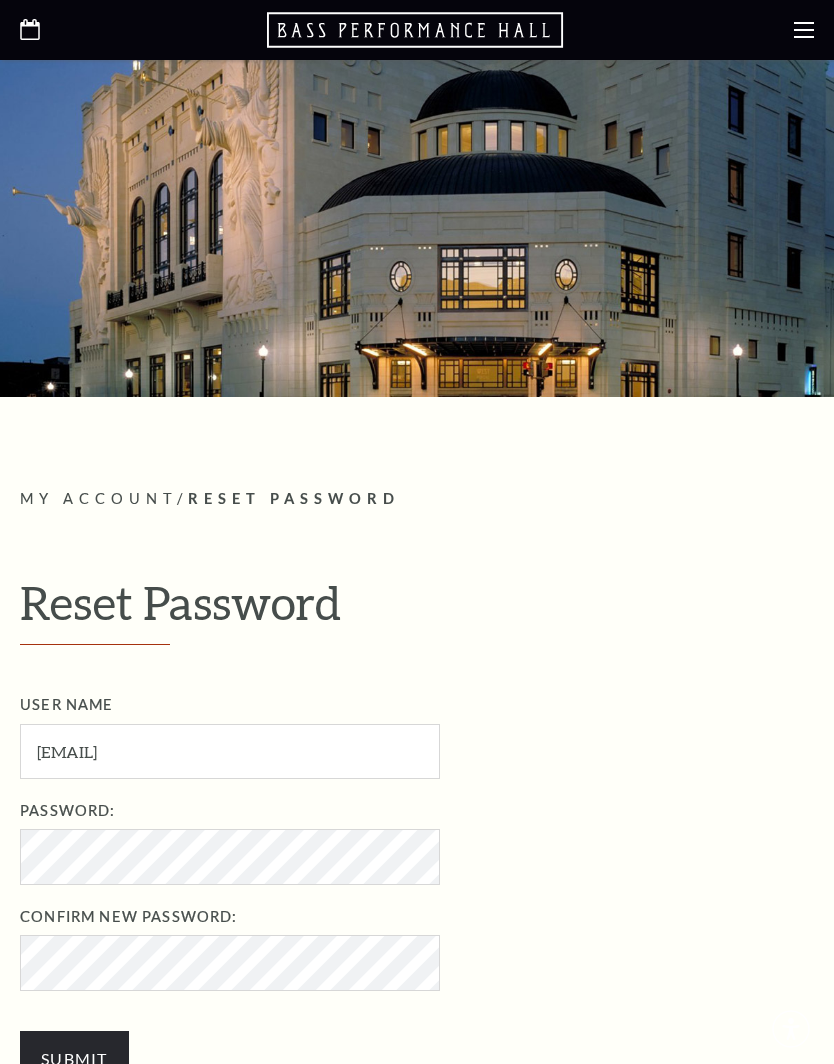 scroll, scrollTop: 0, scrollLeft: 0, axis: both 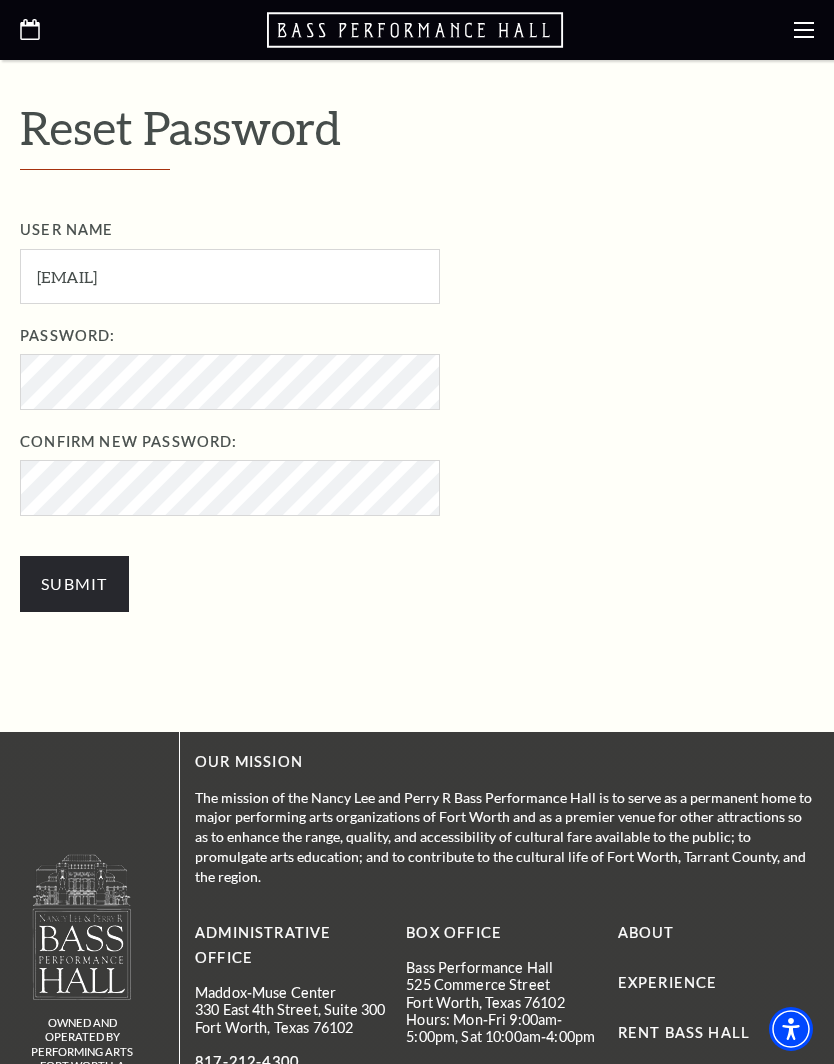click on "Submit" at bounding box center (74, 584) 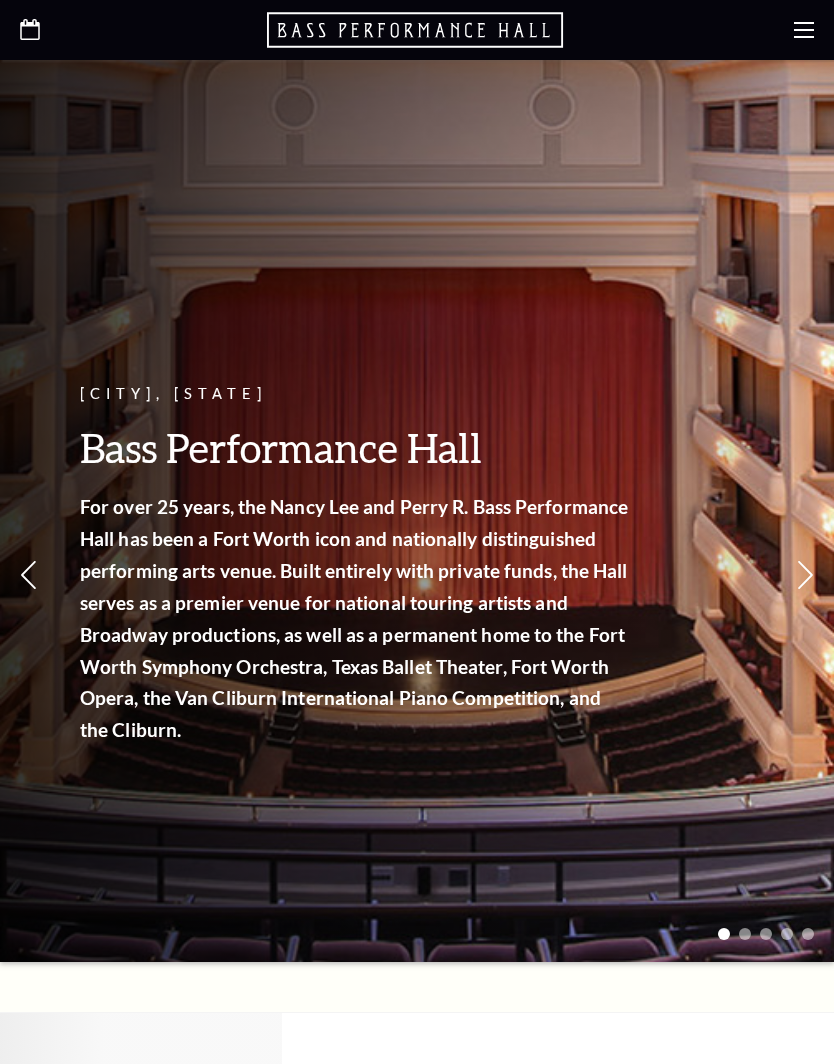 scroll, scrollTop: 0, scrollLeft: 0, axis: both 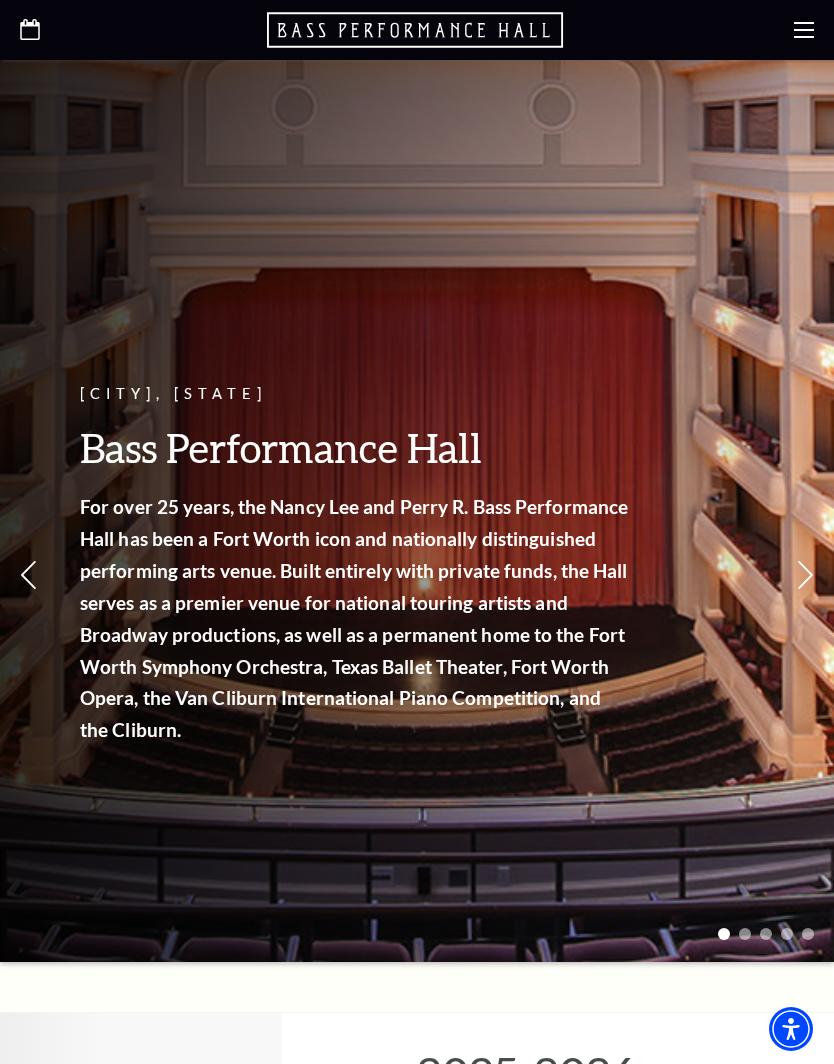 click 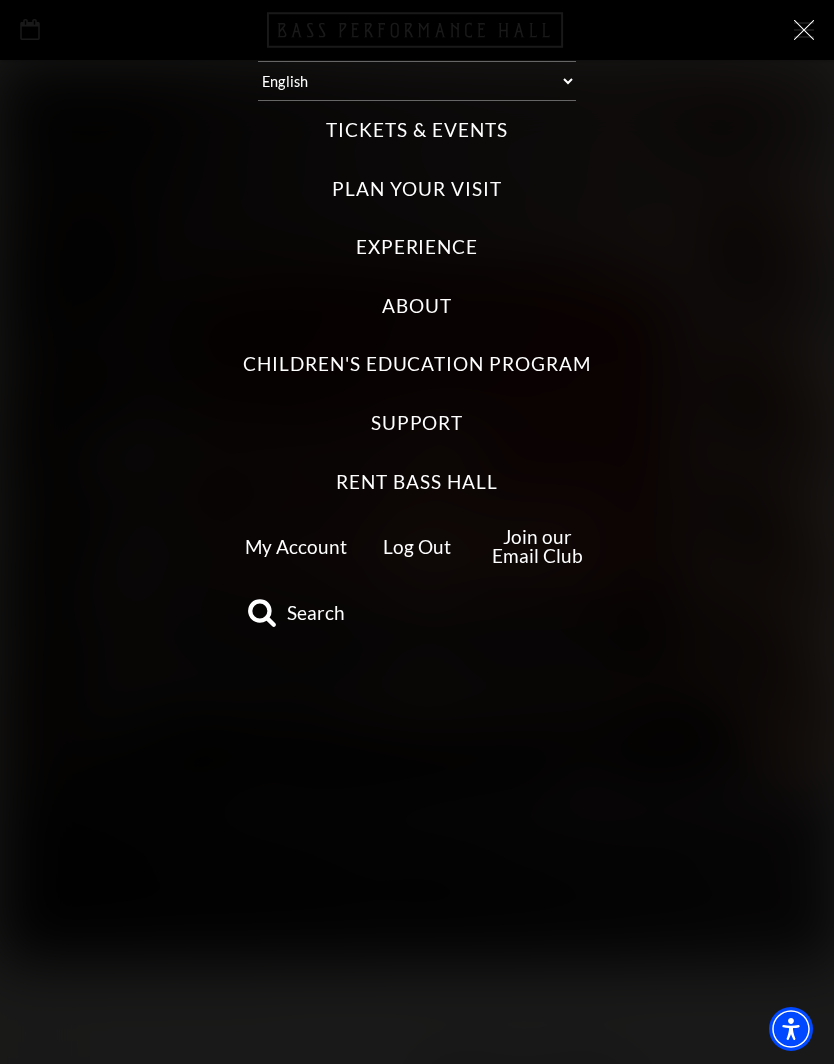 click 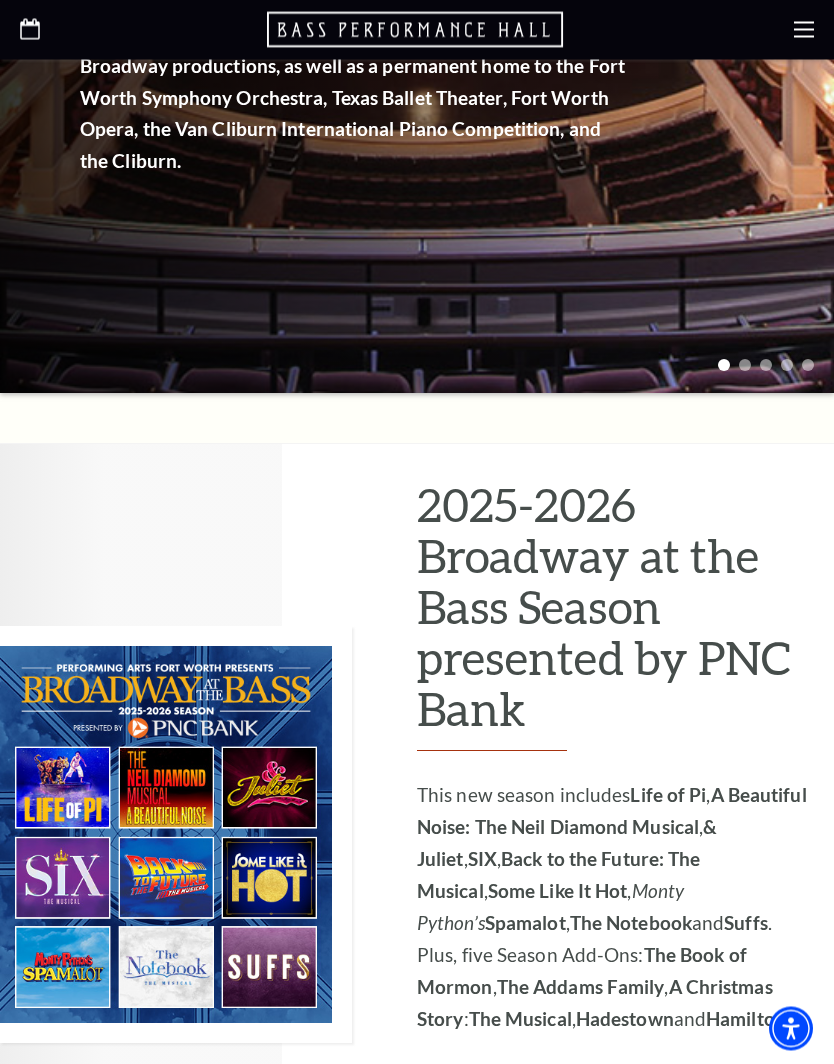 scroll, scrollTop: 212, scrollLeft: 0, axis: vertical 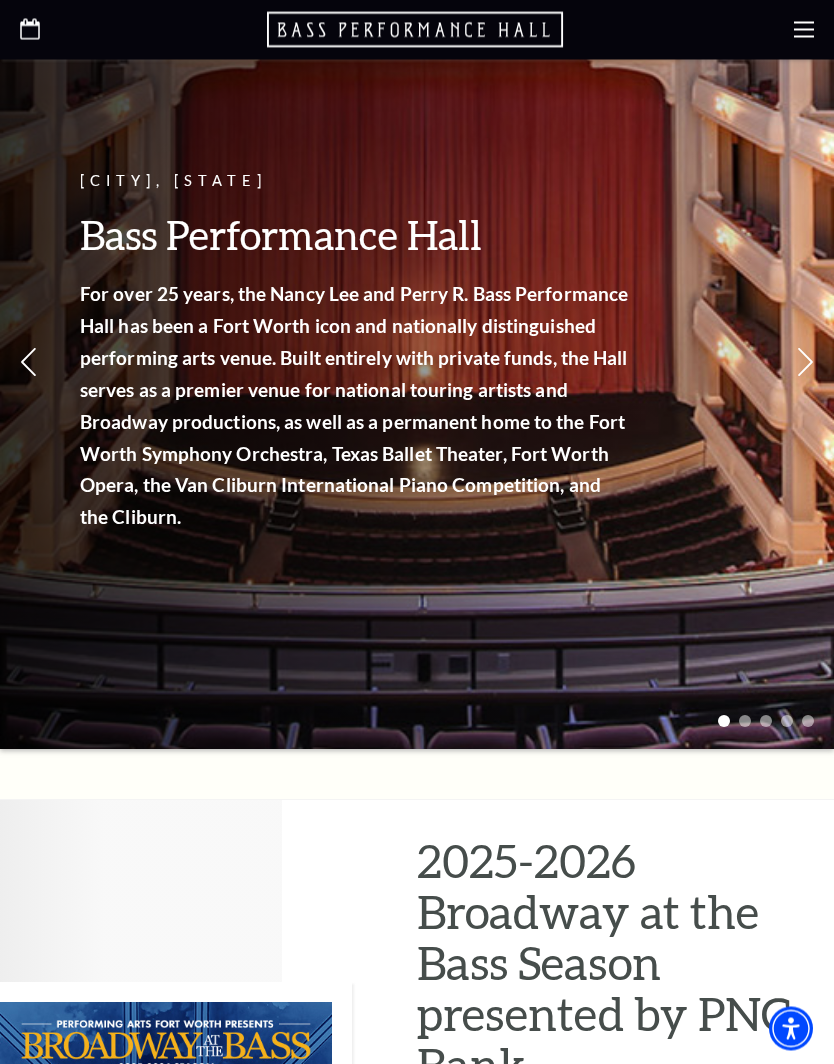 click 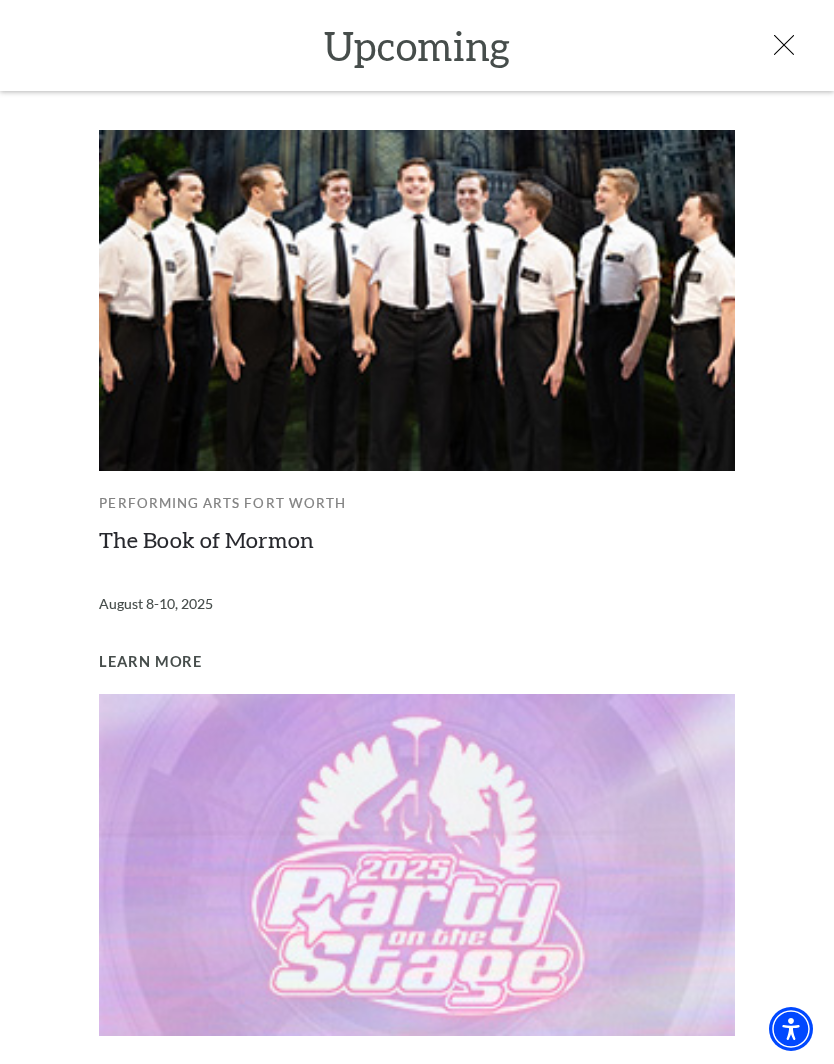 scroll, scrollTop: 0, scrollLeft: 0, axis: both 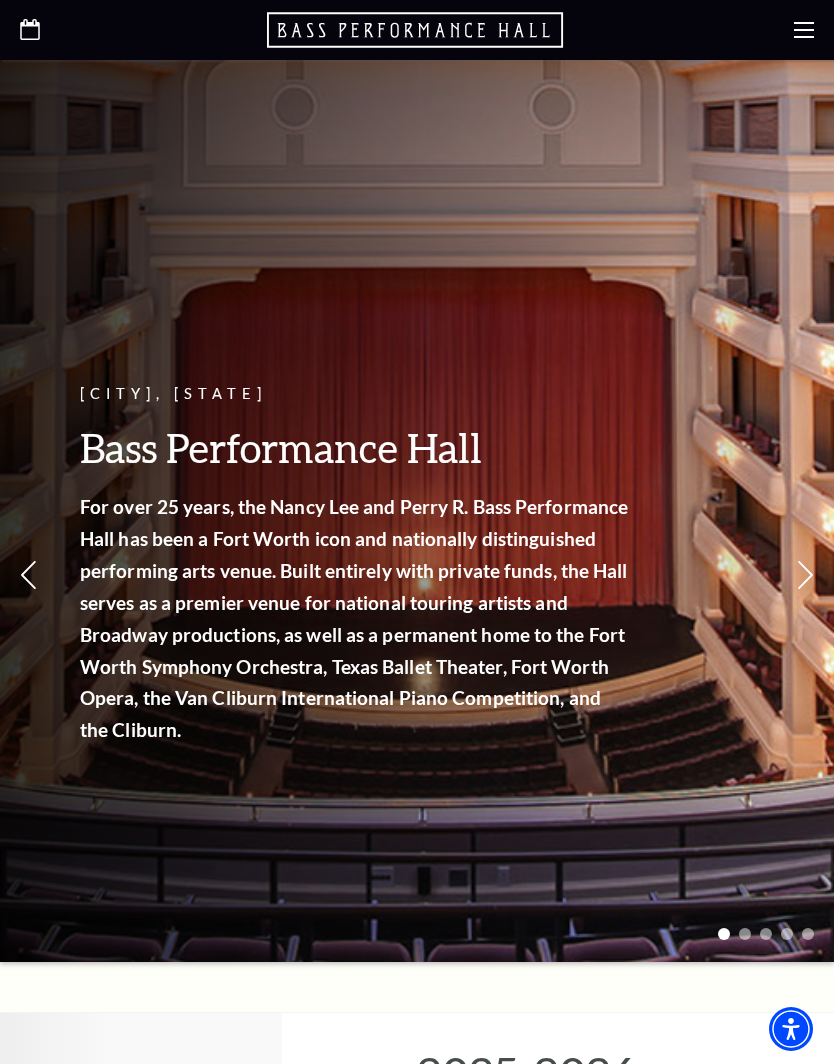 click 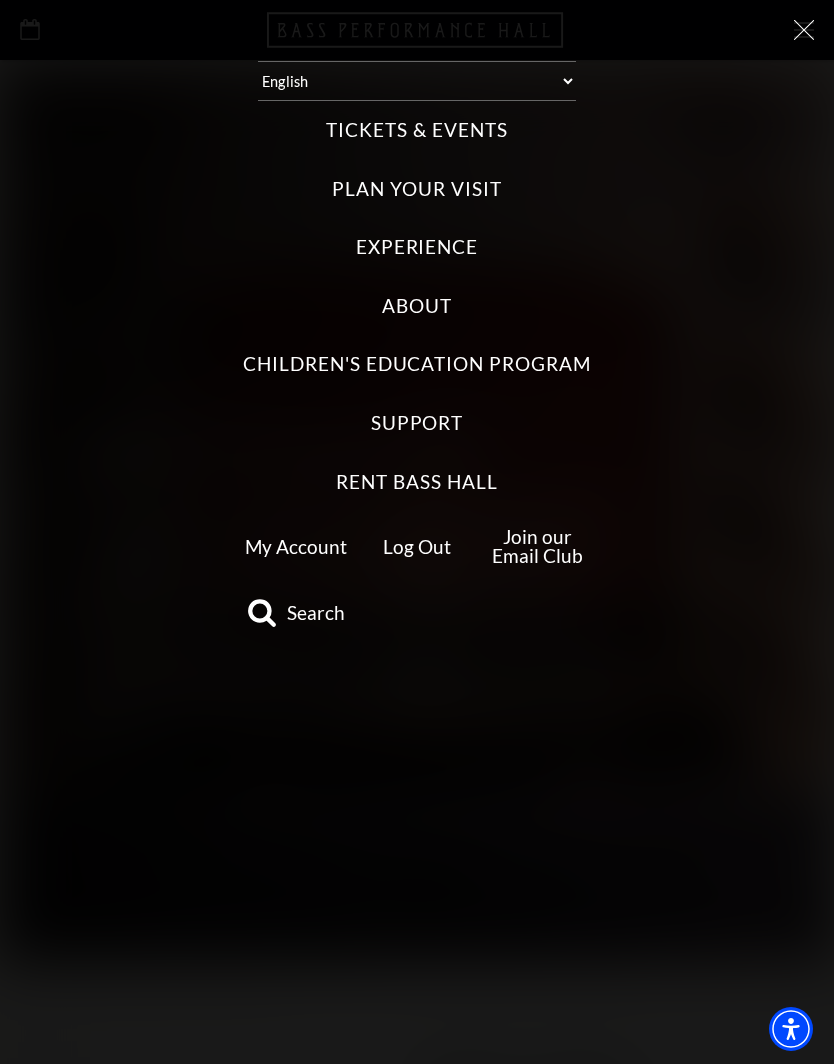 click on "Tickets & Events" at bounding box center (416, 130) 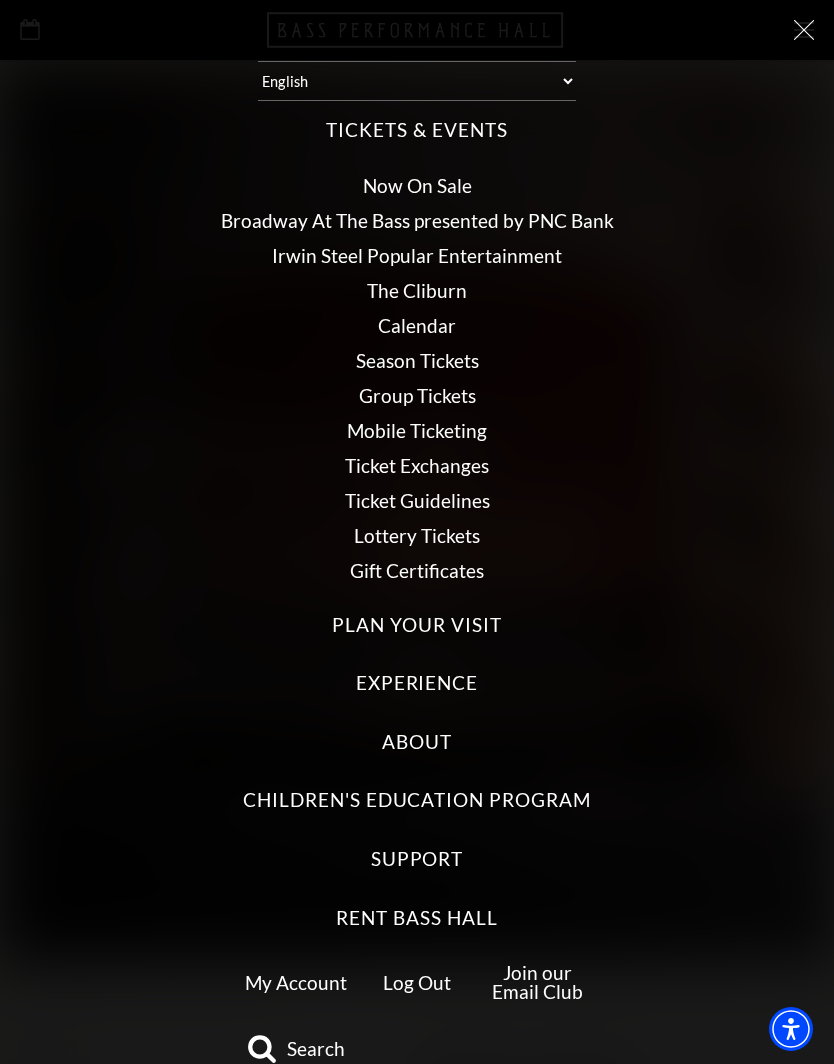 click on "Broadway At The Bass presented by PNC Bank" at bounding box center (417, 220) 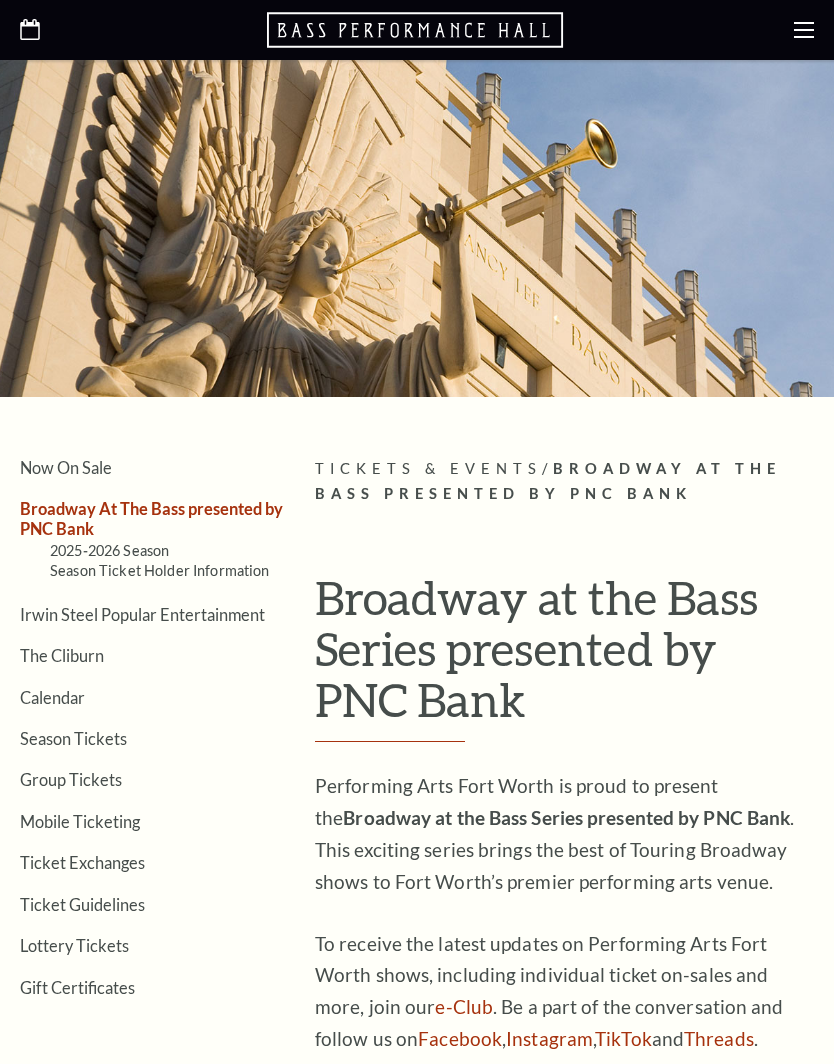 scroll, scrollTop: 0, scrollLeft: 0, axis: both 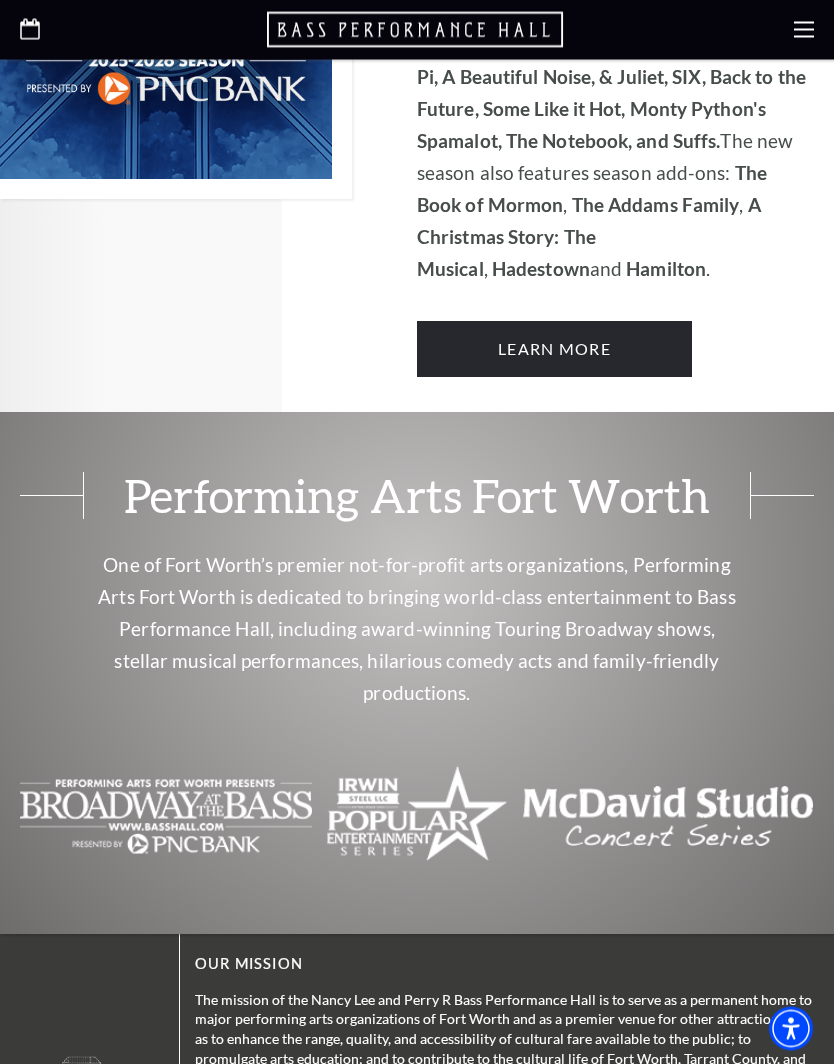 click on "Learn More" at bounding box center (554, 350) 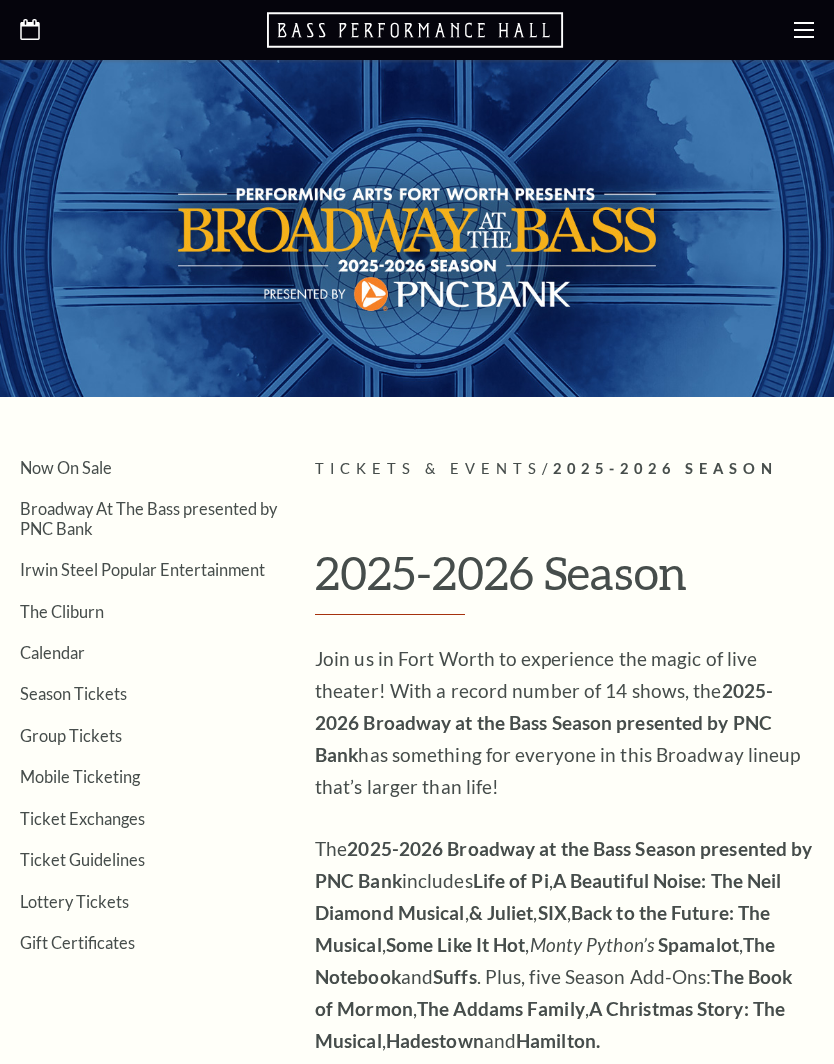 scroll, scrollTop: 0, scrollLeft: 0, axis: both 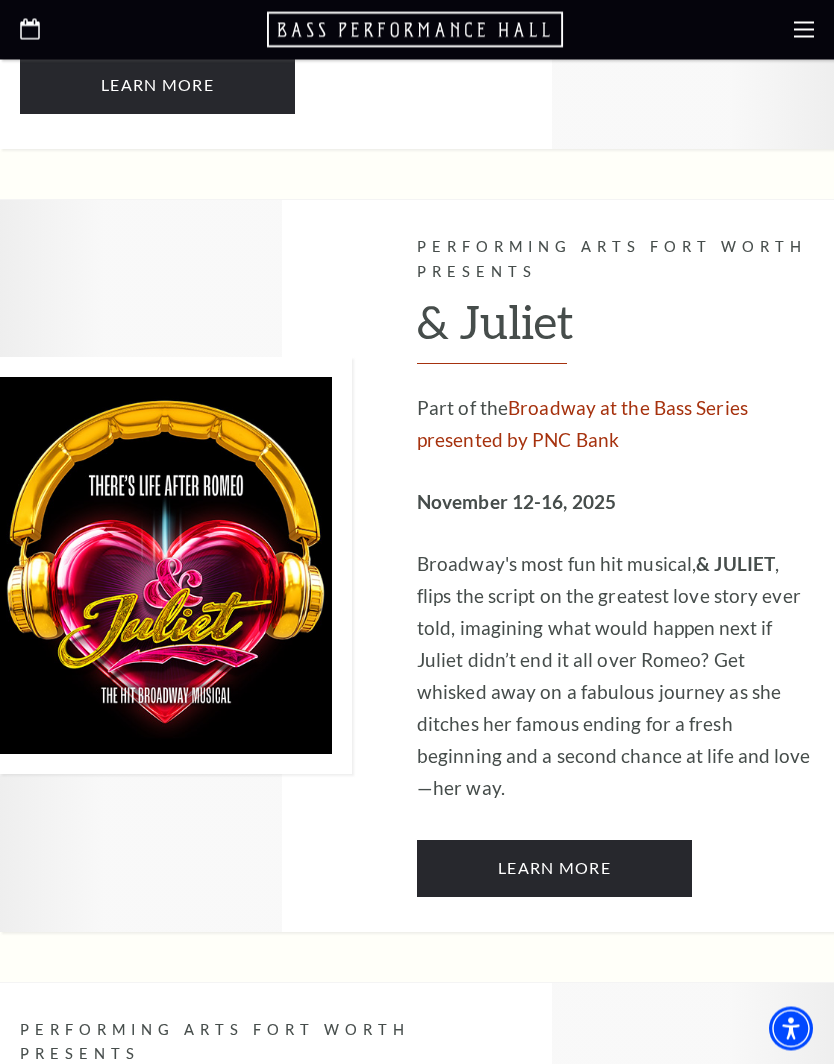click at bounding box center (176, -3492) 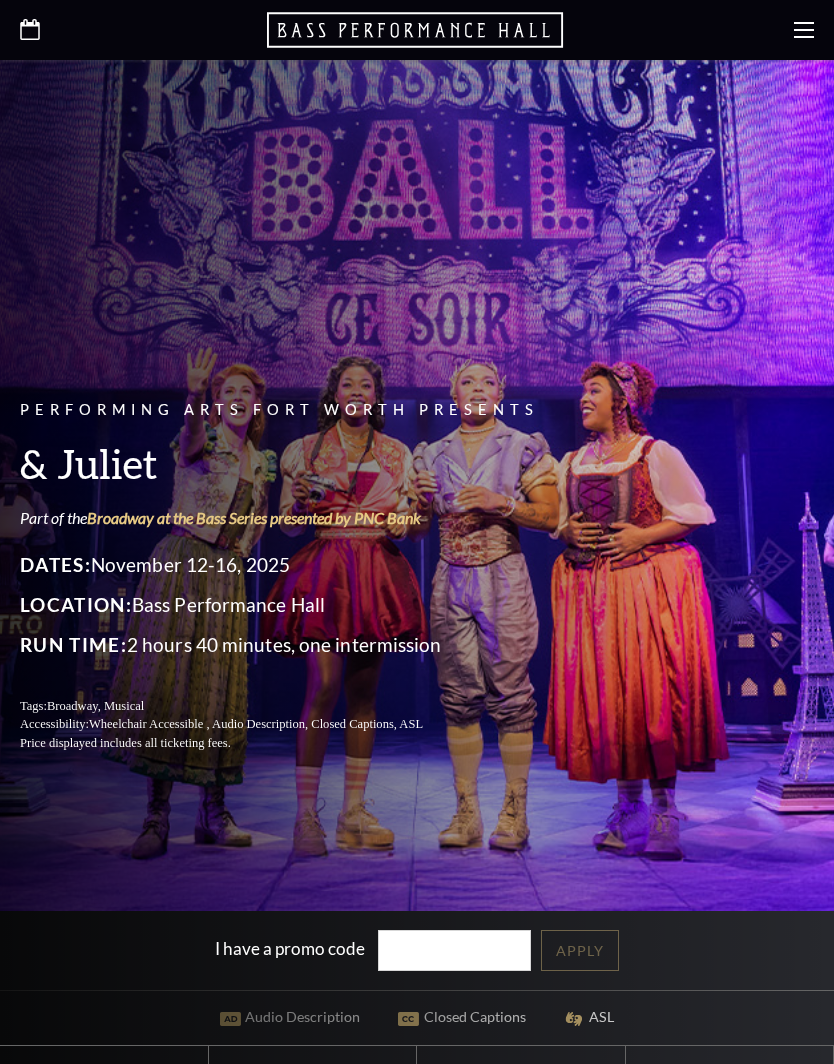 scroll, scrollTop: 0, scrollLeft: 0, axis: both 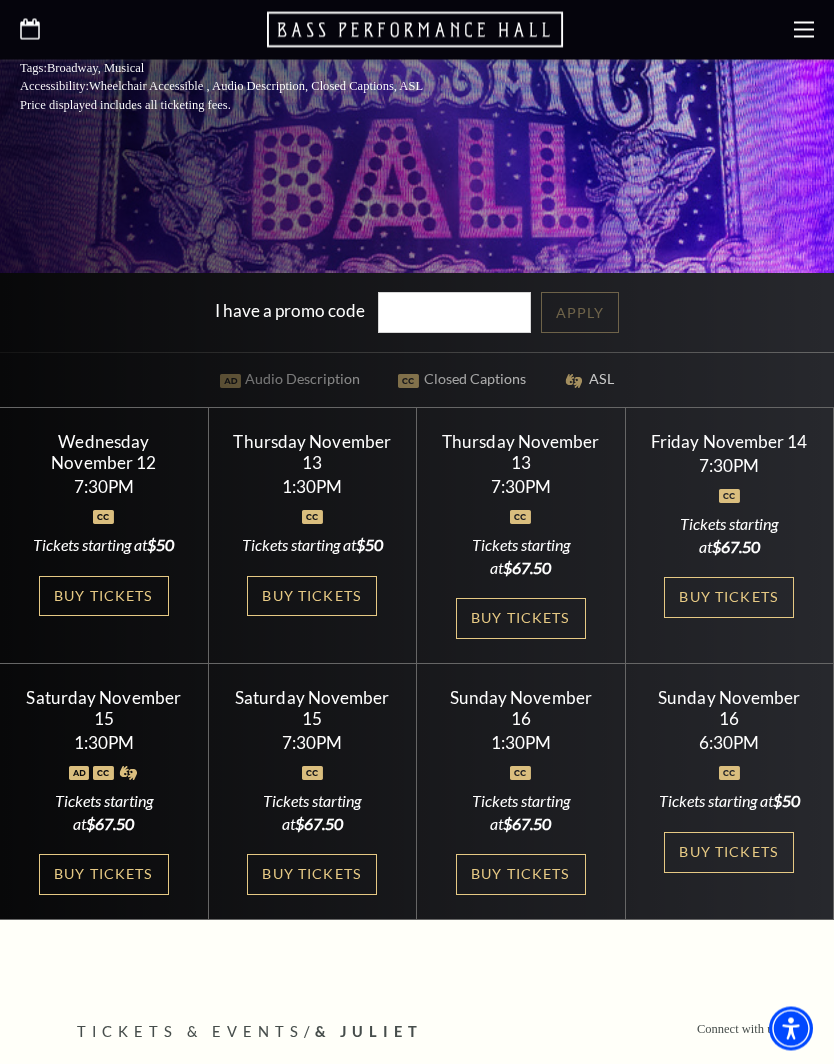 click on "Buy Tickets" at bounding box center [521, 875] 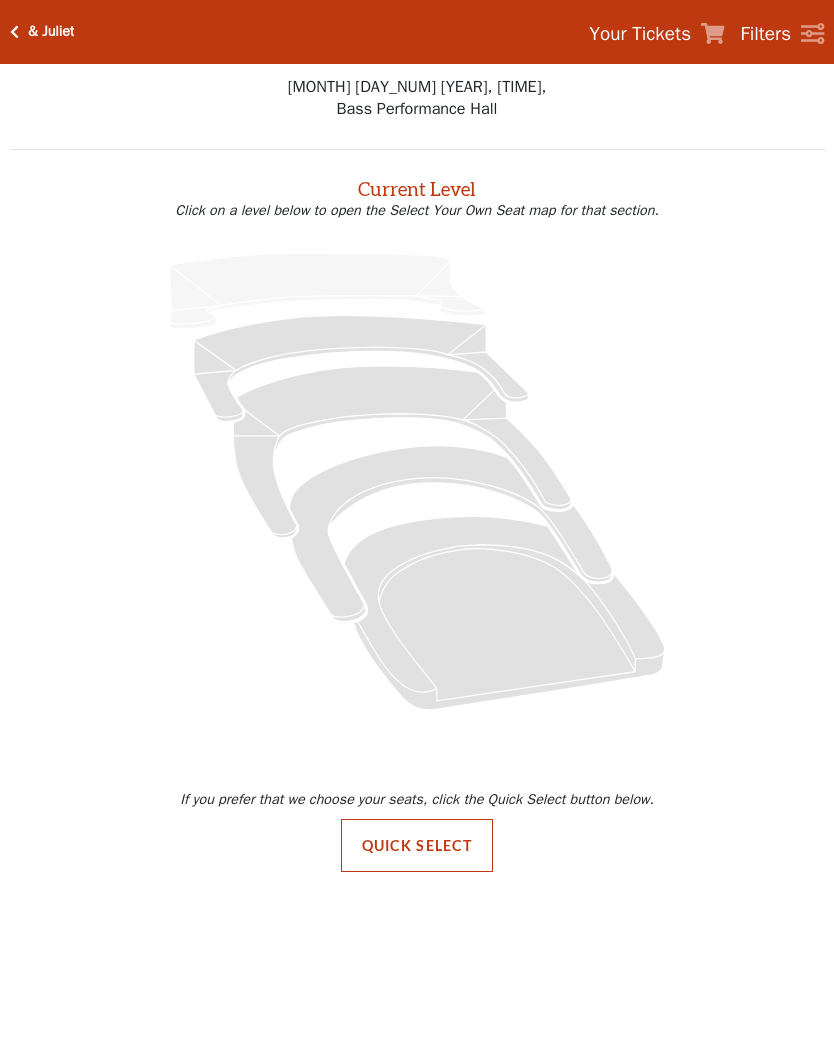 scroll, scrollTop: 0, scrollLeft: 0, axis: both 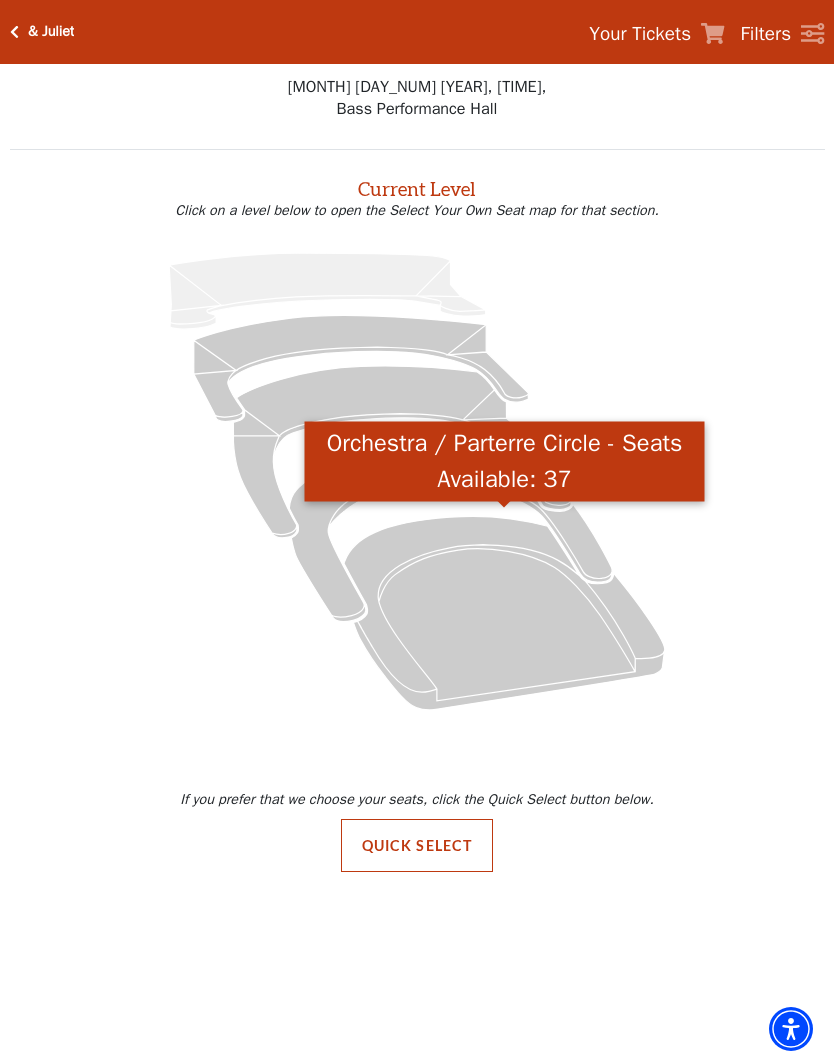 click 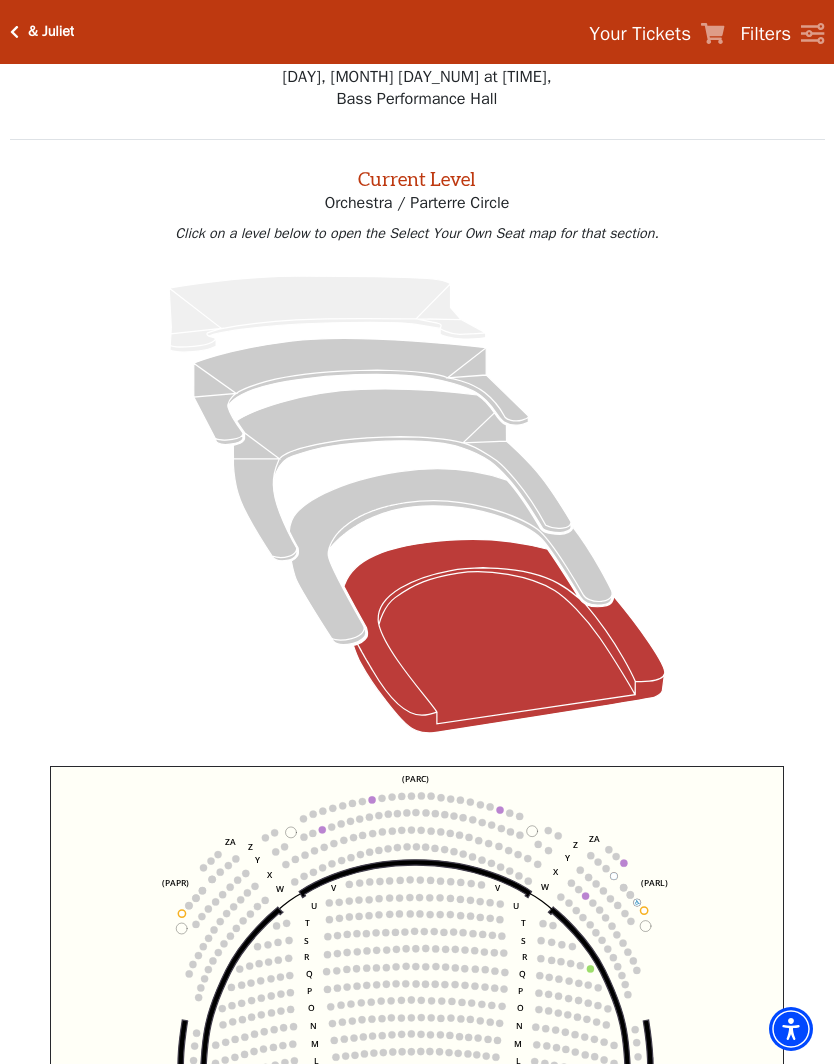 scroll, scrollTop: 0, scrollLeft: 0, axis: both 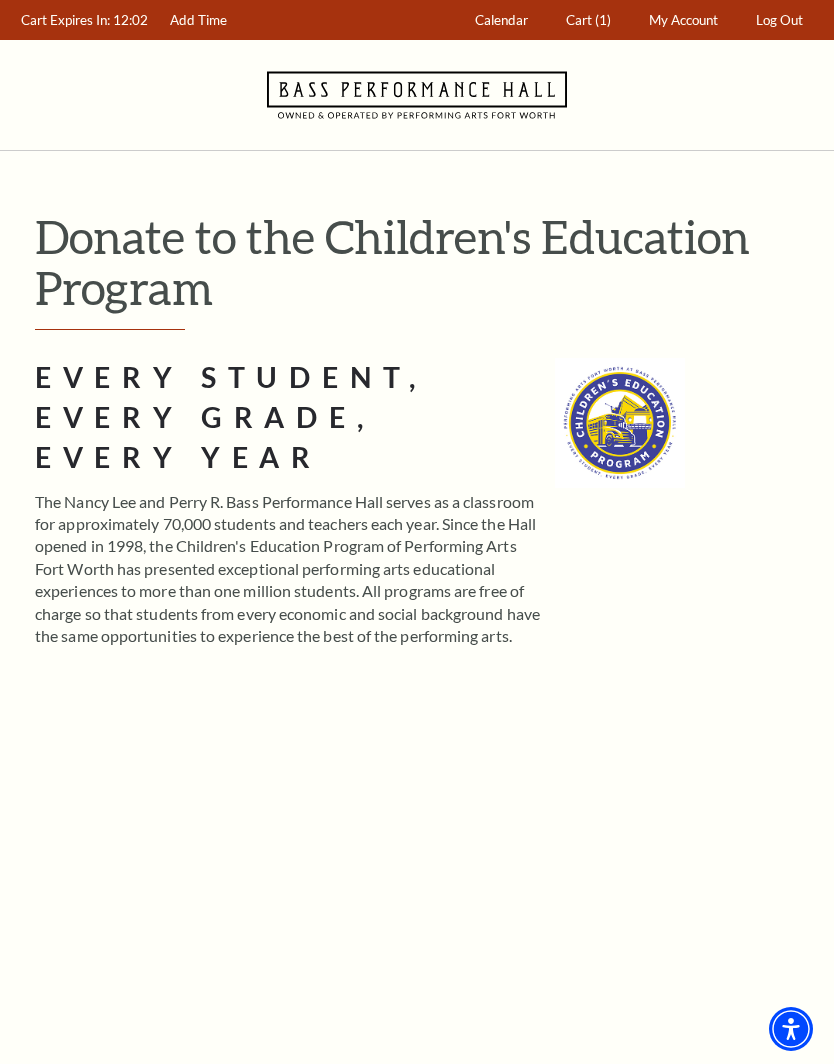 click on "(1)" at bounding box center [603, 20] 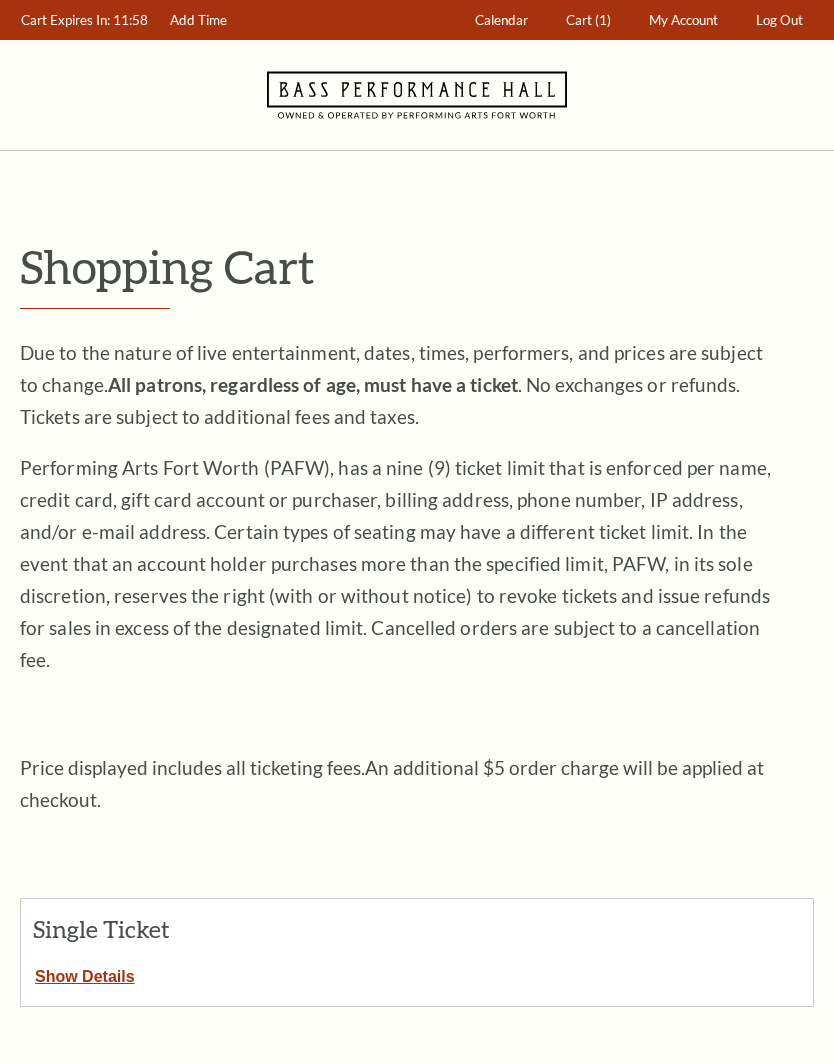 scroll, scrollTop: 0, scrollLeft: 0, axis: both 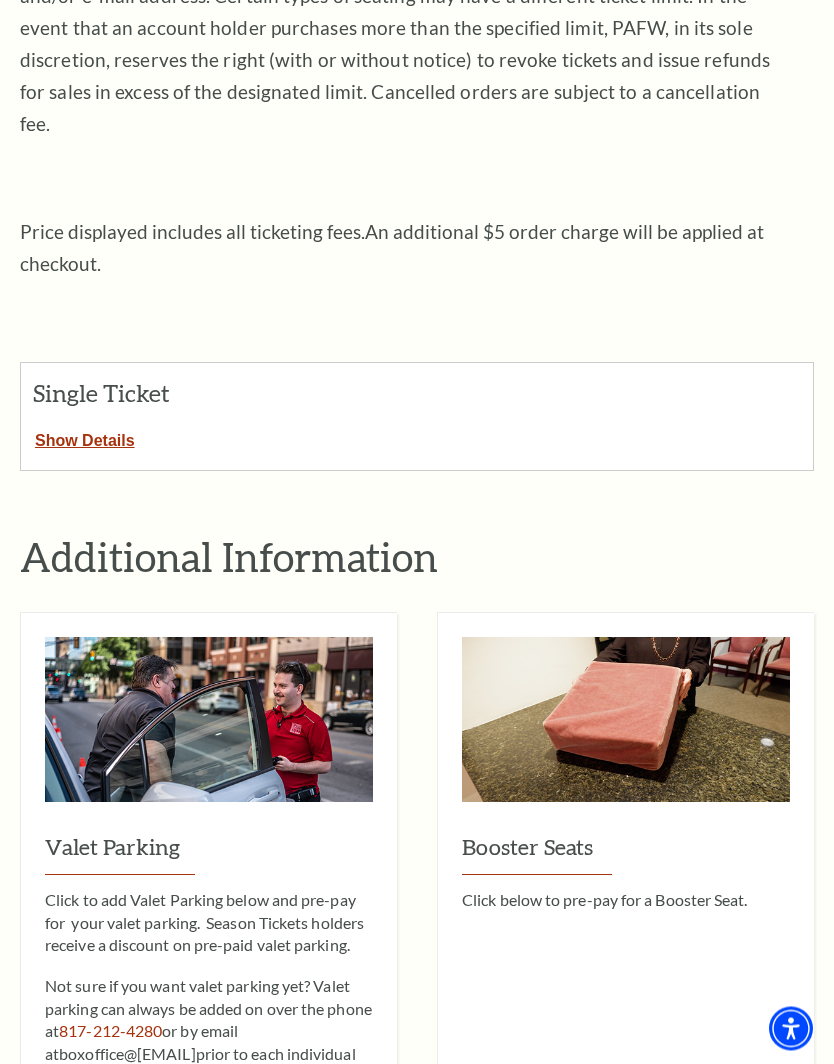 click on "Show Details" at bounding box center [85, 438] 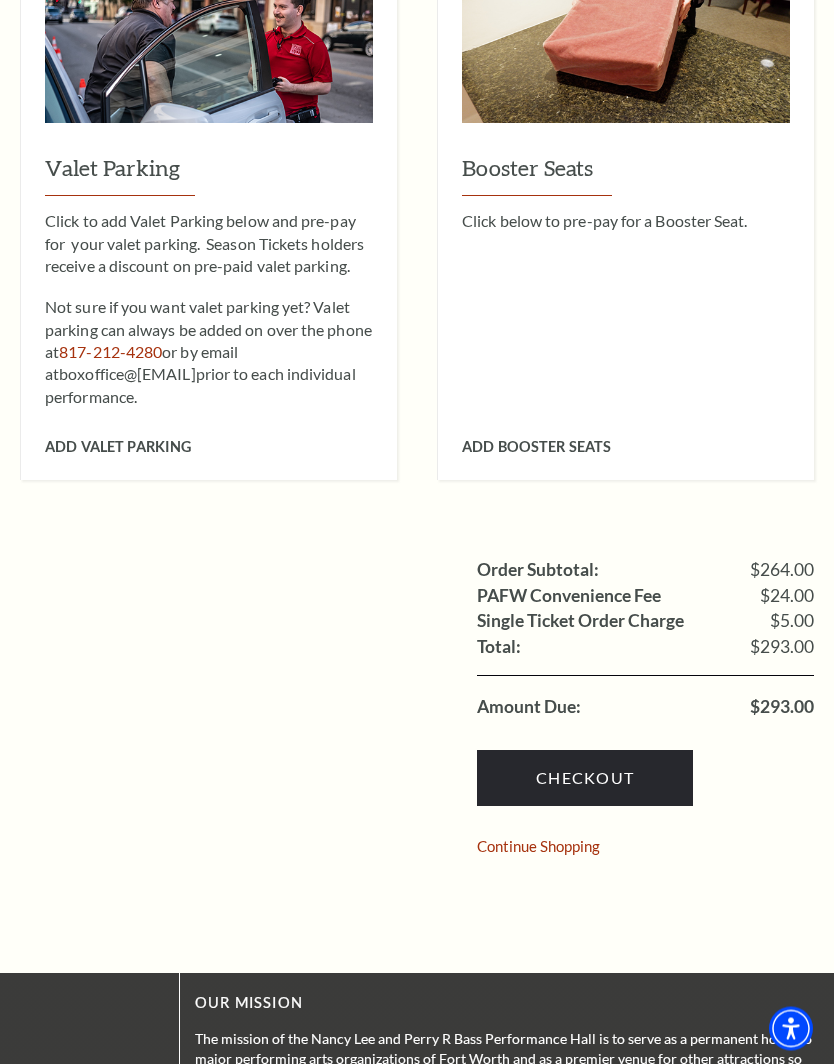scroll, scrollTop: 1851, scrollLeft: 0, axis: vertical 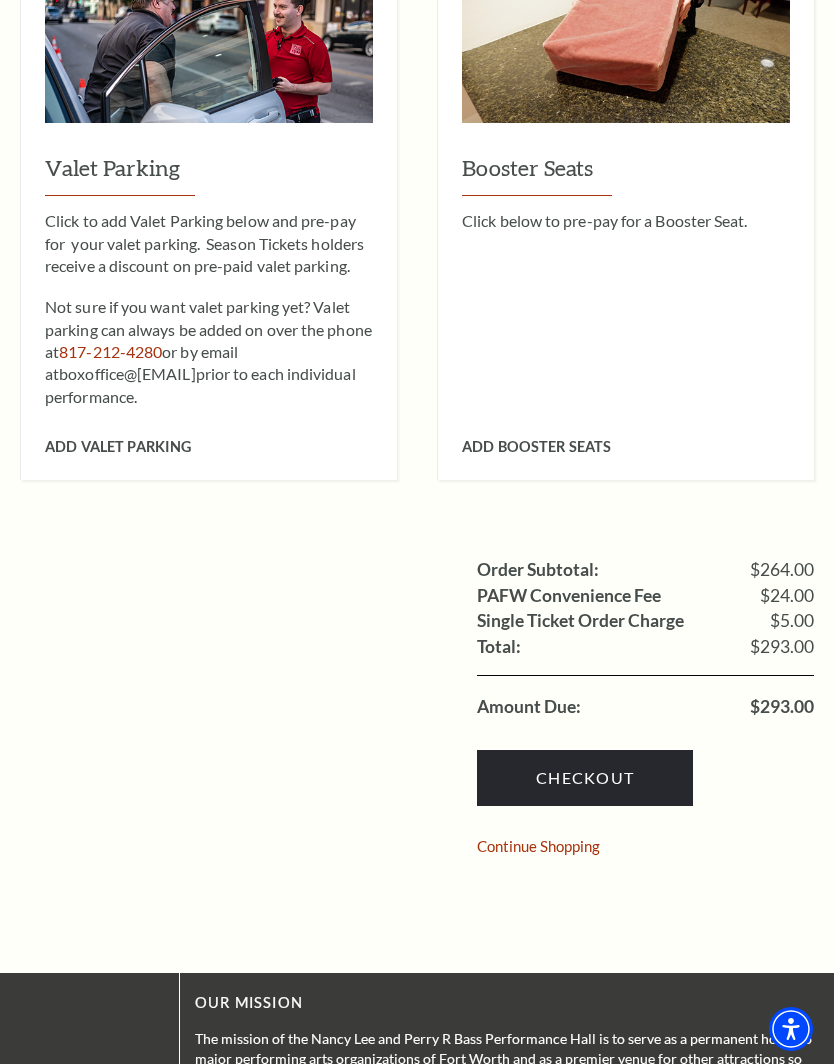 click on "Checkout" at bounding box center (585, 778) 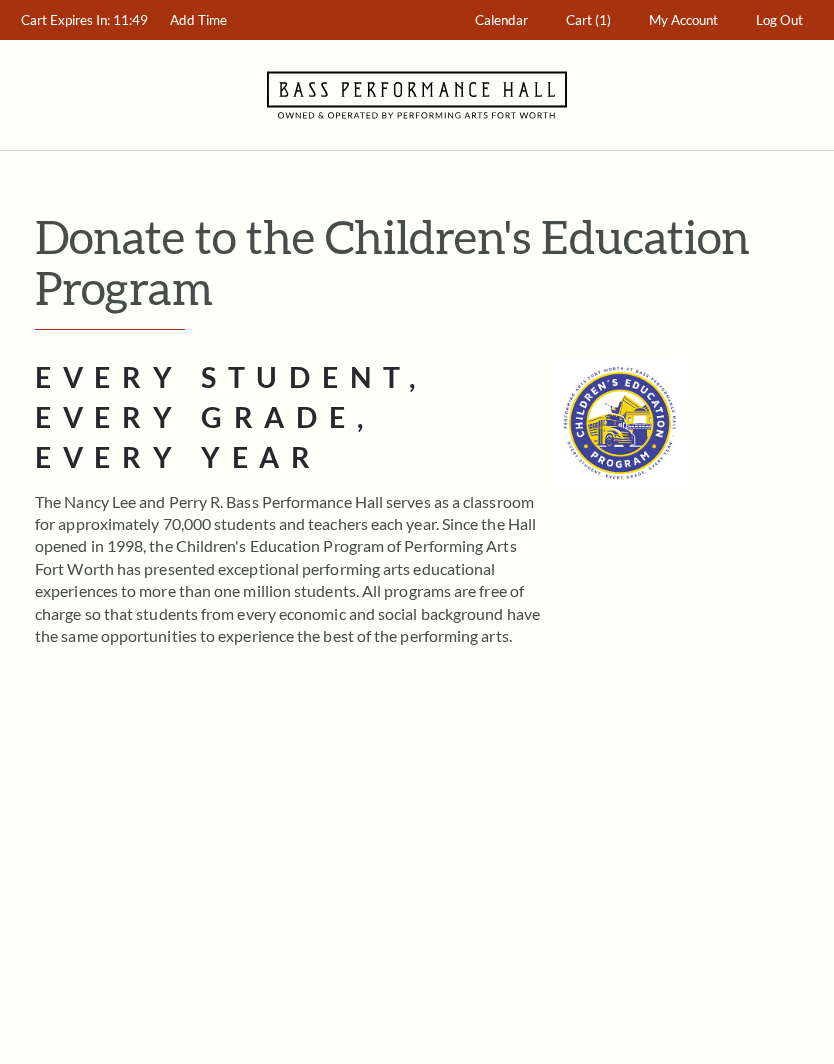 scroll, scrollTop: 0, scrollLeft: 0, axis: both 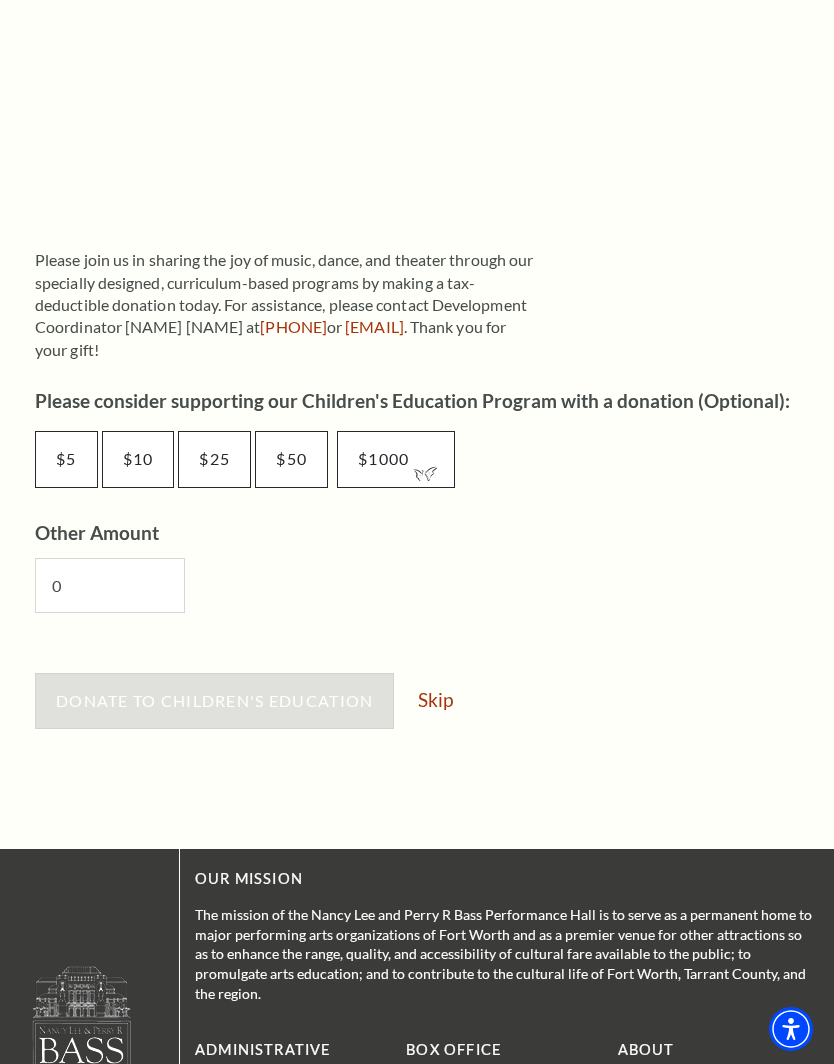 click on "Skip" at bounding box center [435, 699] 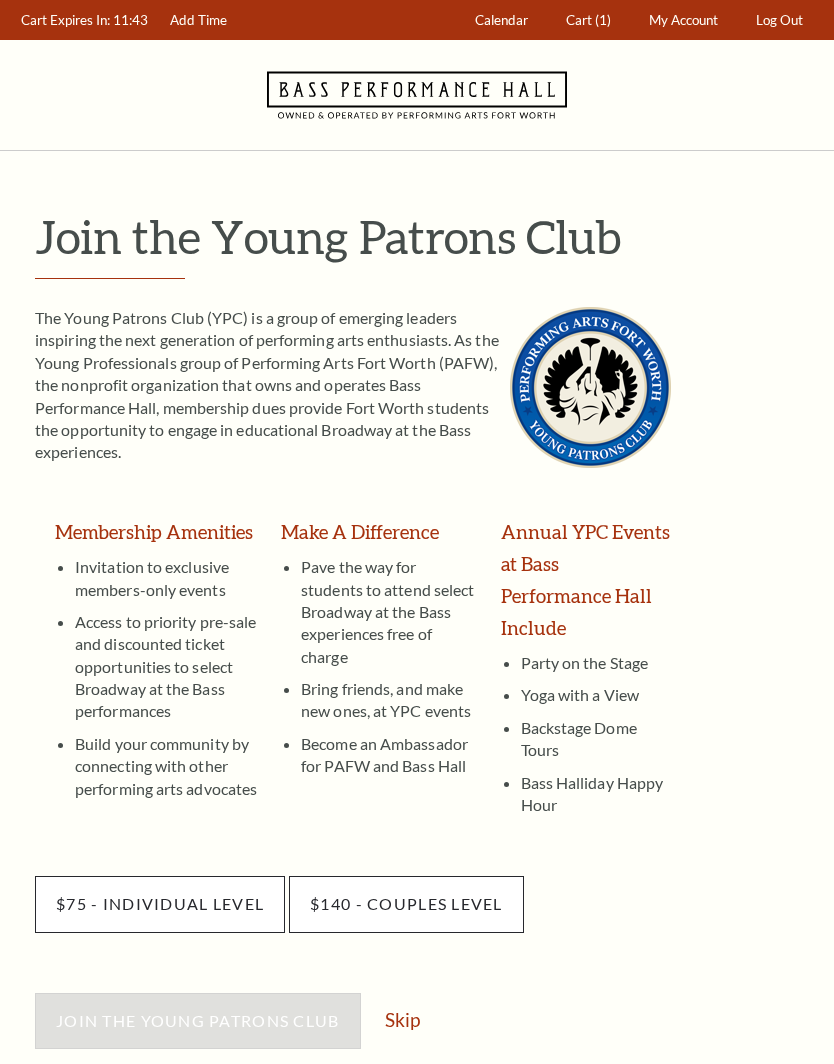 scroll, scrollTop: 0, scrollLeft: 0, axis: both 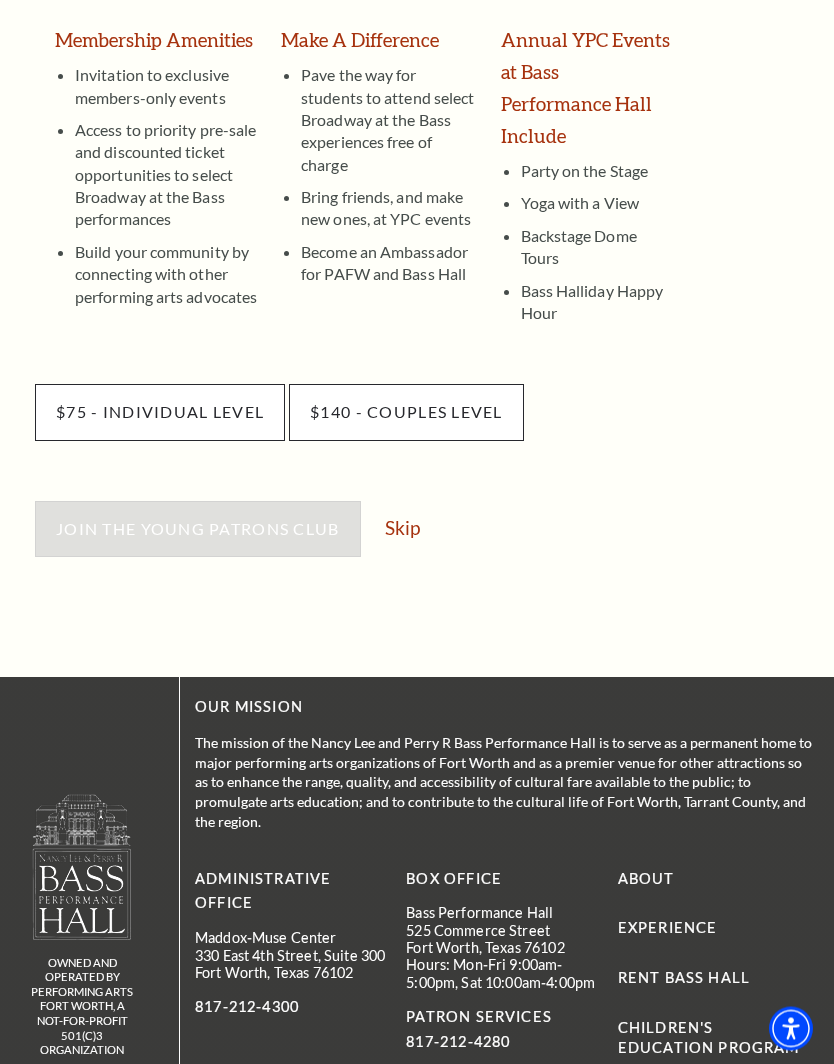 click on "Skip" at bounding box center (402, 528) 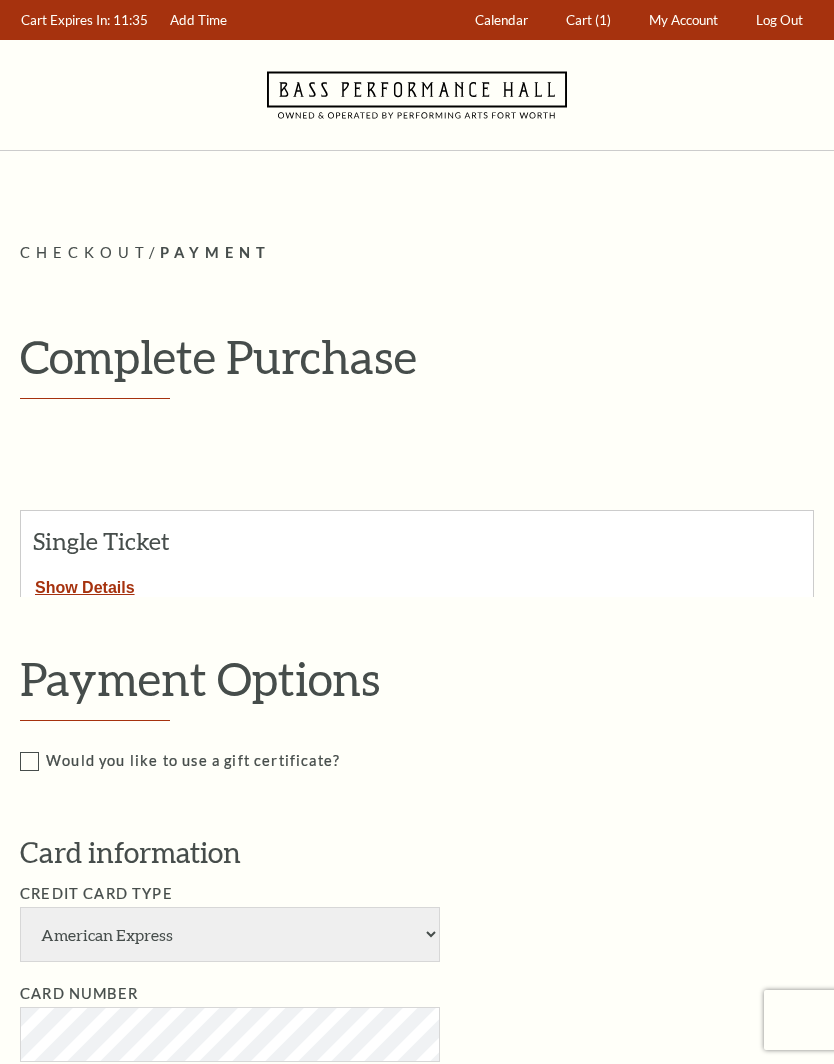 scroll, scrollTop: 0, scrollLeft: 0, axis: both 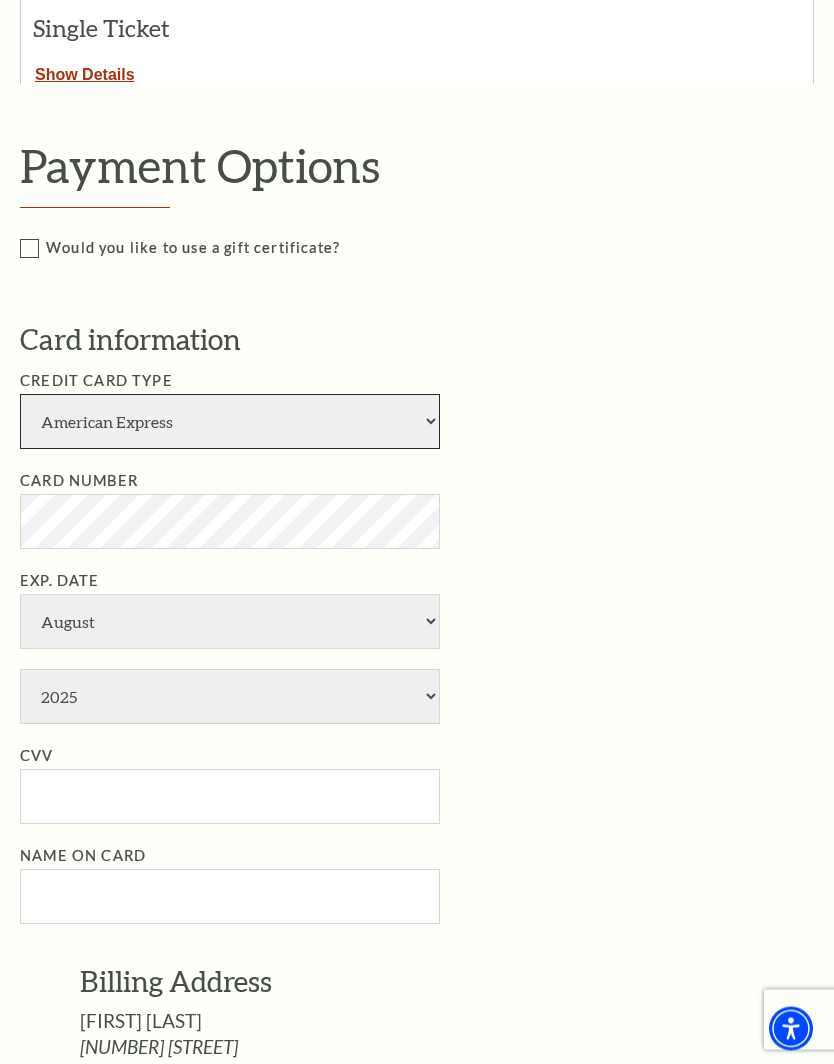 click on "American Express
Visa
Master Card
Discover" at bounding box center (230, 422) 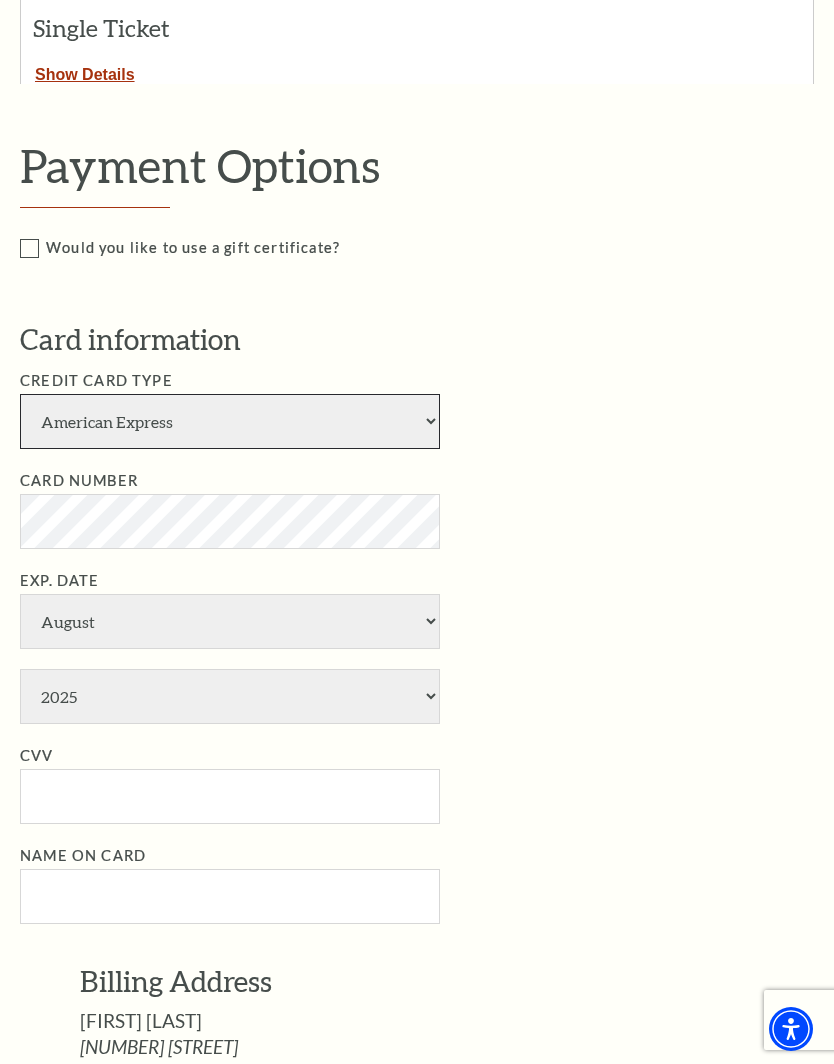 select on "24" 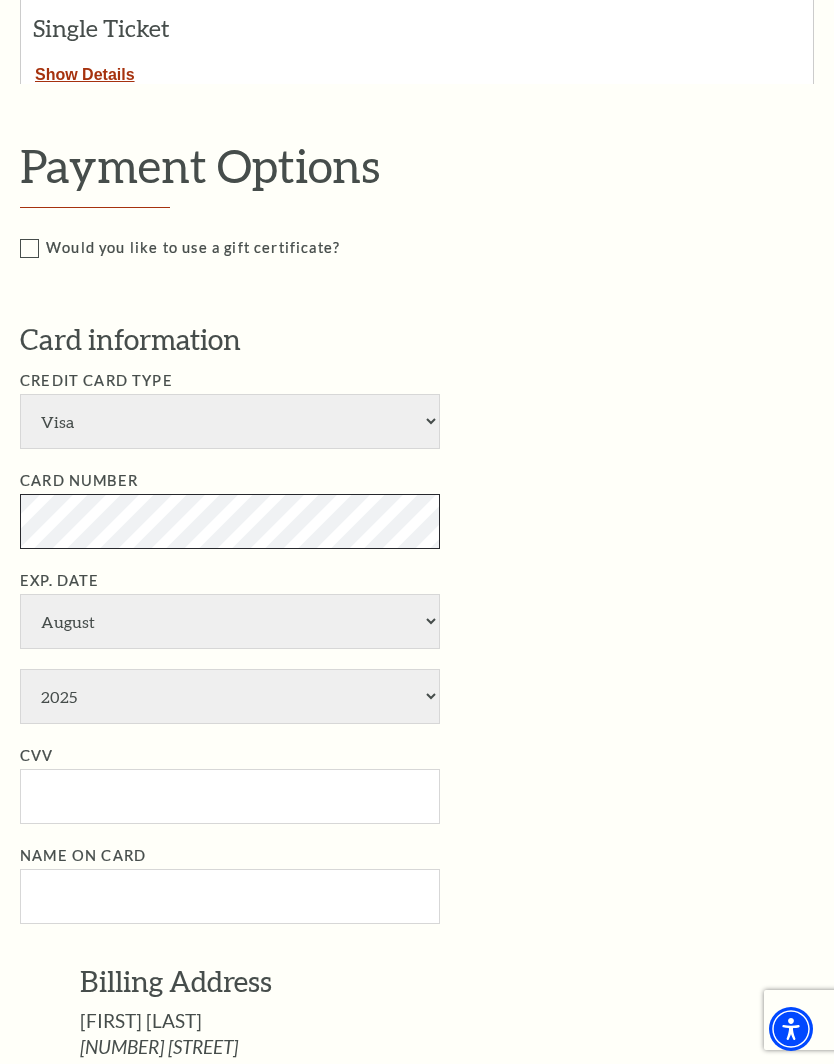 scroll, scrollTop: 512, scrollLeft: 0, axis: vertical 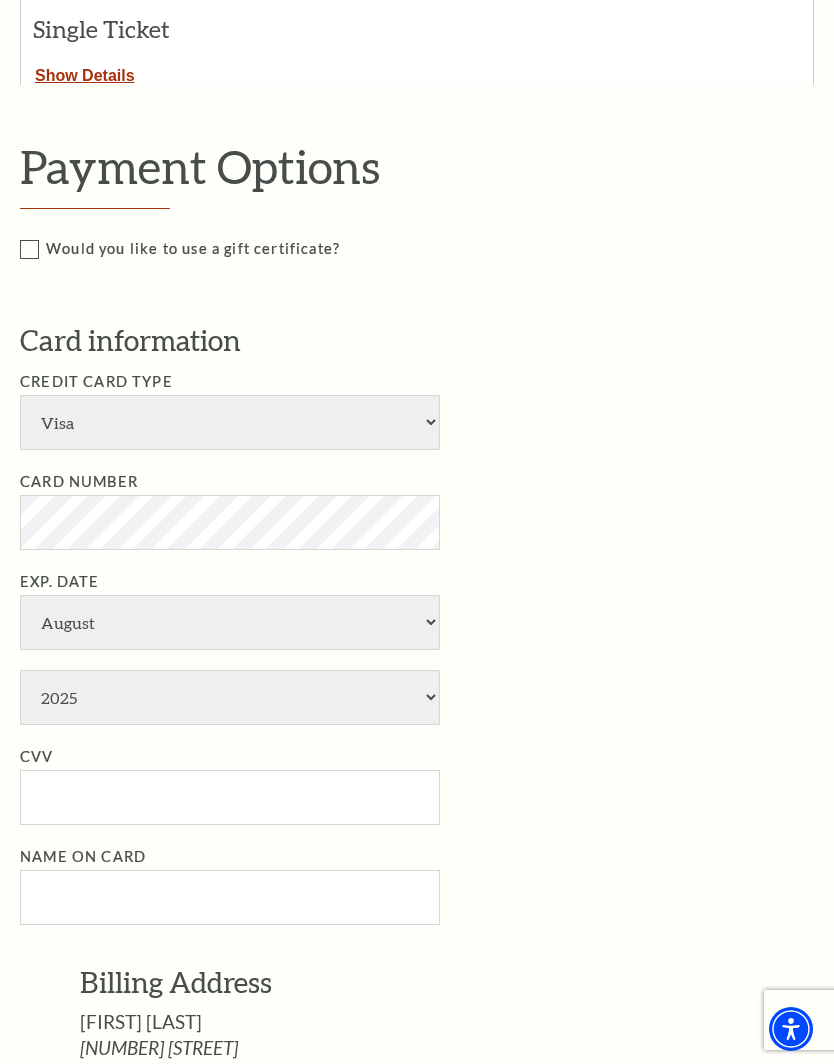 select on "4" 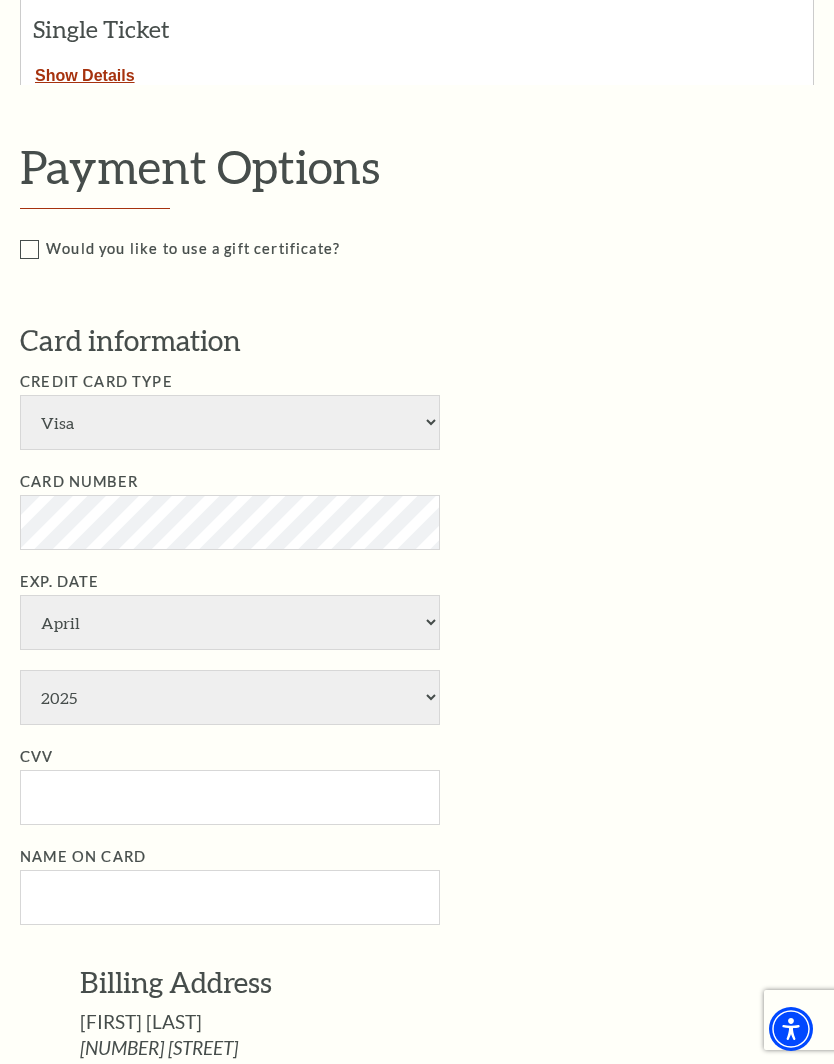select on "2028" 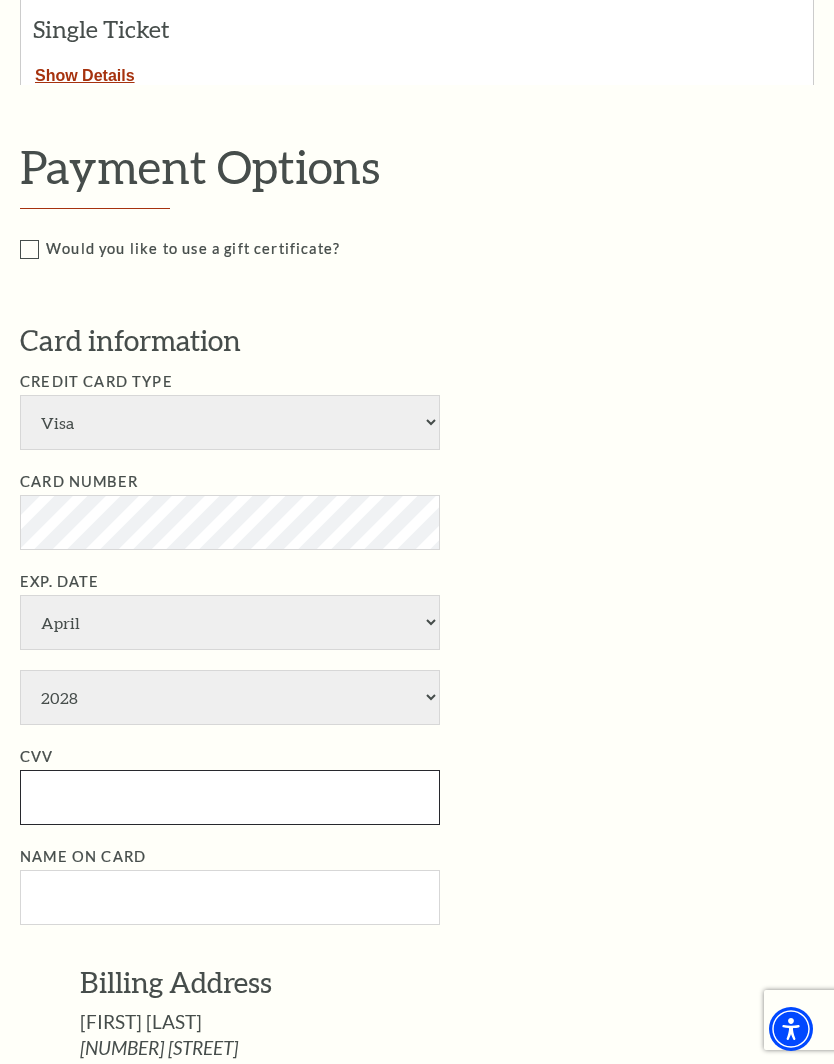 type on "989" 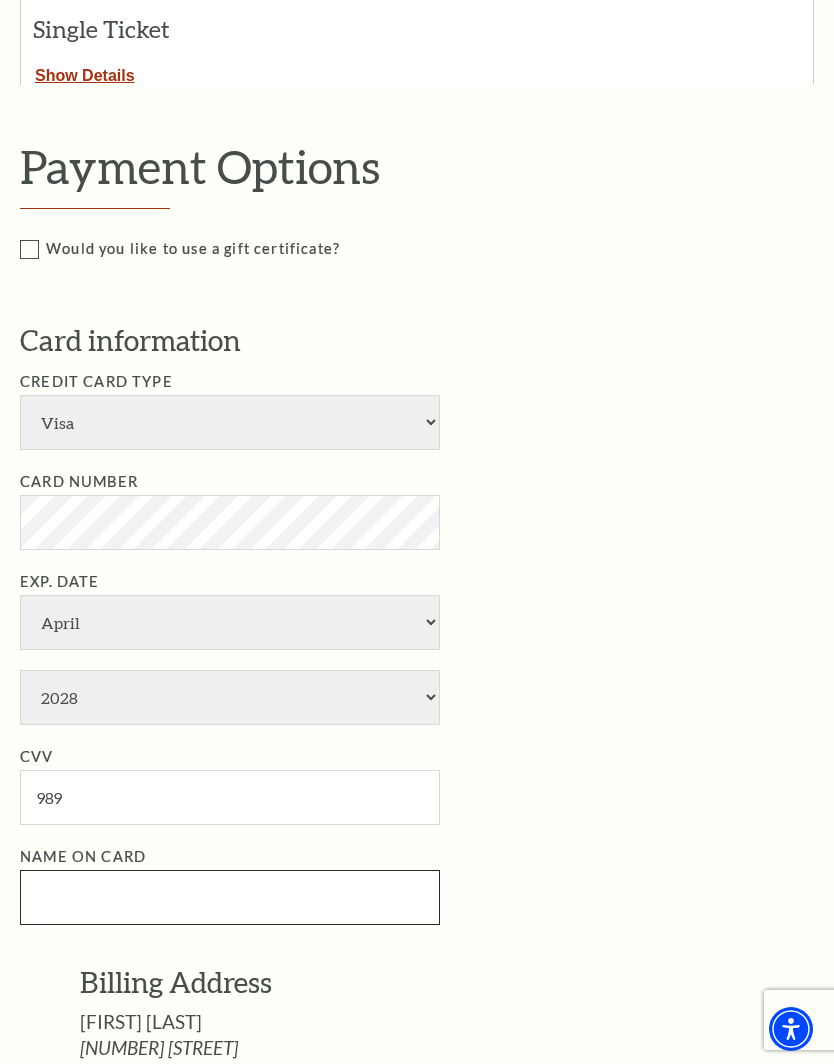 type on "[FIRST] [LAST]" 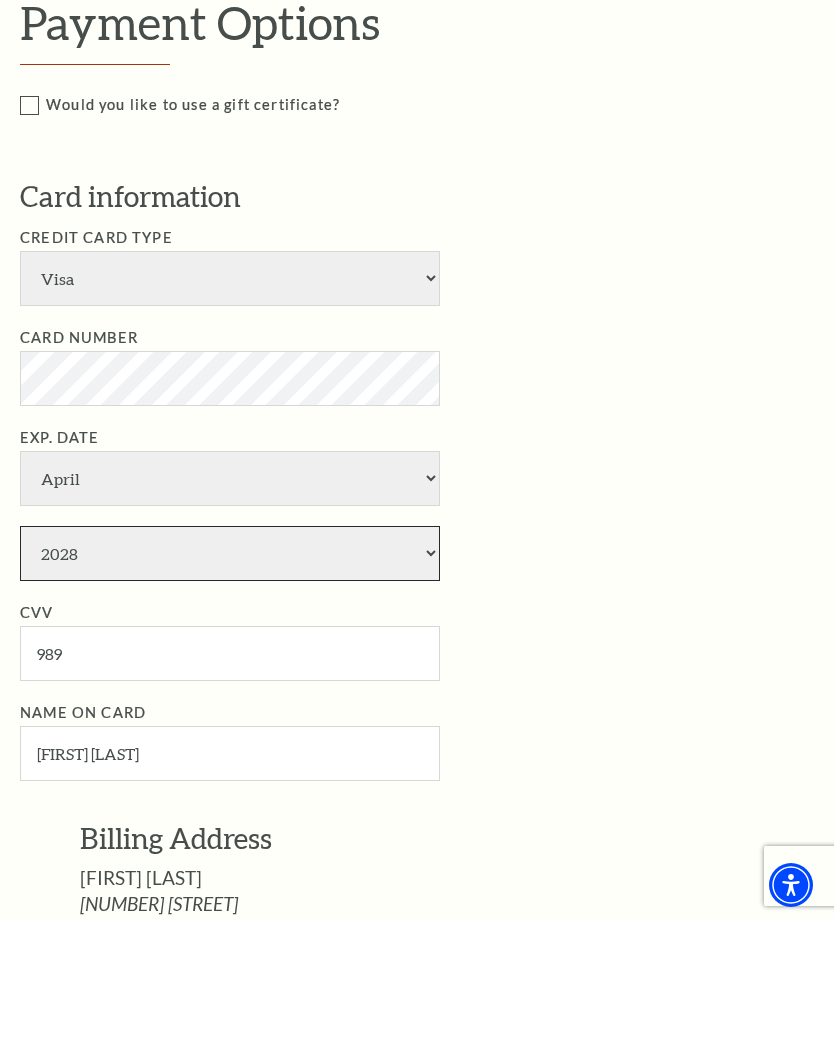 click on "2025
2026
2027
2028
2029
2030
2031
2032
2033
2034" at bounding box center (230, 697) 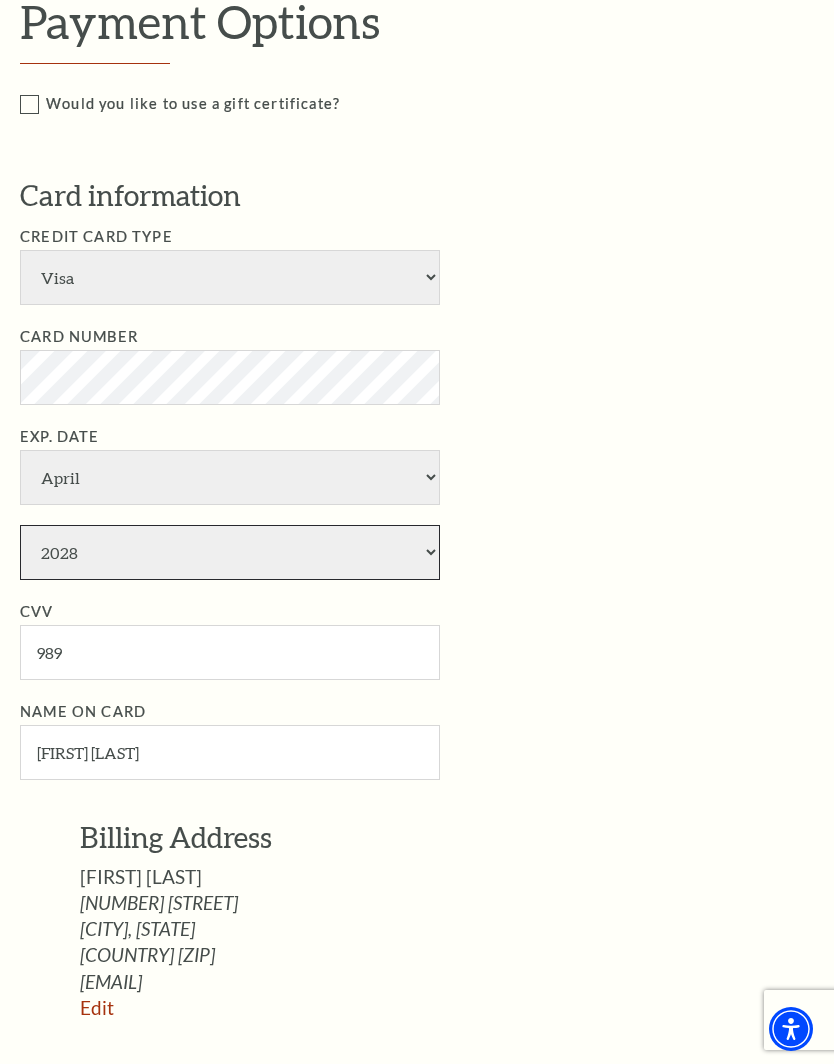select on "2027" 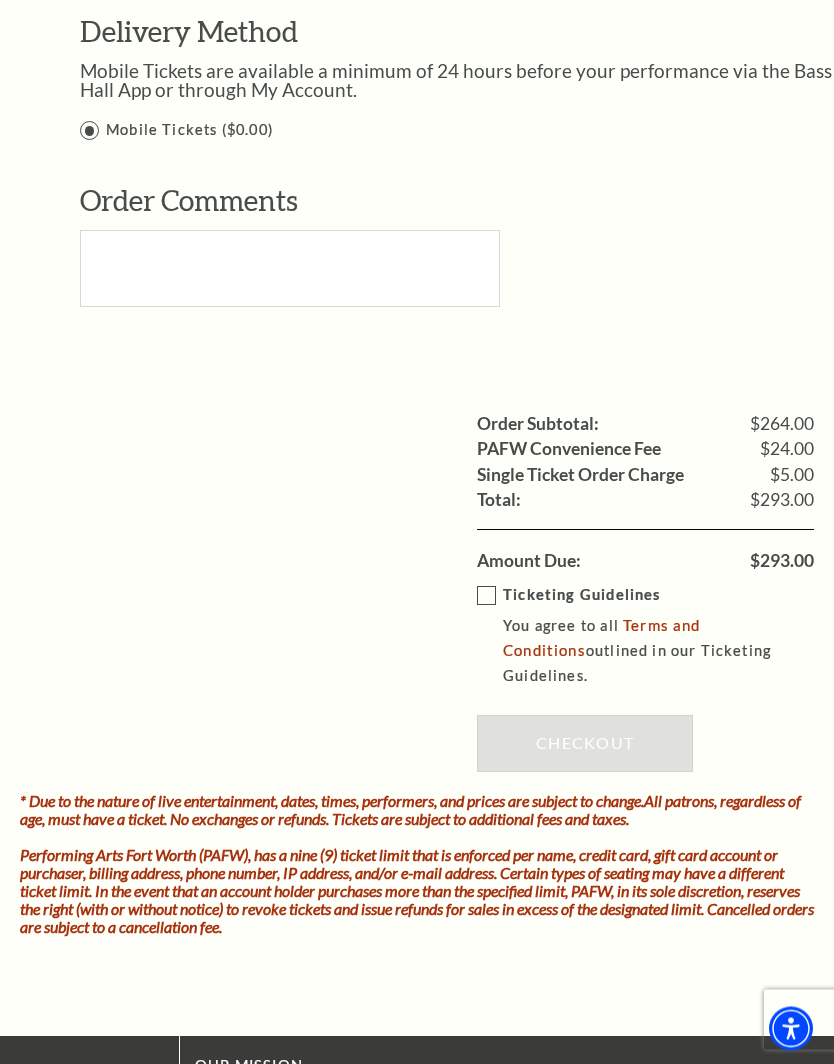 scroll, scrollTop: 1698, scrollLeft: 0, axis: vertical 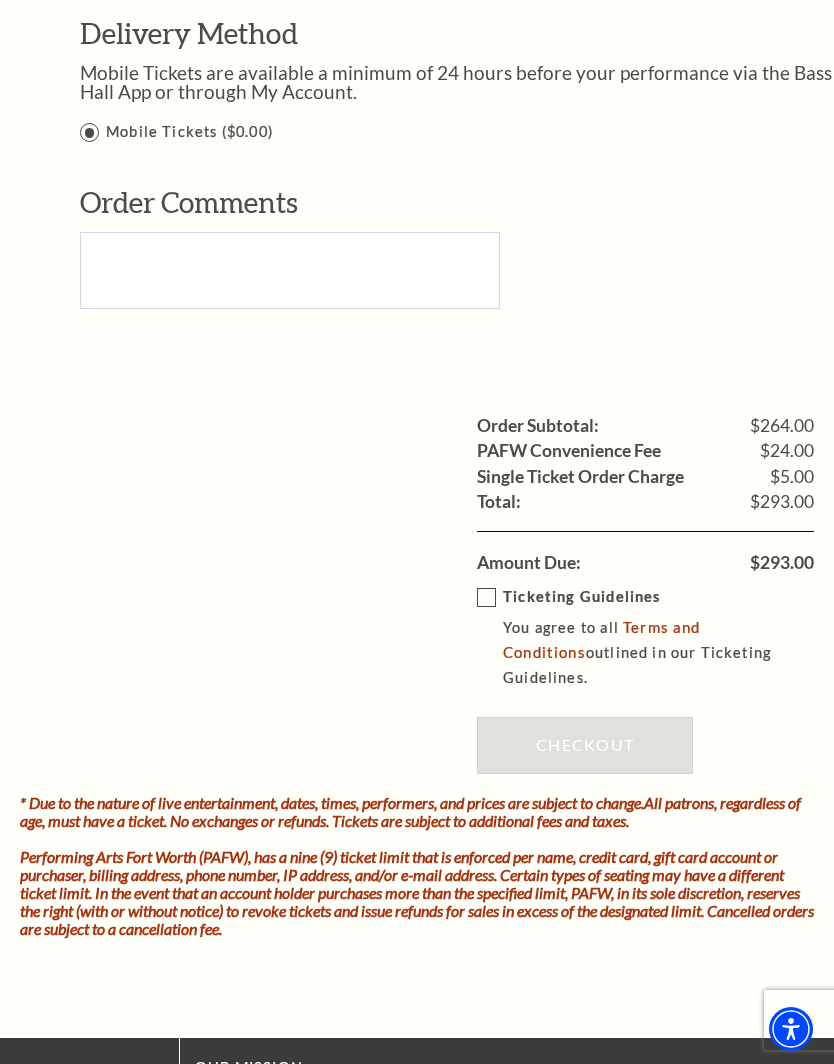 click on "Ticketing Guidelines
You agree to all   Terms and Conditions  outlined in our Ticketing Guidelines." at bounding box center (660, 638) 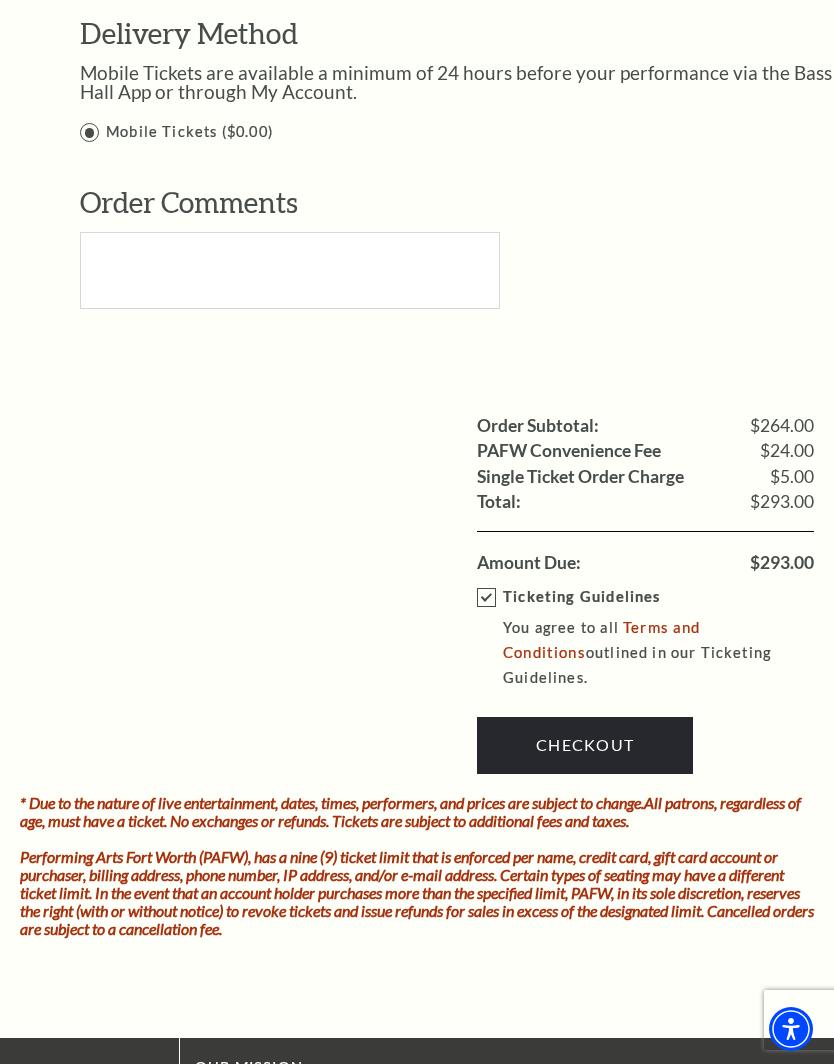 click on "Checkout" at bounding box center [585, 745] 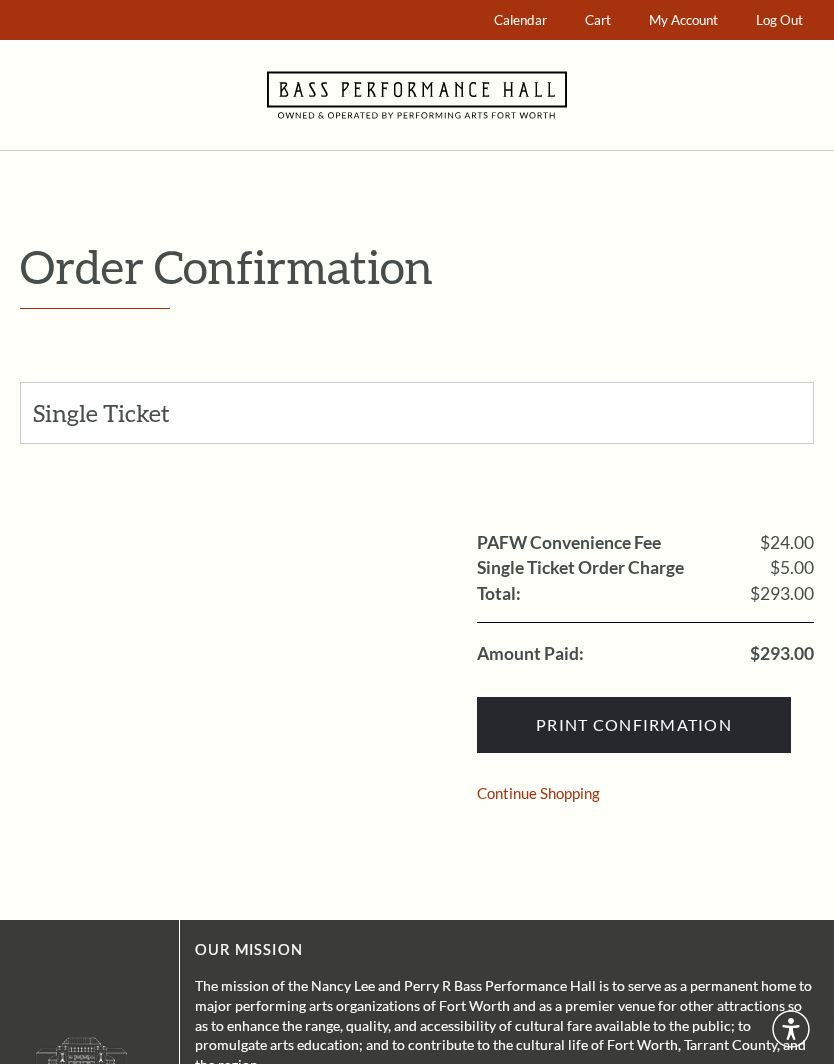 scroll, scrollTop: 0, scrollLeft: 0, axis: both 